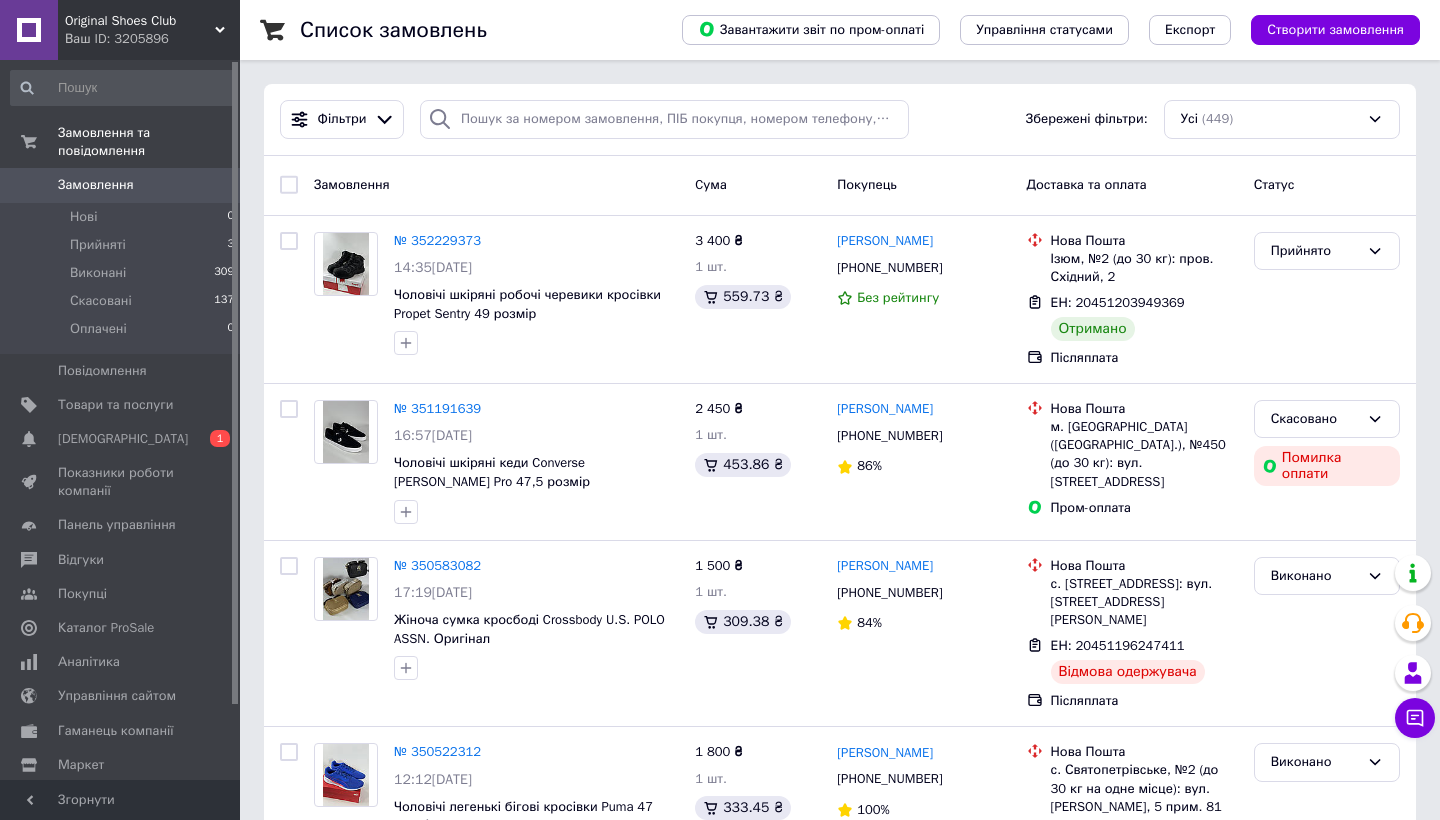 scroll, scrollTop: 0, scrollLeft: 0, axis: both 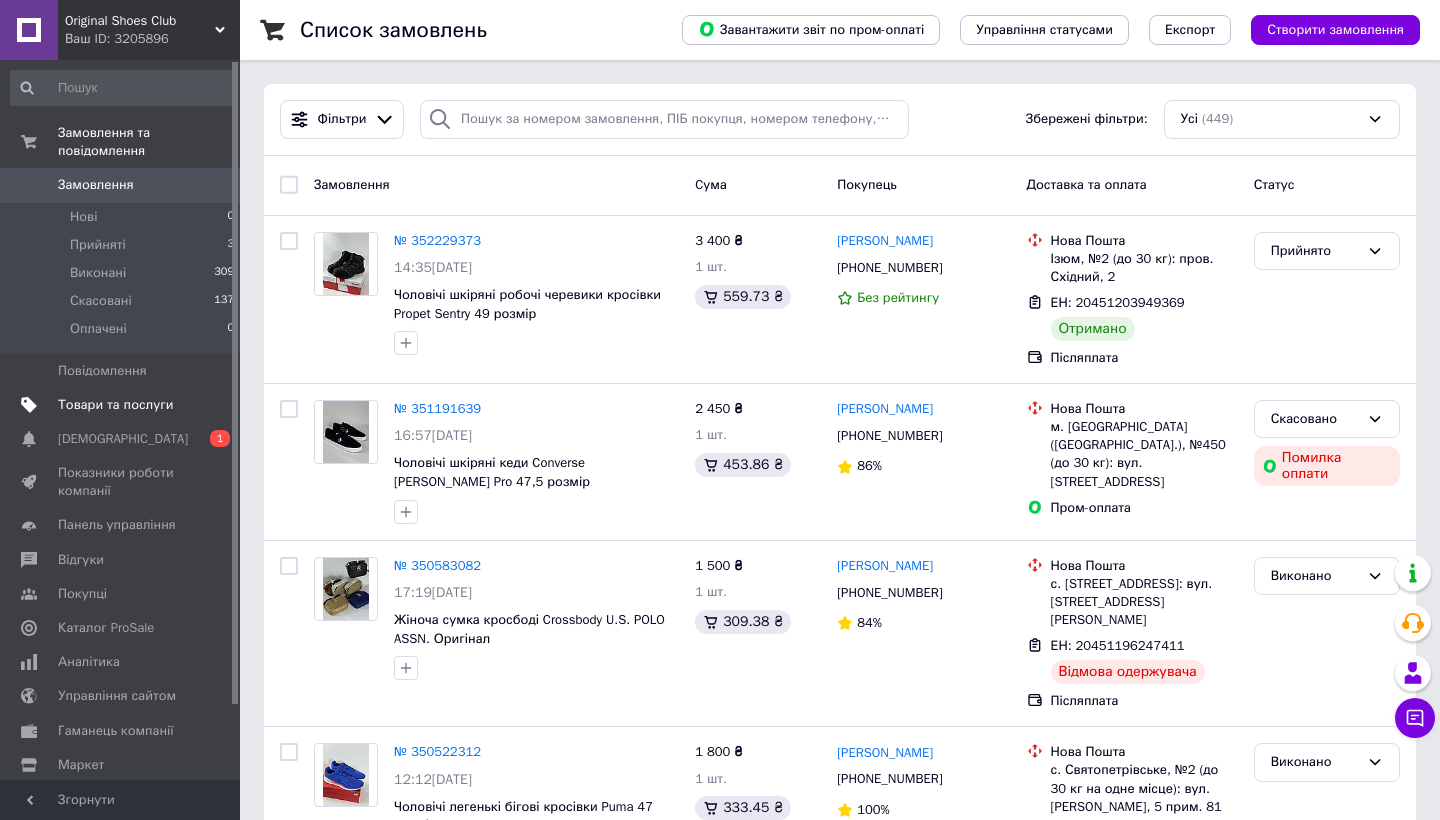 click on "Товари та послуги" at bounding box center [115, 405] 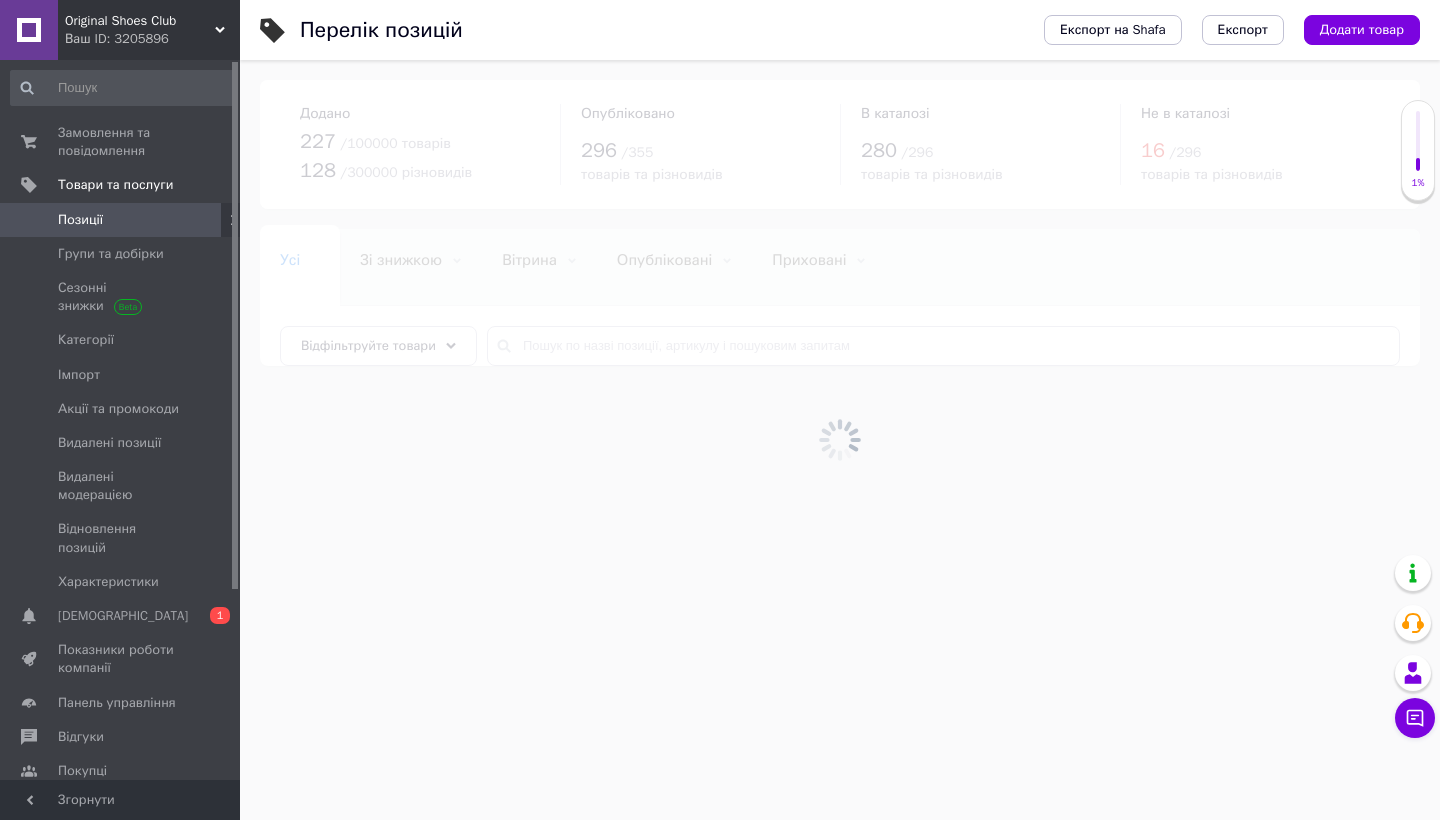 click on "Додати товар" at bounding box center [1362, 30] 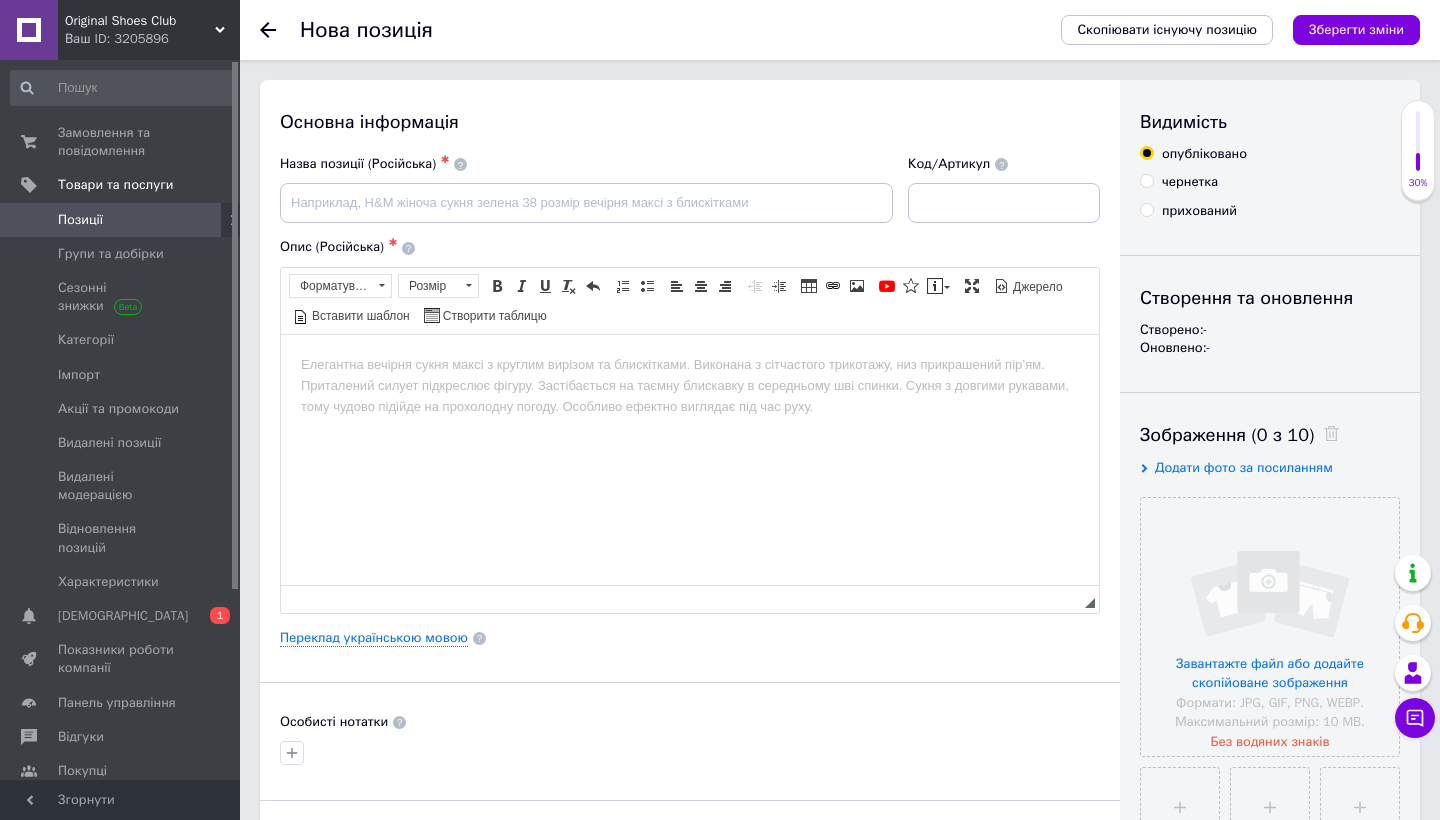 scroll, scrollTop: 0, scrollLeft: 0, axis: both 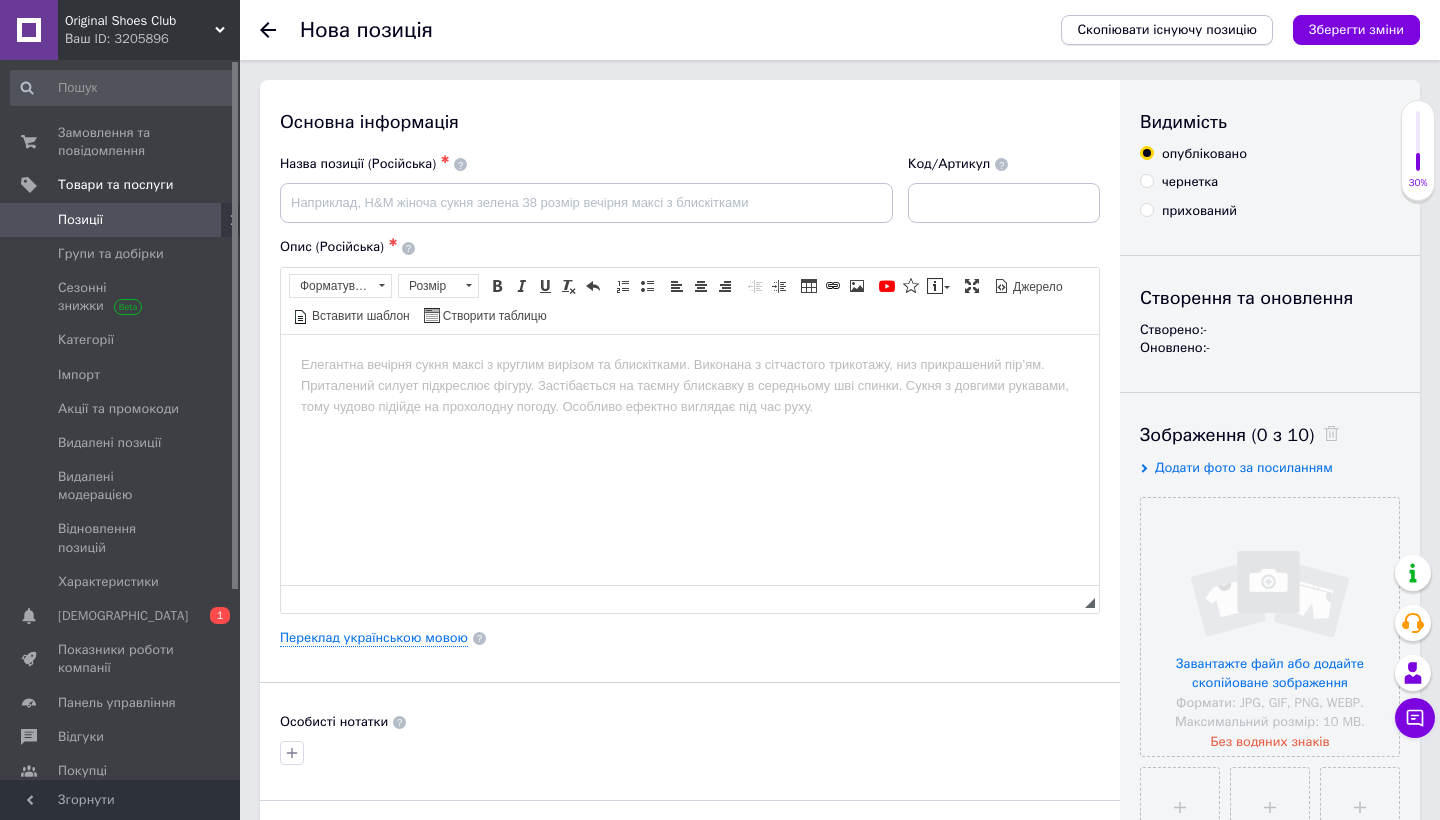 click on "Скопіювати існуючу позицію" at bounding box center [1167, 30] 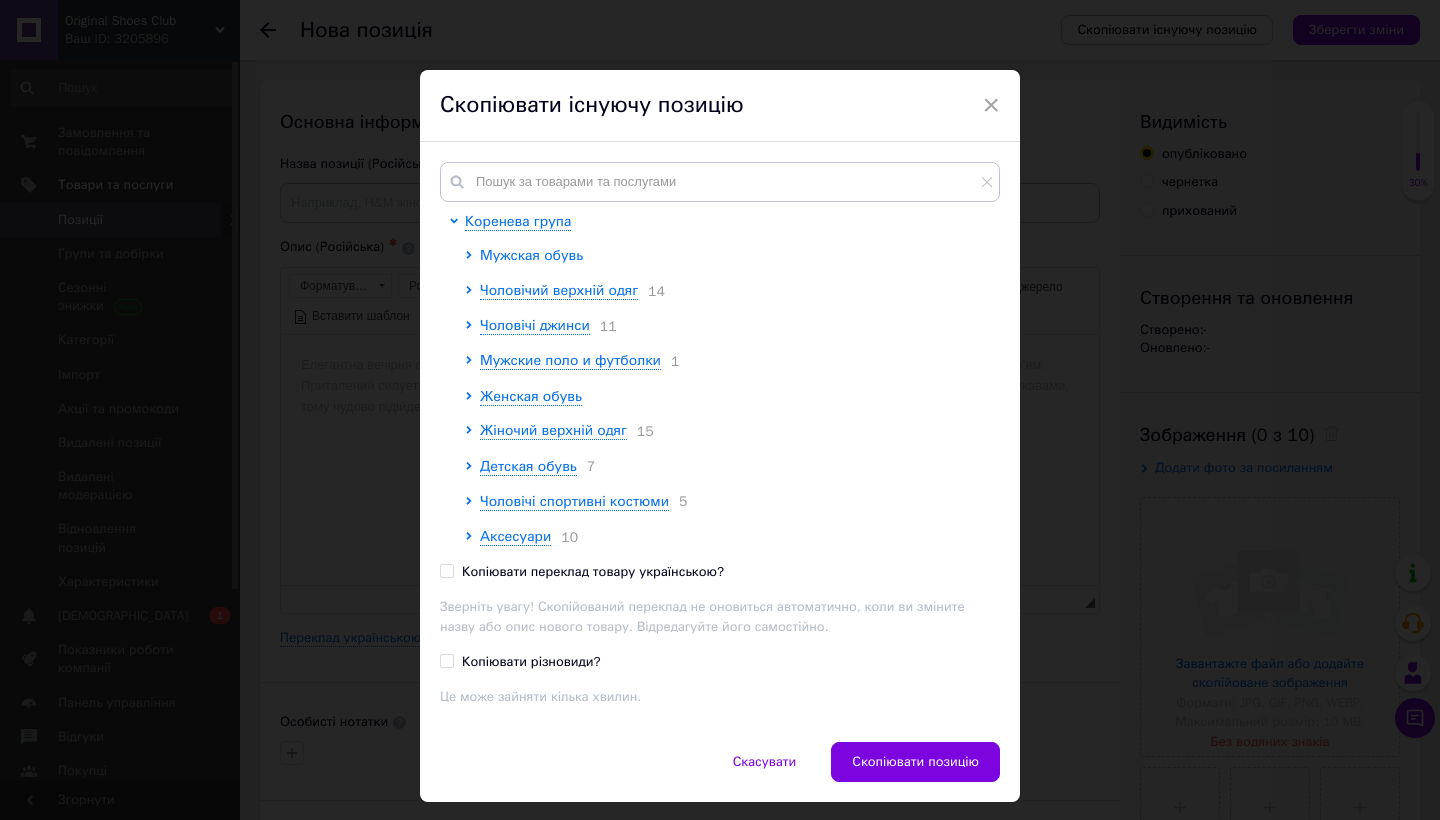 click 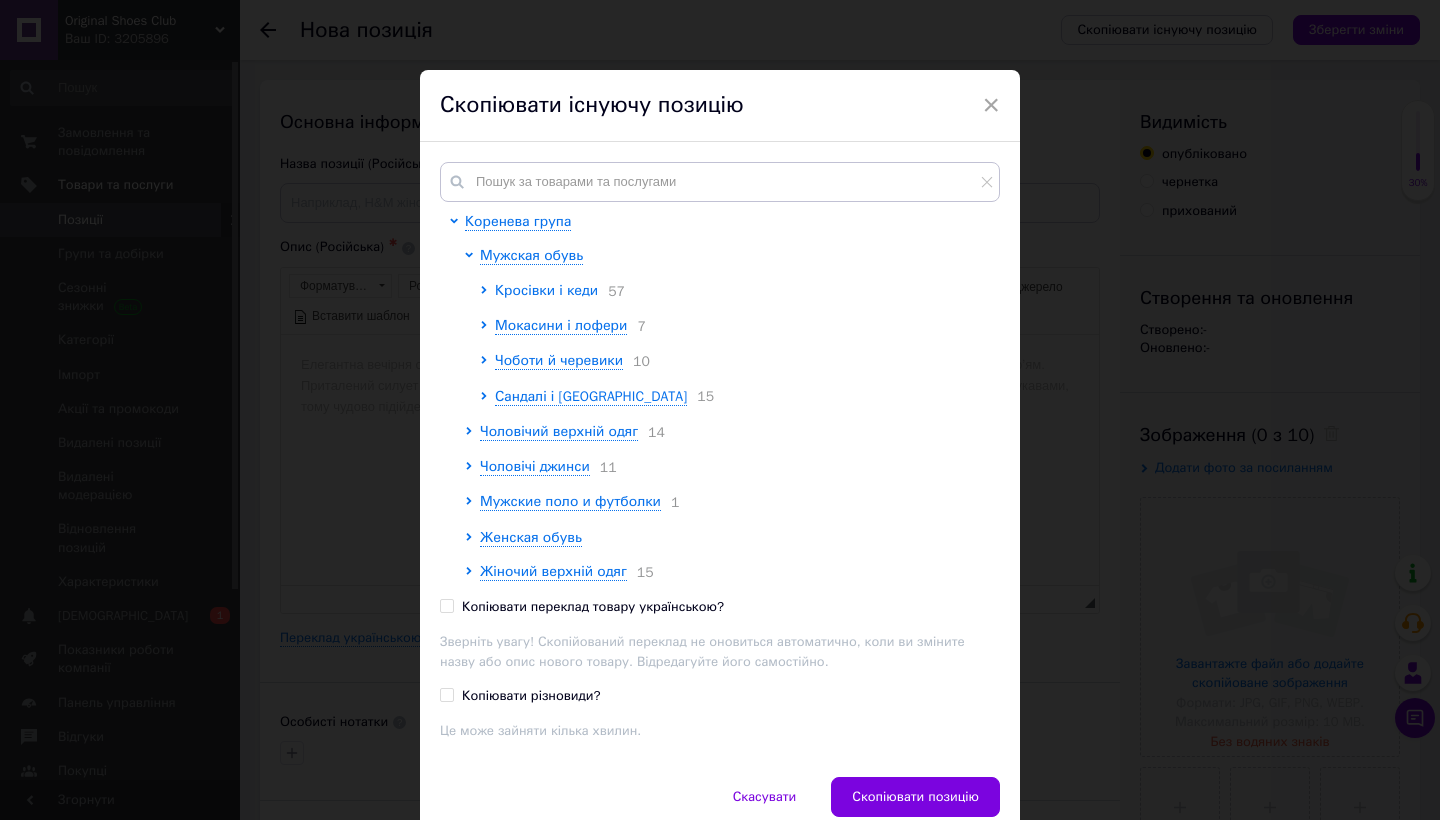 click 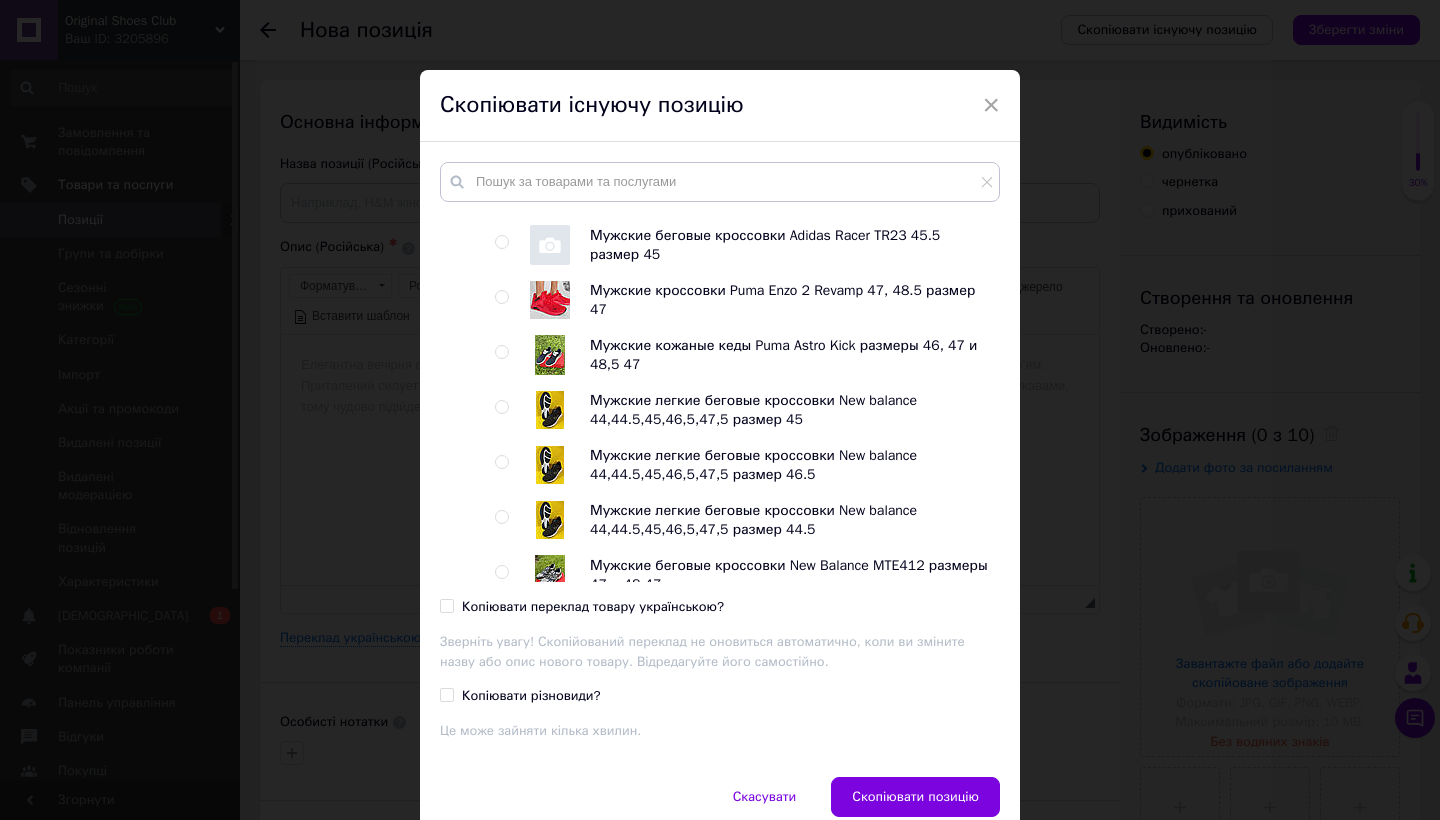 scroll, scrollTop: 258, scrollLeft: 0, axis: vertical 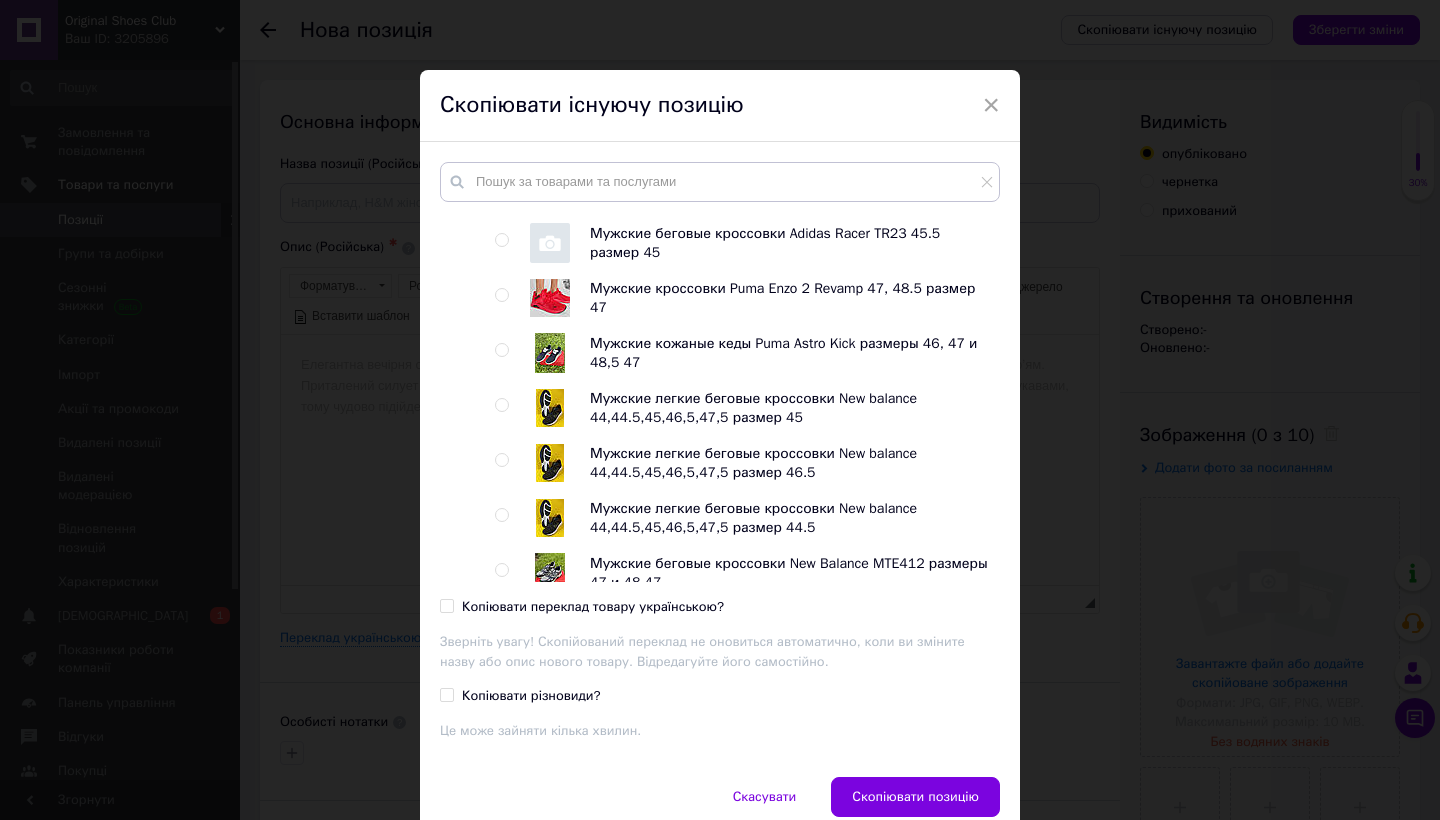 click at bounding box center (501, 350) 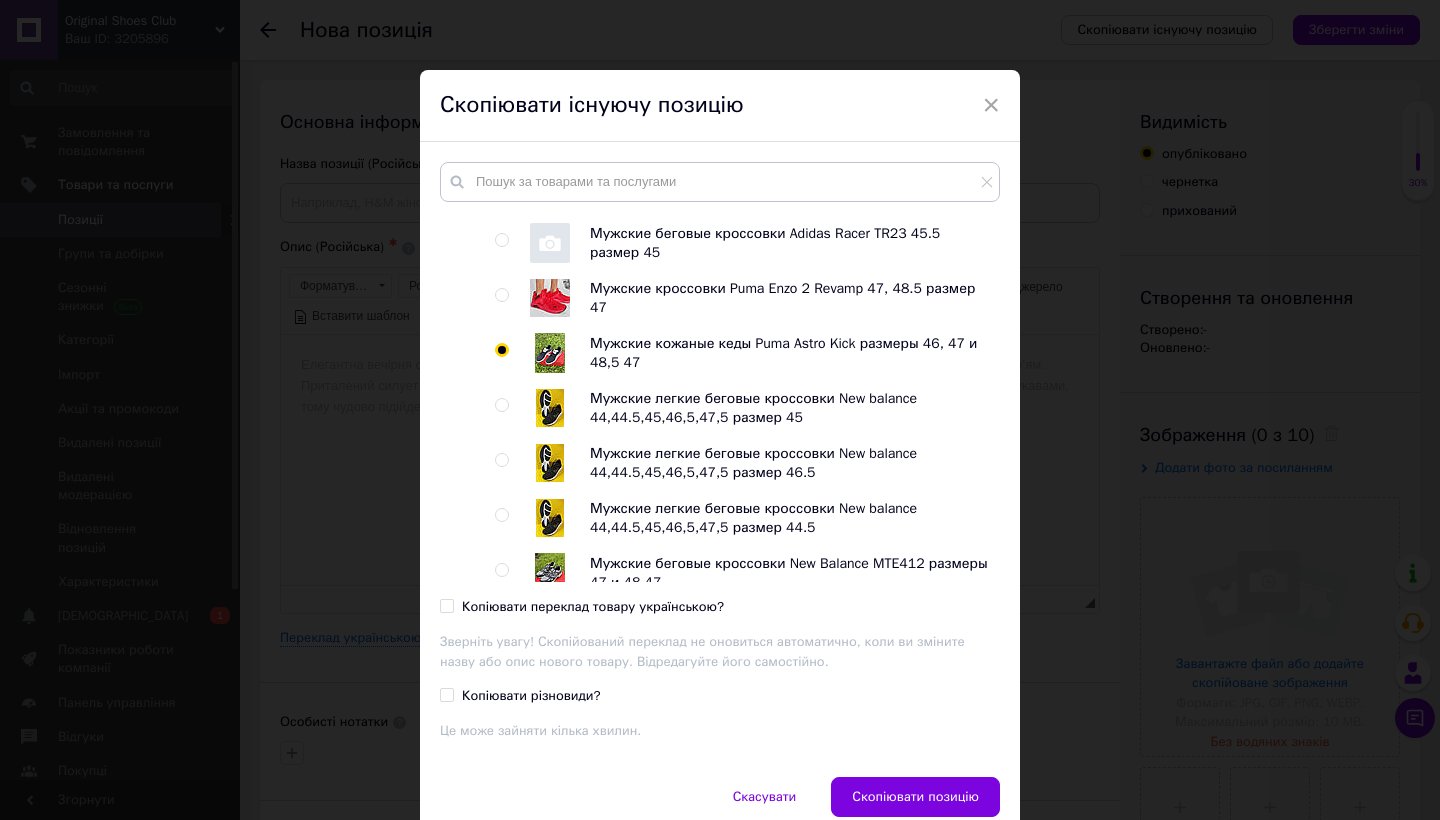 radio on "true" 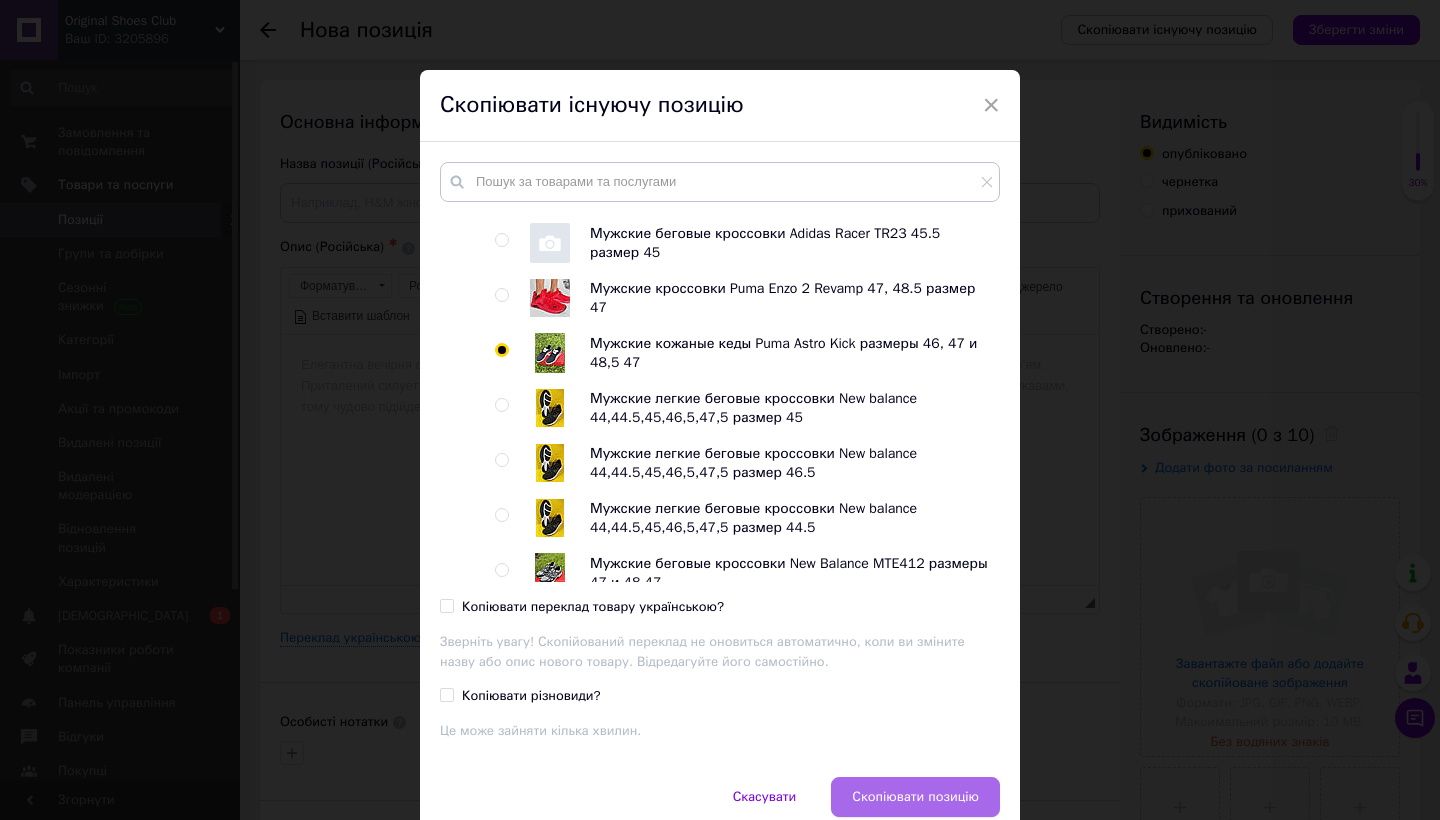 click on "Скопіювати позицію" at bounding box center [915, 797] 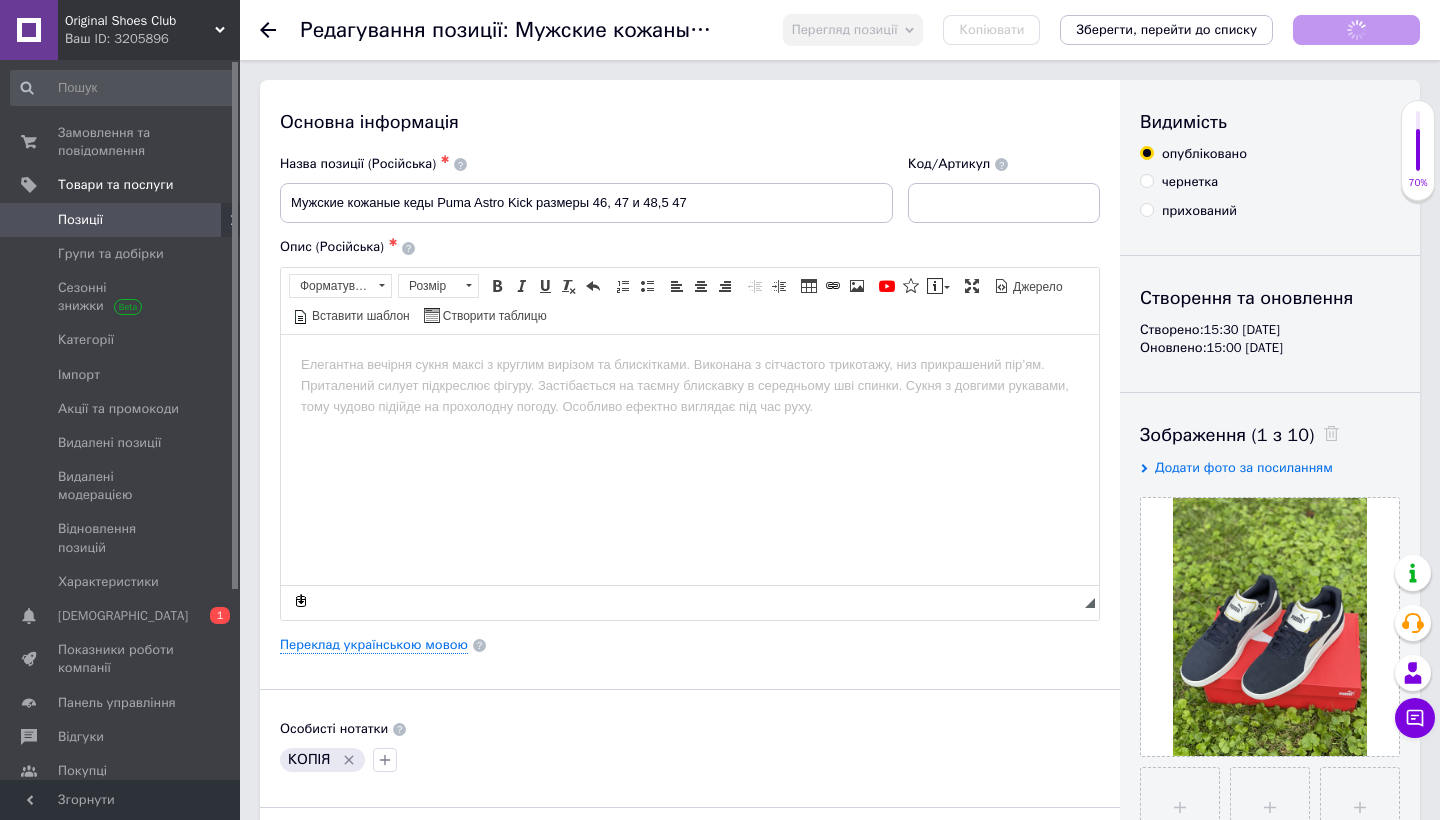 scroll, scrollTop: 0, scrollLeft: 0, axis: both 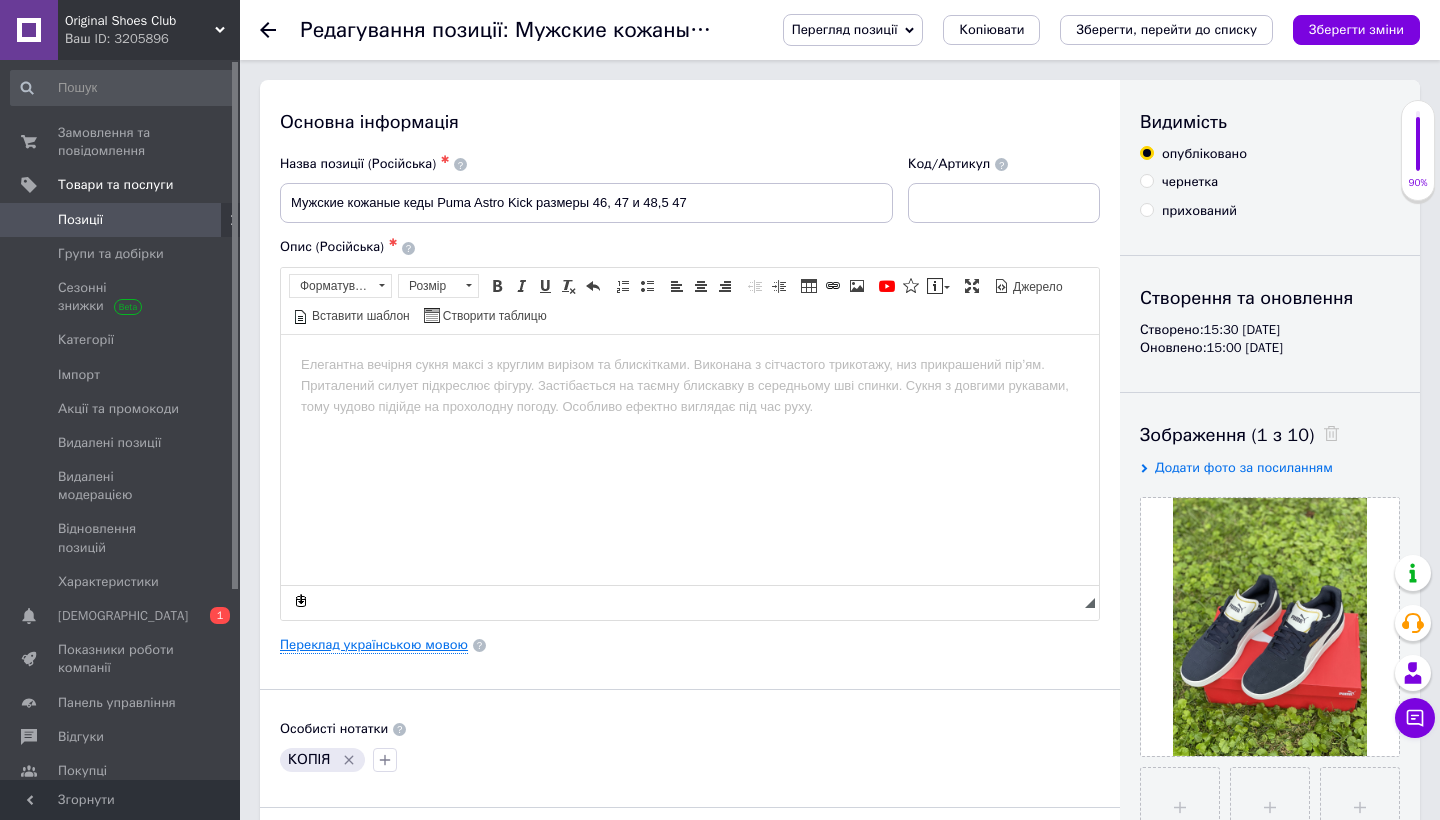 click on "Переклад українською мовою" at bounding box center (374, 645) 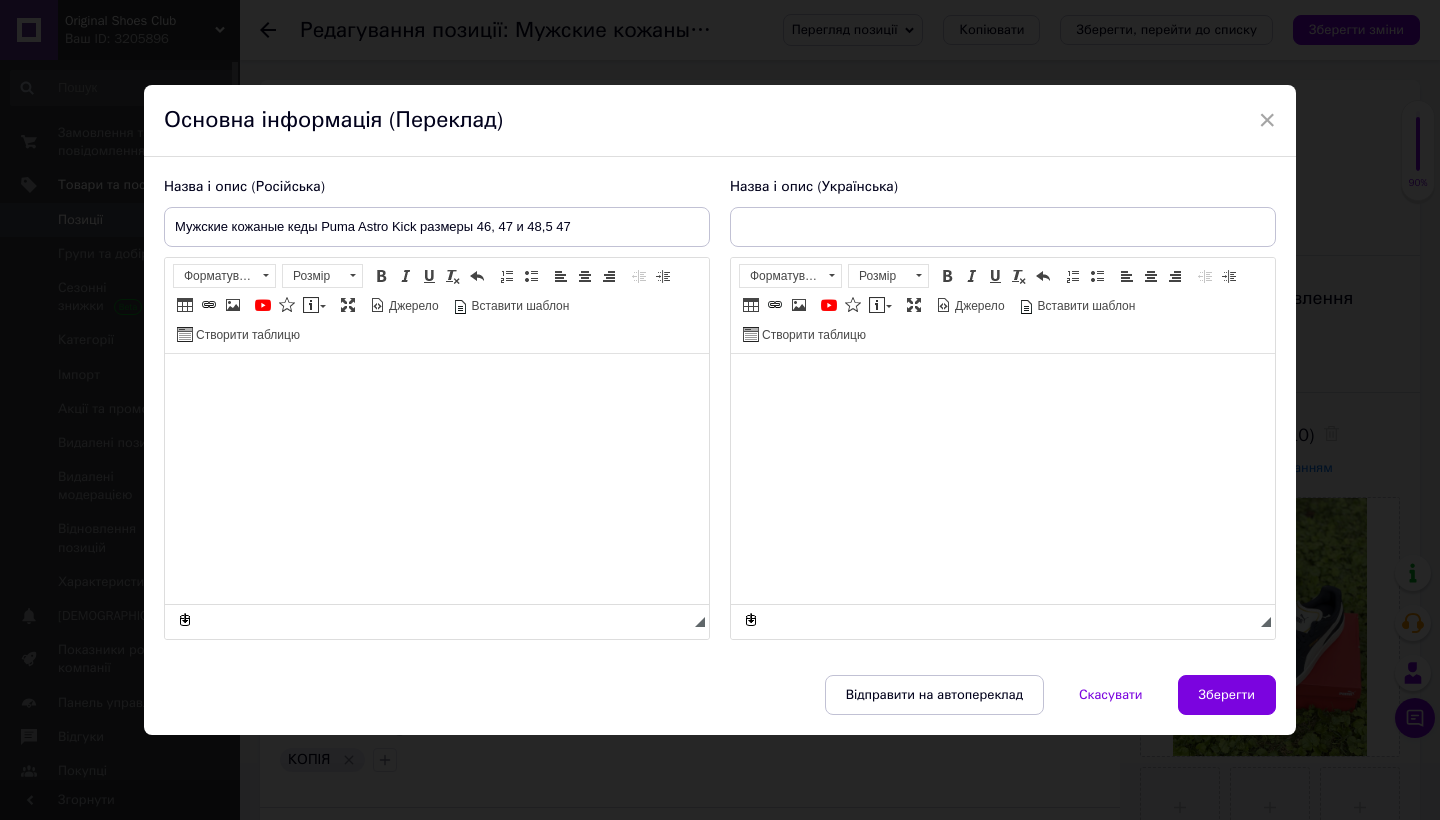 scroll, scrollTop: 0, scrollLeft: 0, axis: both 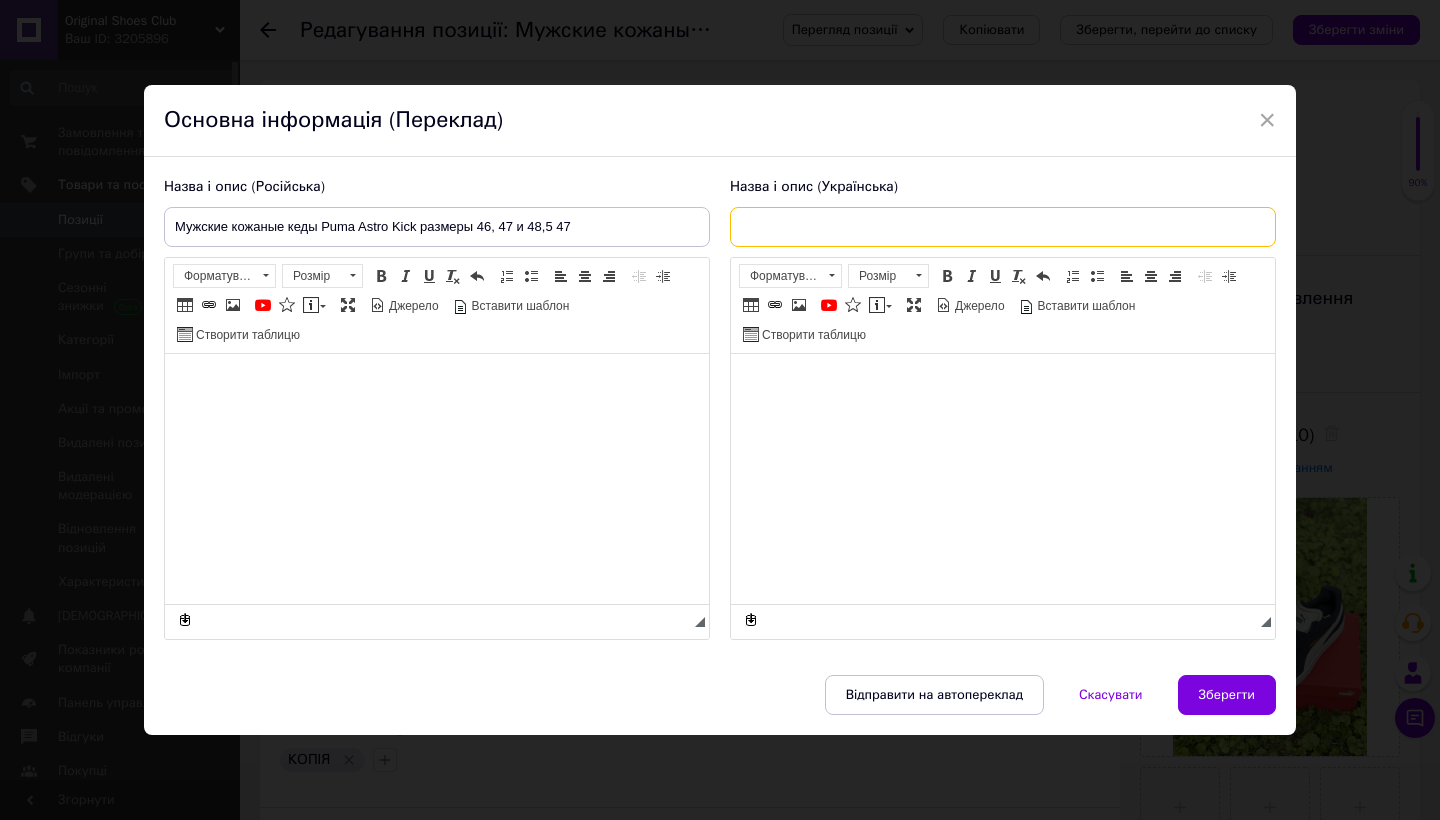 click at bounding box center [1003, 227] 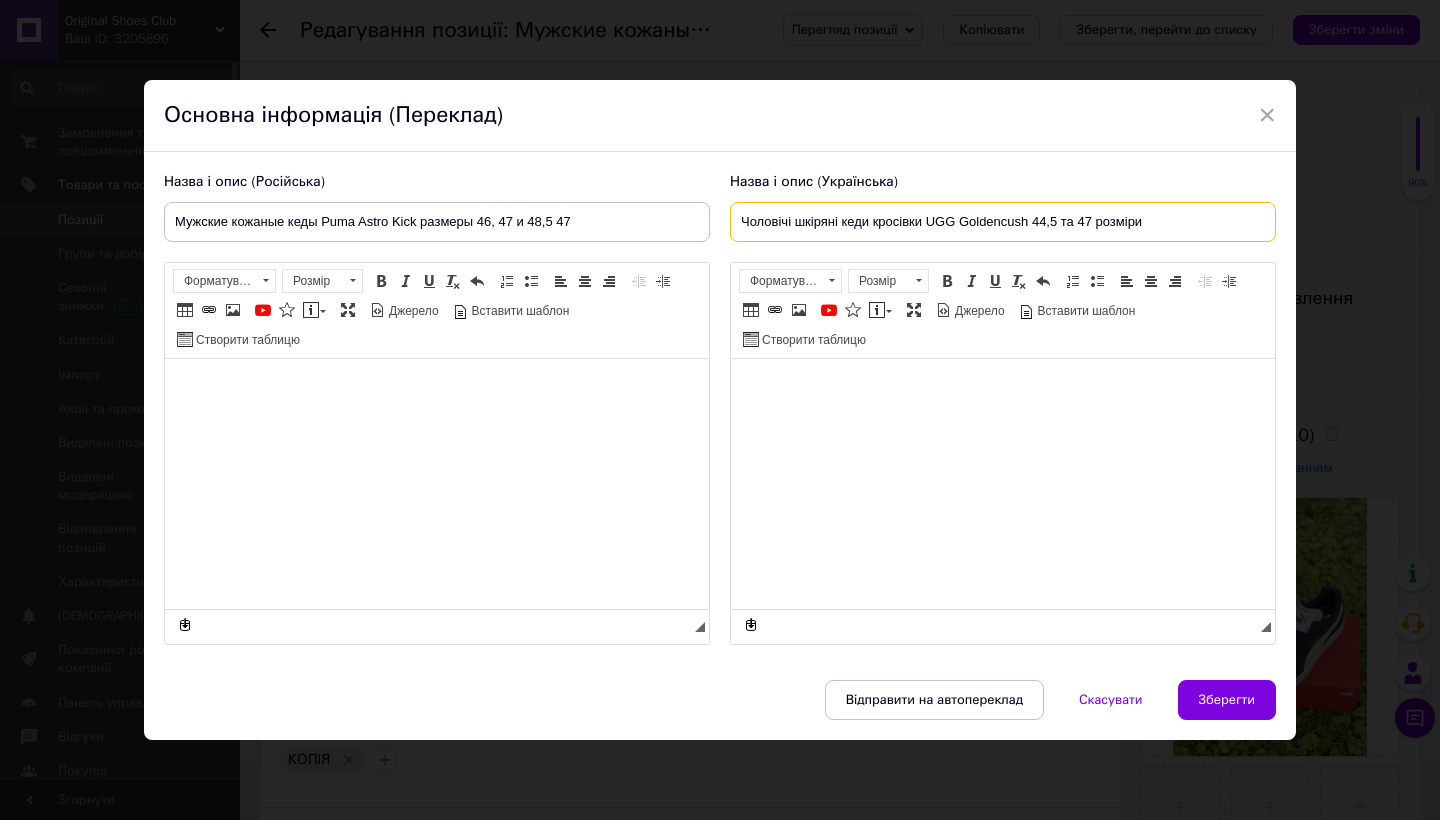 click on "Чоловічі шкіряні кеди кросівки UGG Goldencush 44,5 та 47 розміри" at bounding box center (1003, 222) 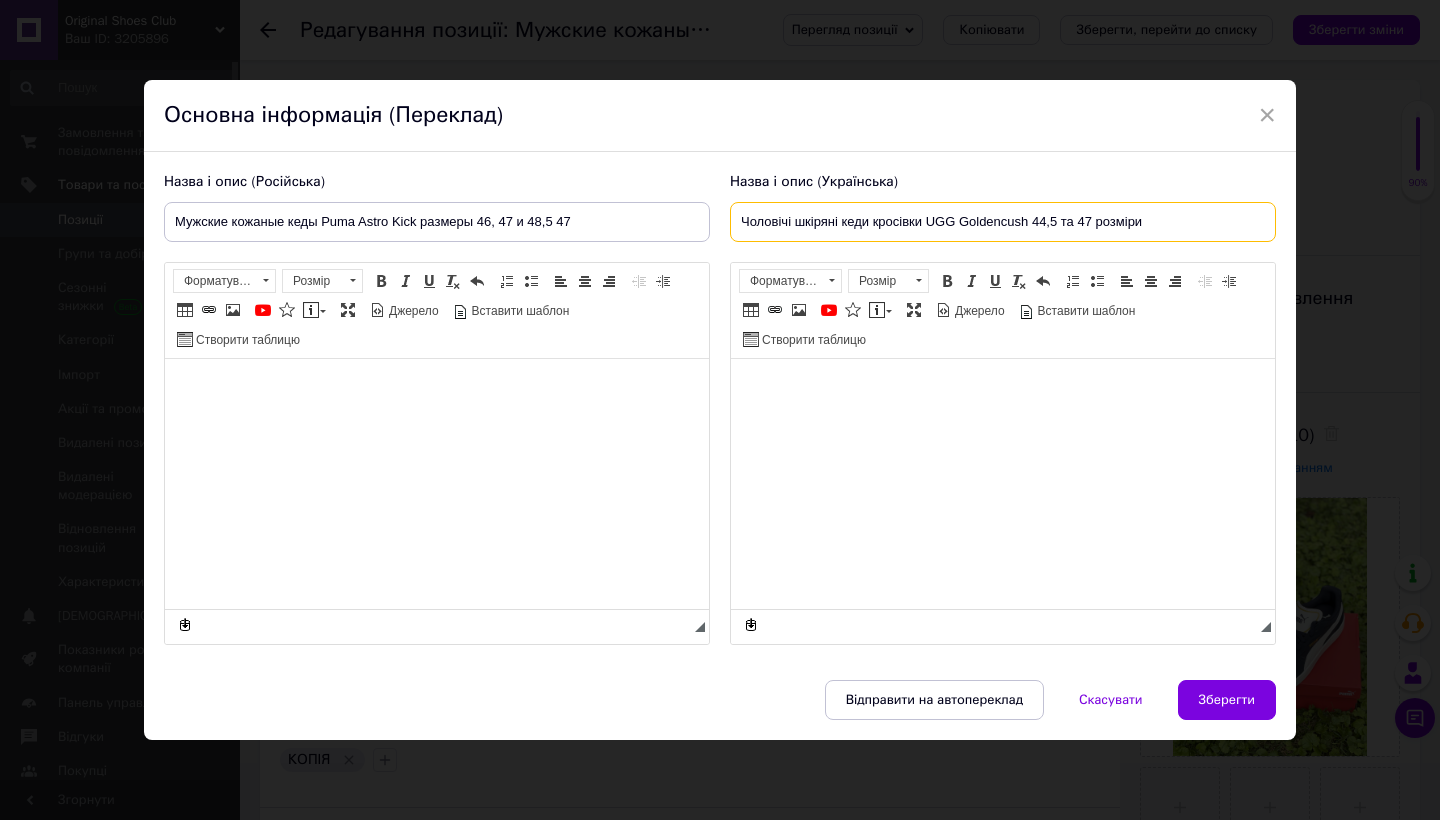type on "Чоловічі шкіряні кеди кросівки UGG Goldencush 44,5 та 47 розміри" 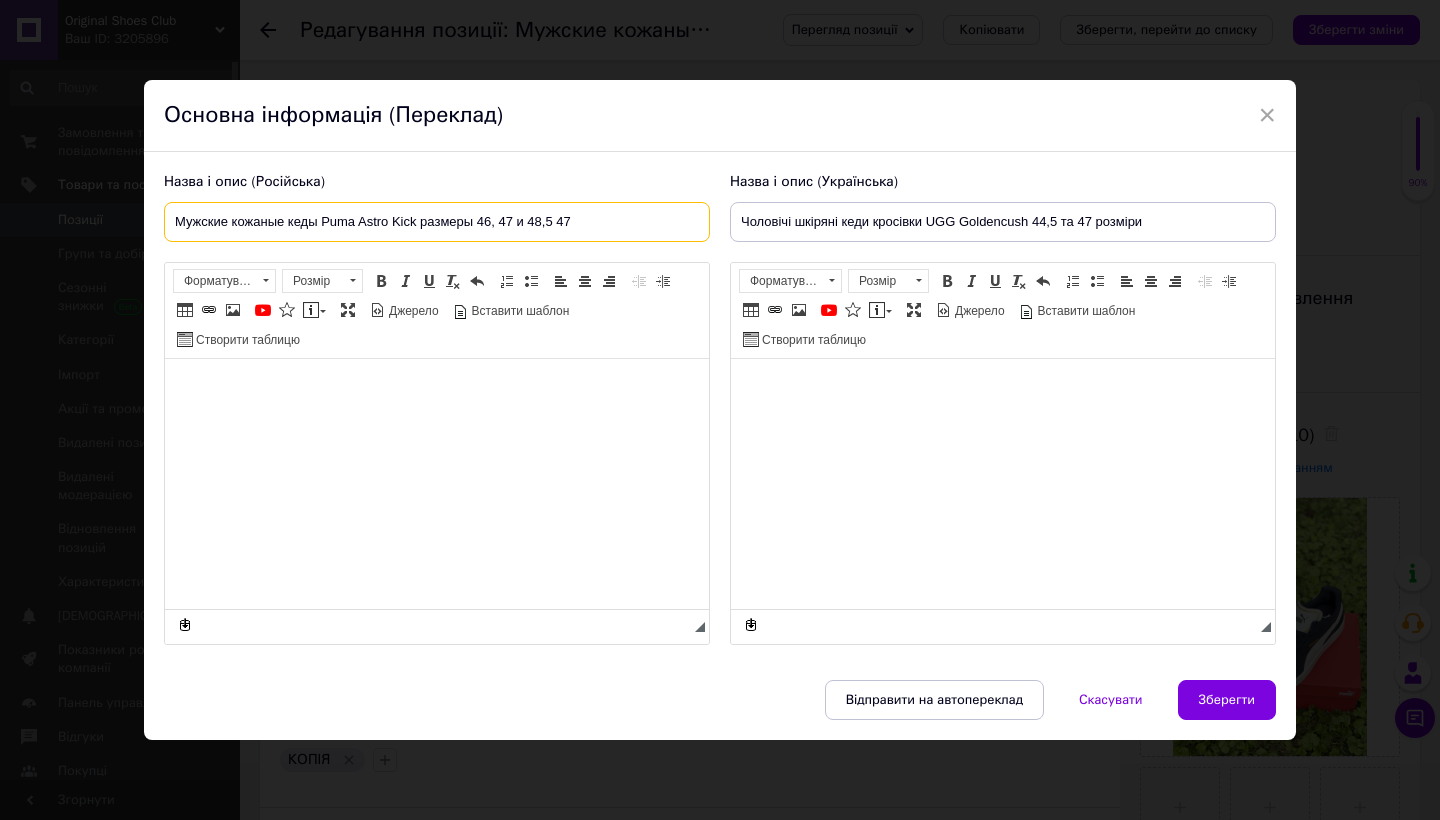click on "Мужские кожаные кеды Puma Astro Kick размеры 46, 47 и 48,5 47" at bounding box center [437, 222] 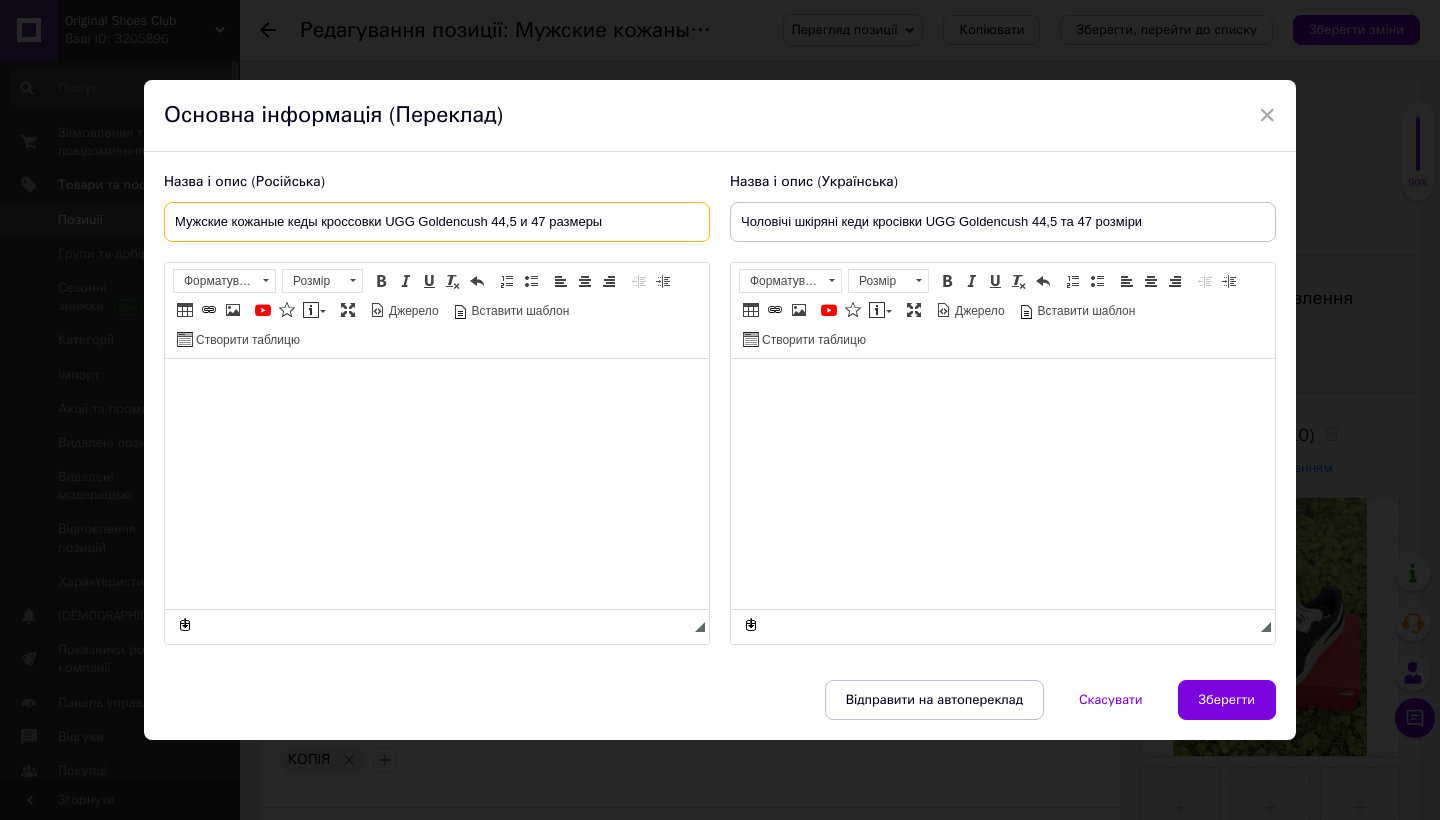 type on "Мужские кожаные кеды кроссовки UGG Goldencush 44,5 и 47 размеры" 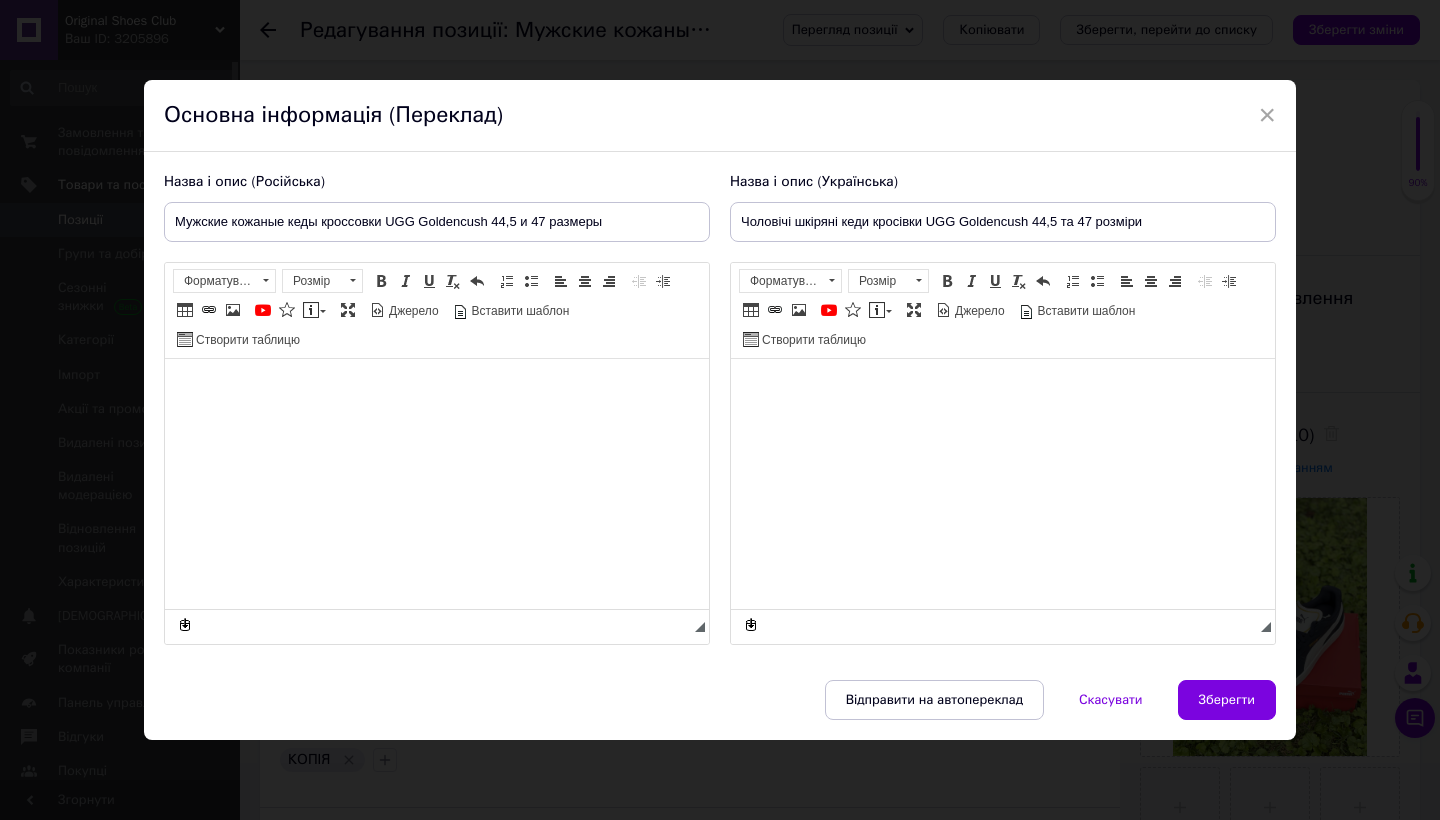 click at bounding box center (1003, 388) 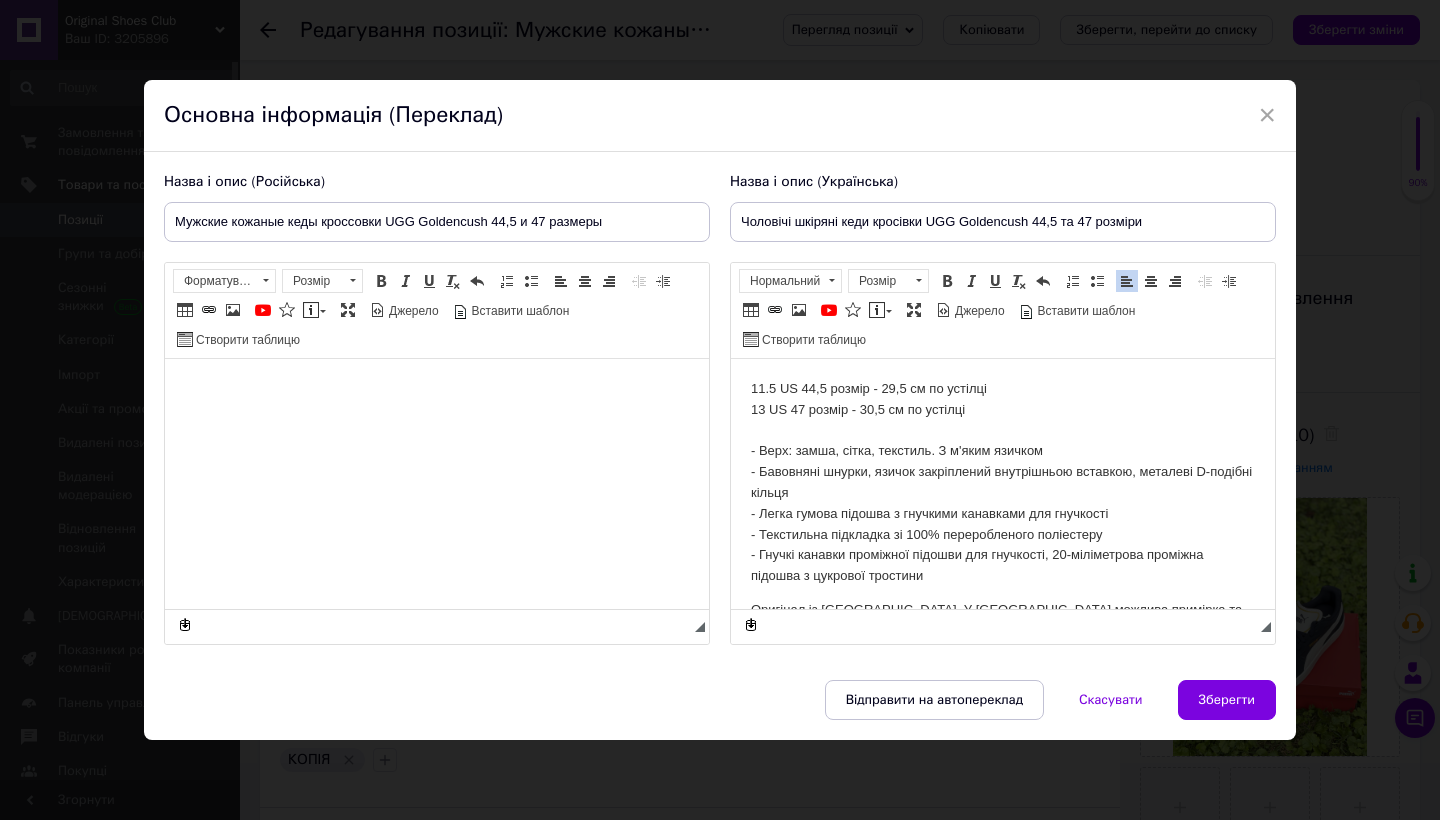 scroll, scrollTop: 60, scrollLeft: 0, axis: vertical 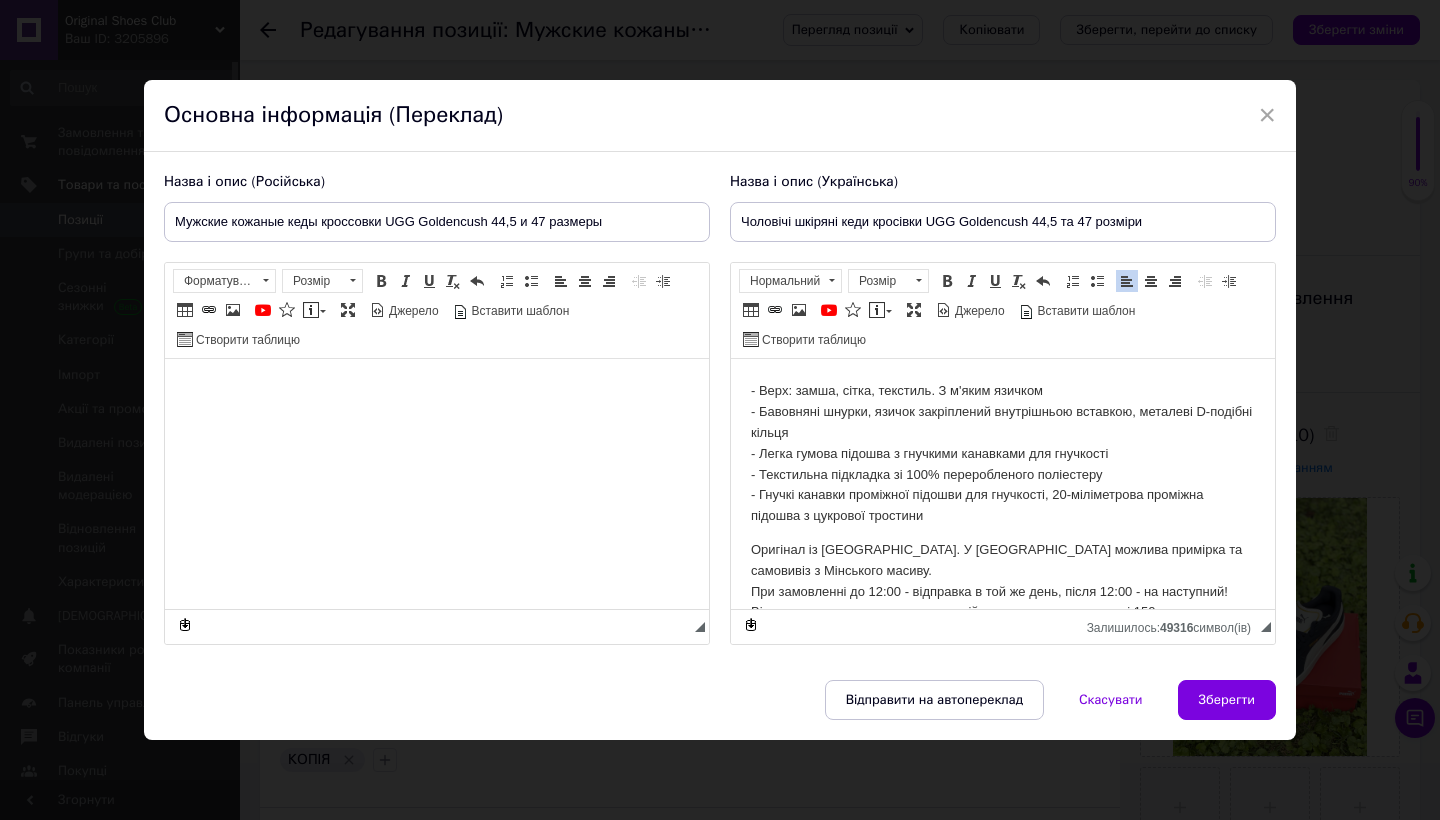 click at bounding box center (437, 388) 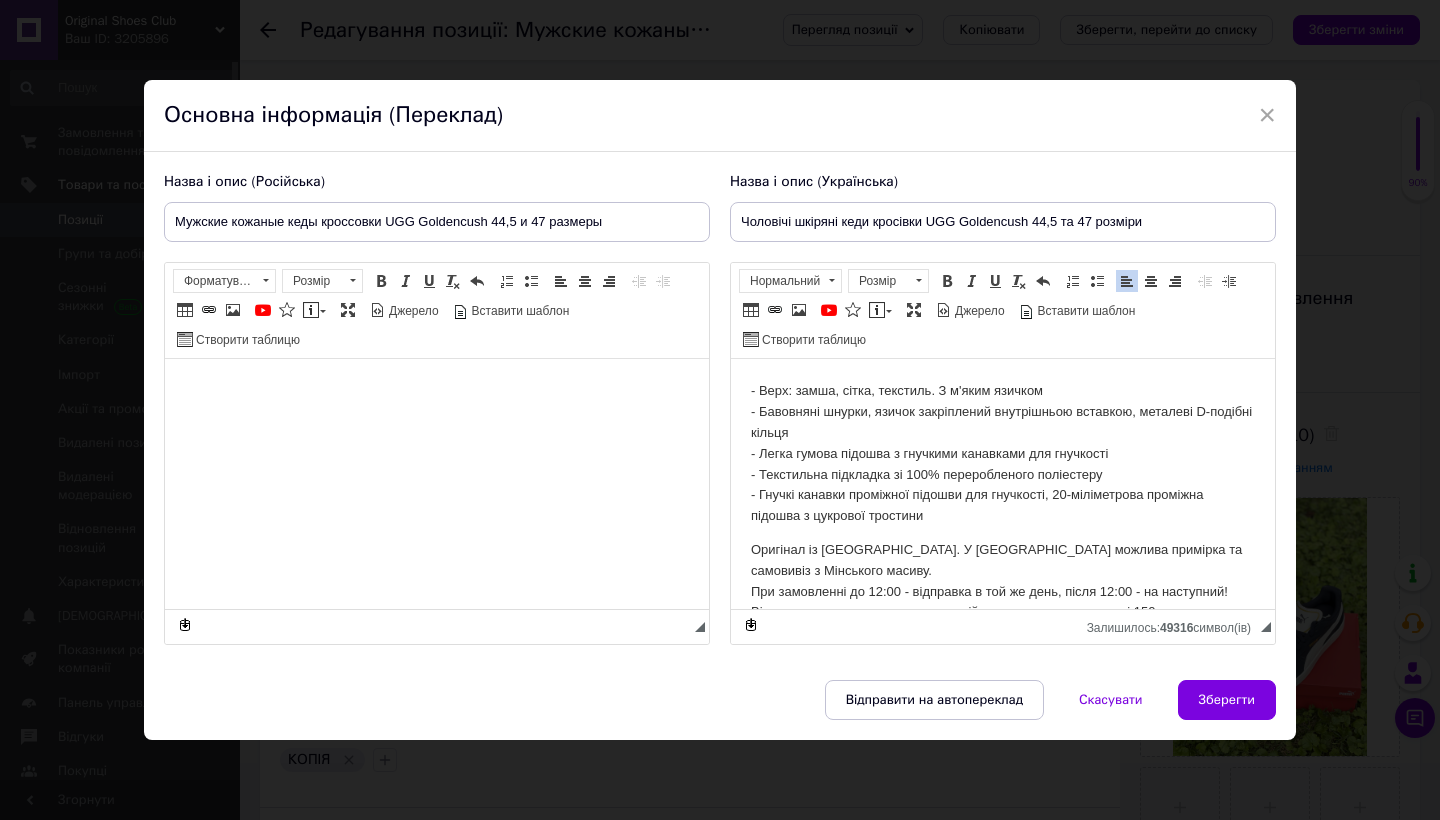 scroll, scrollTop: 73, scrollLeft: 0, axis: vertical 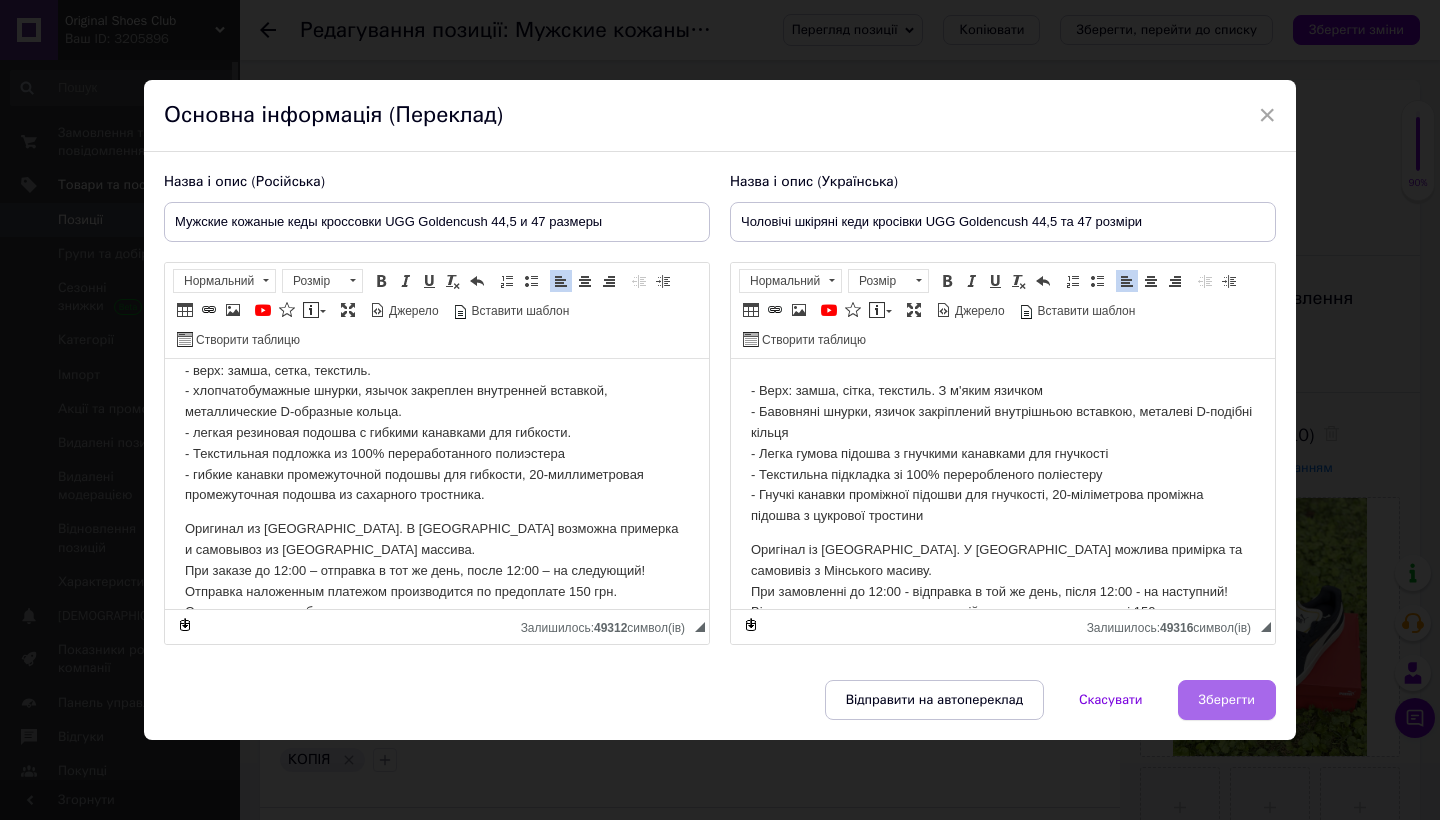 click on "Зберегти" at bounding box center [1227, 700] 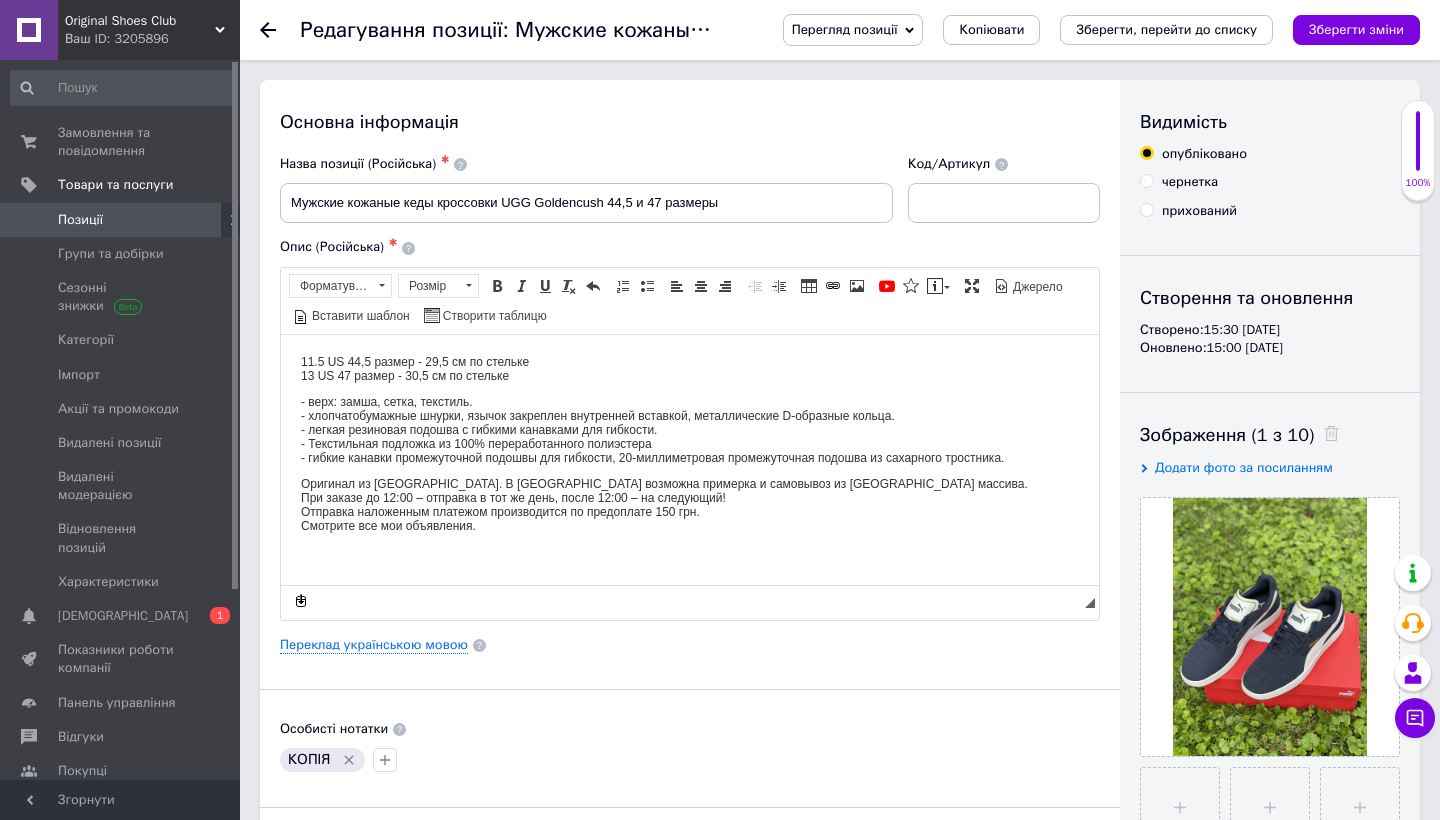 type on "Мужские кожаные кеды кроссовки UGG Goldencush 44,5 и 47 размеры" 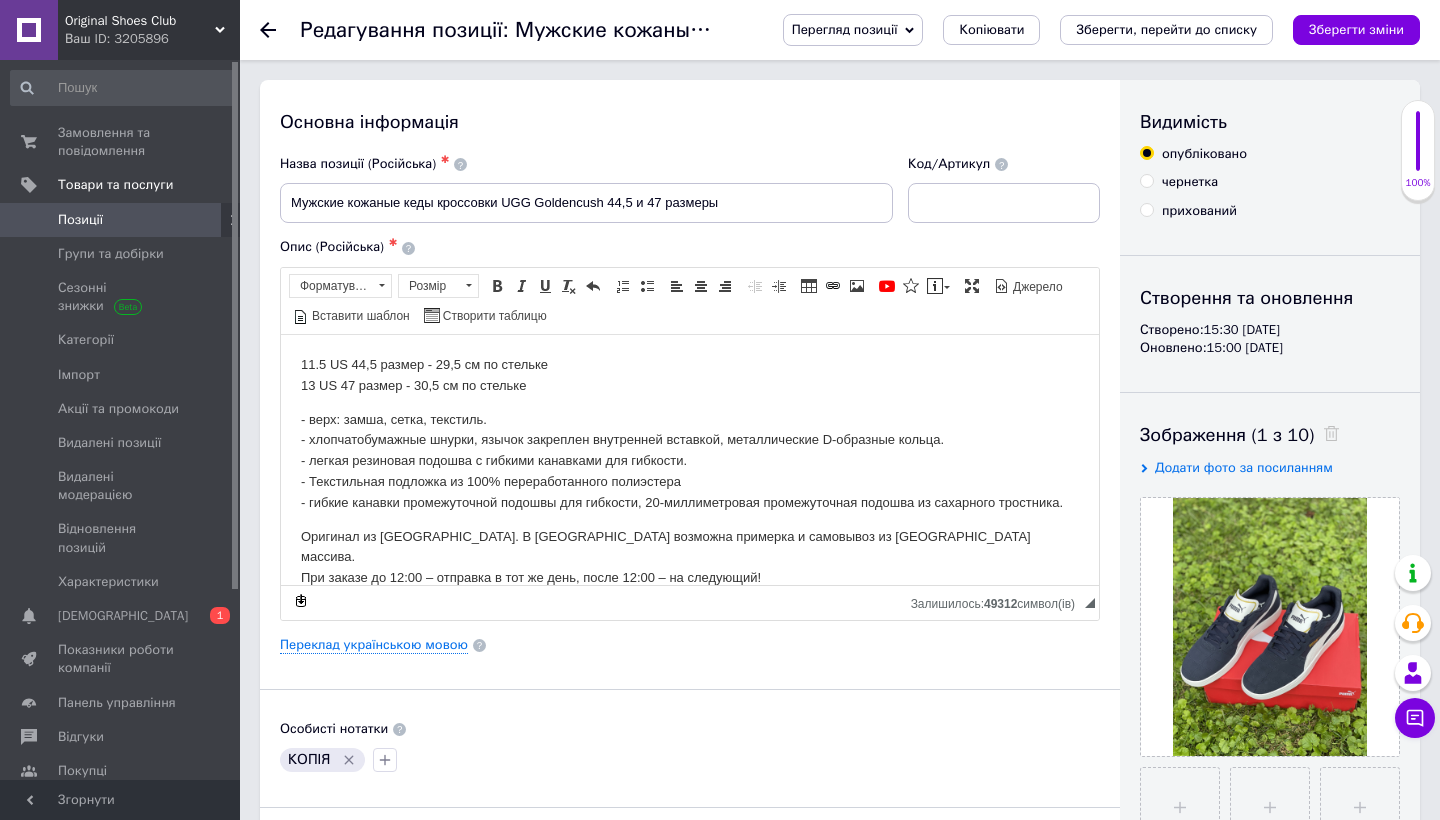 scroll, scrollTop: 0, scrollLeft: 0, axis: both 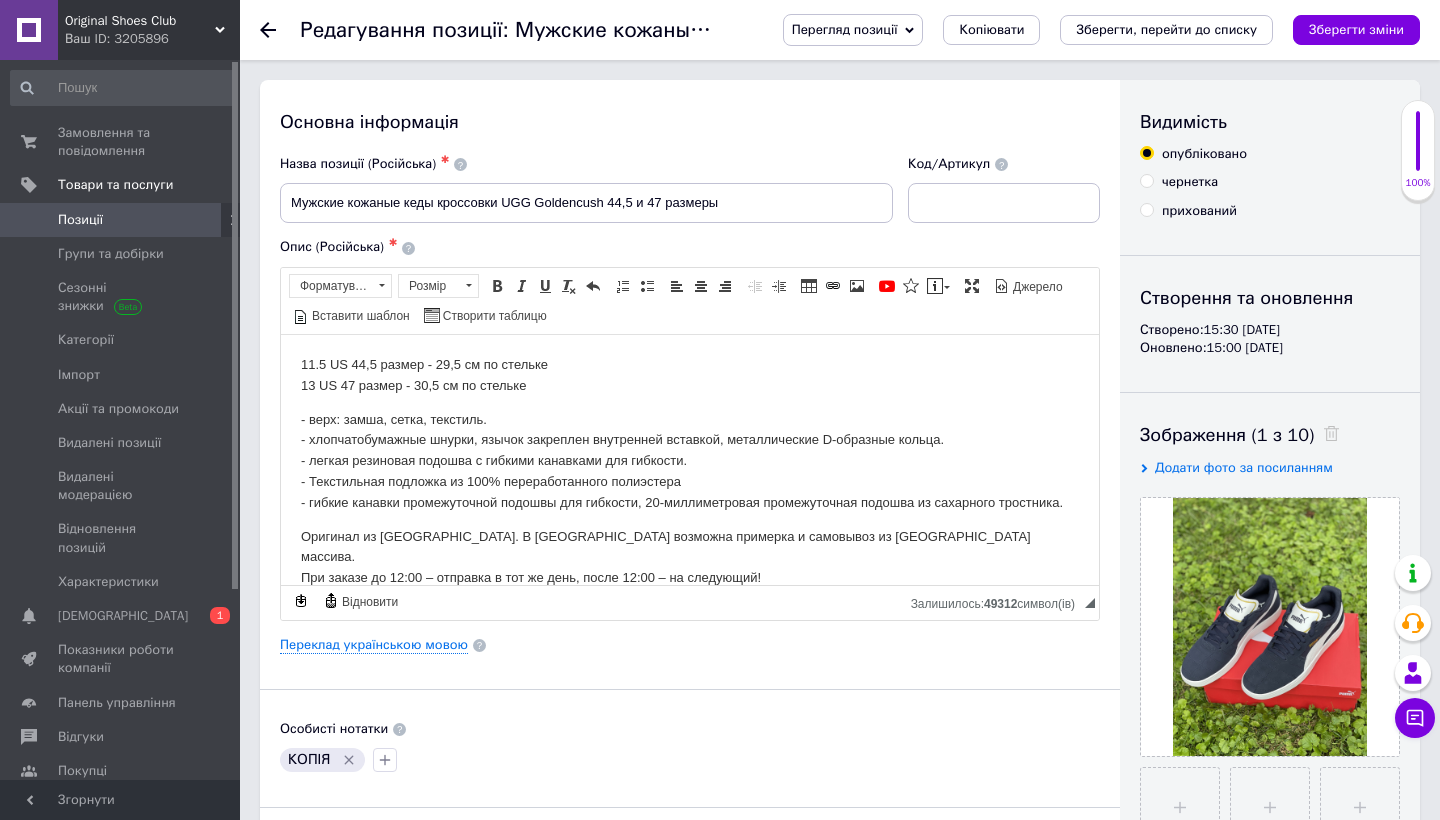 click at bounding box center [1326, 435] 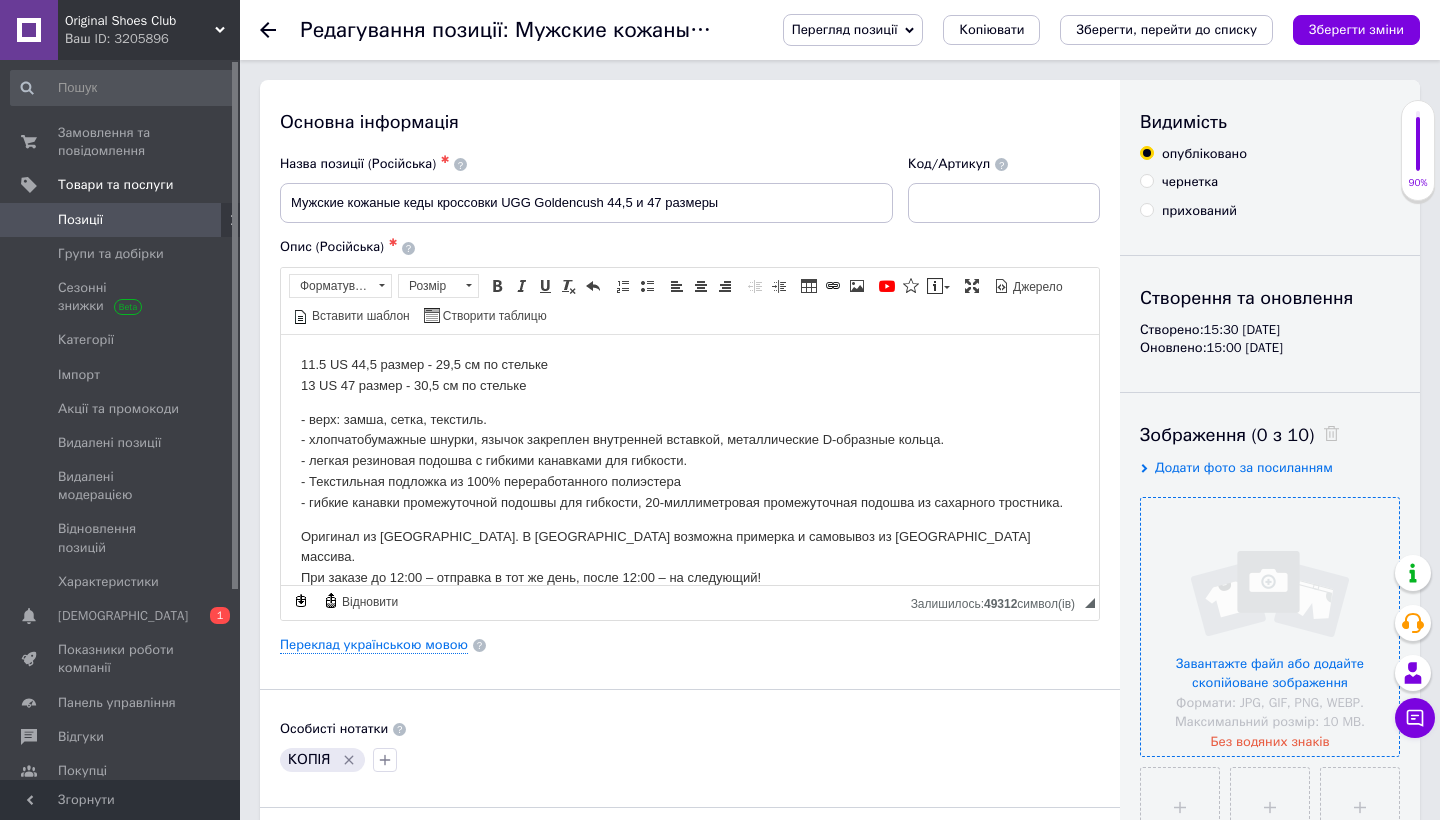 click at bounding box center (1270, 627) 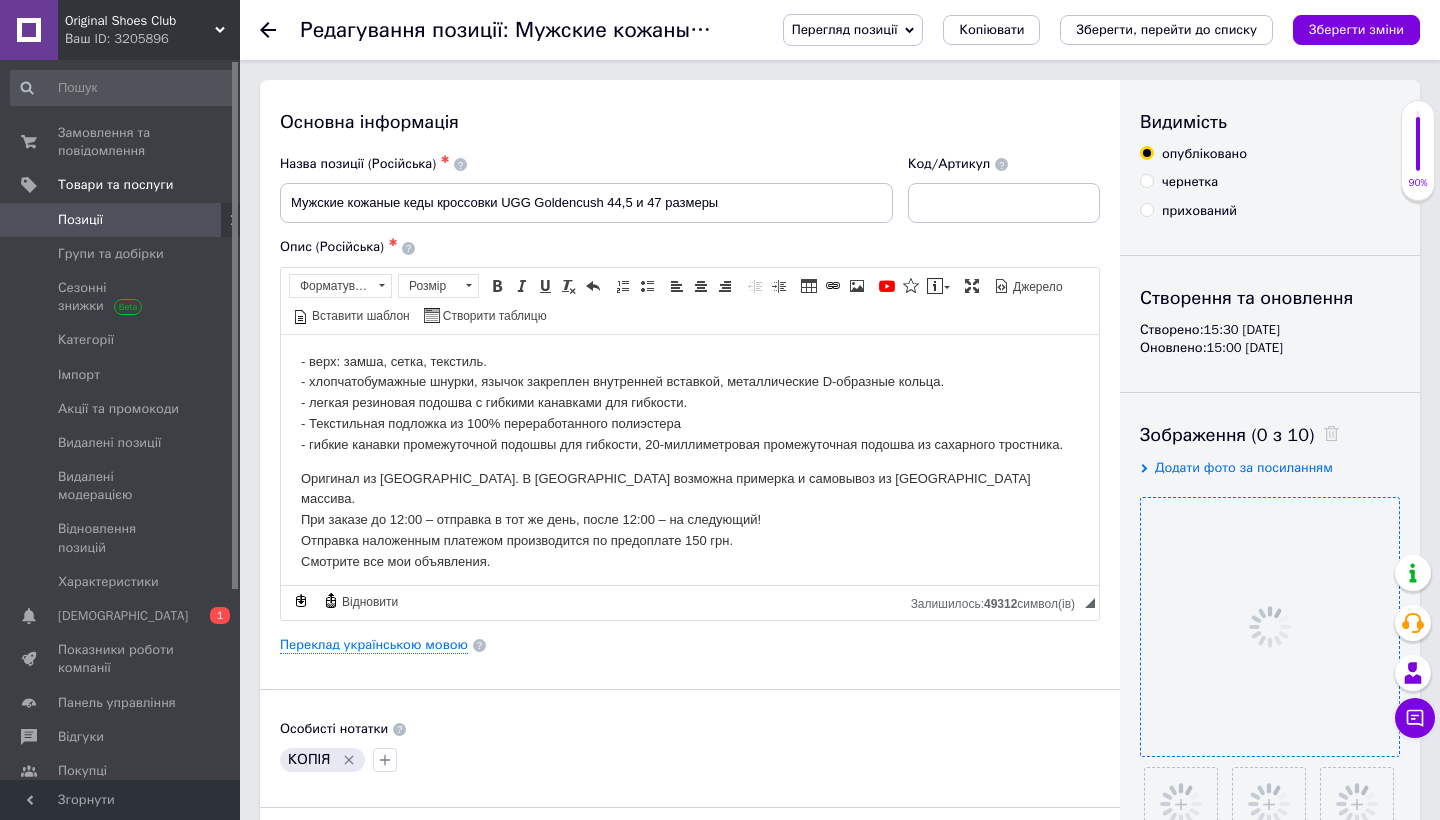 scroll, scrollTop: 56, scrollLeft: 0, axis: vertical 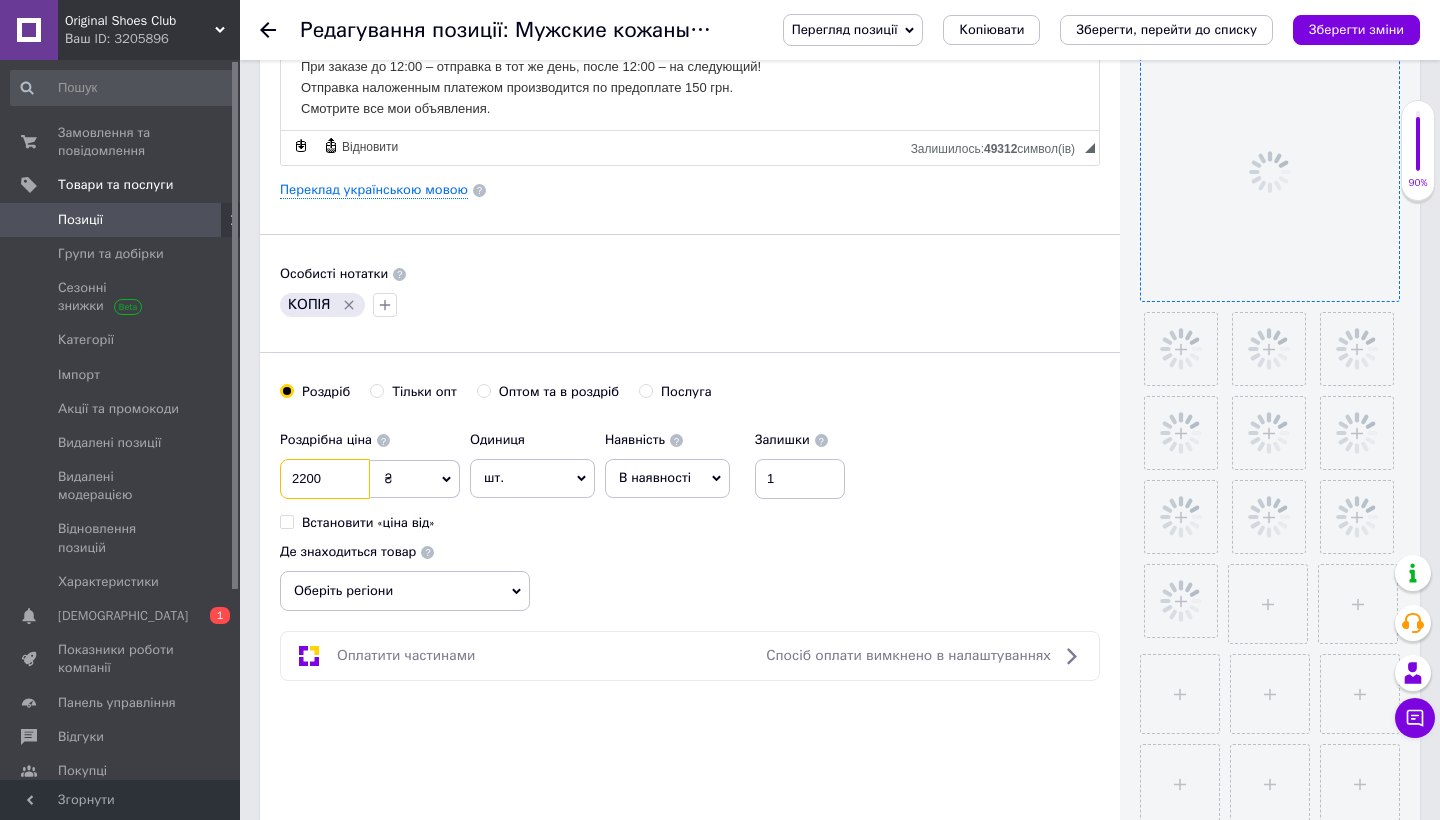 click on "2200" at bounding box center [325, 479] 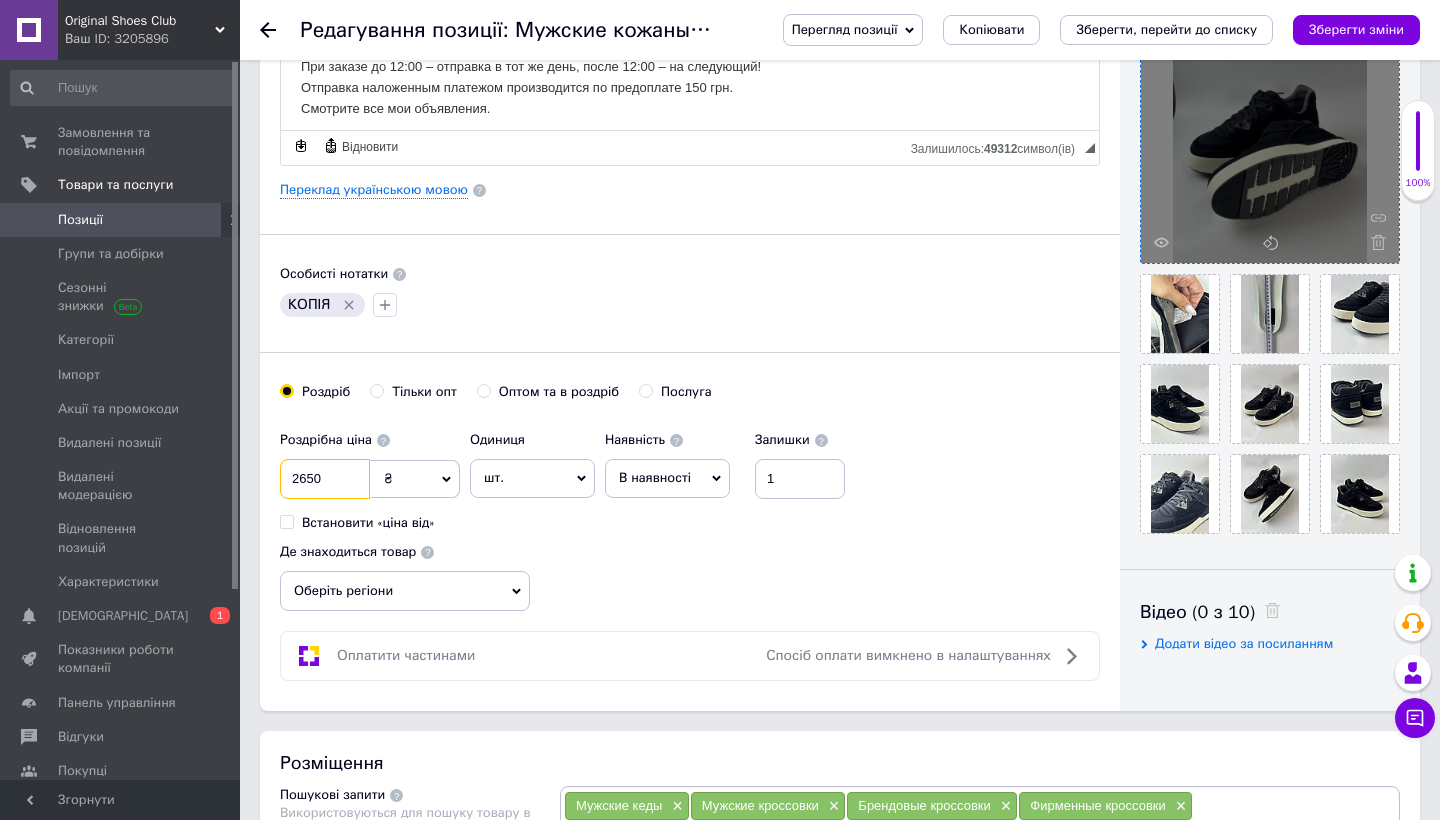 scroll, scrollTop: 467, scrollLeft: 0, axis: vertical 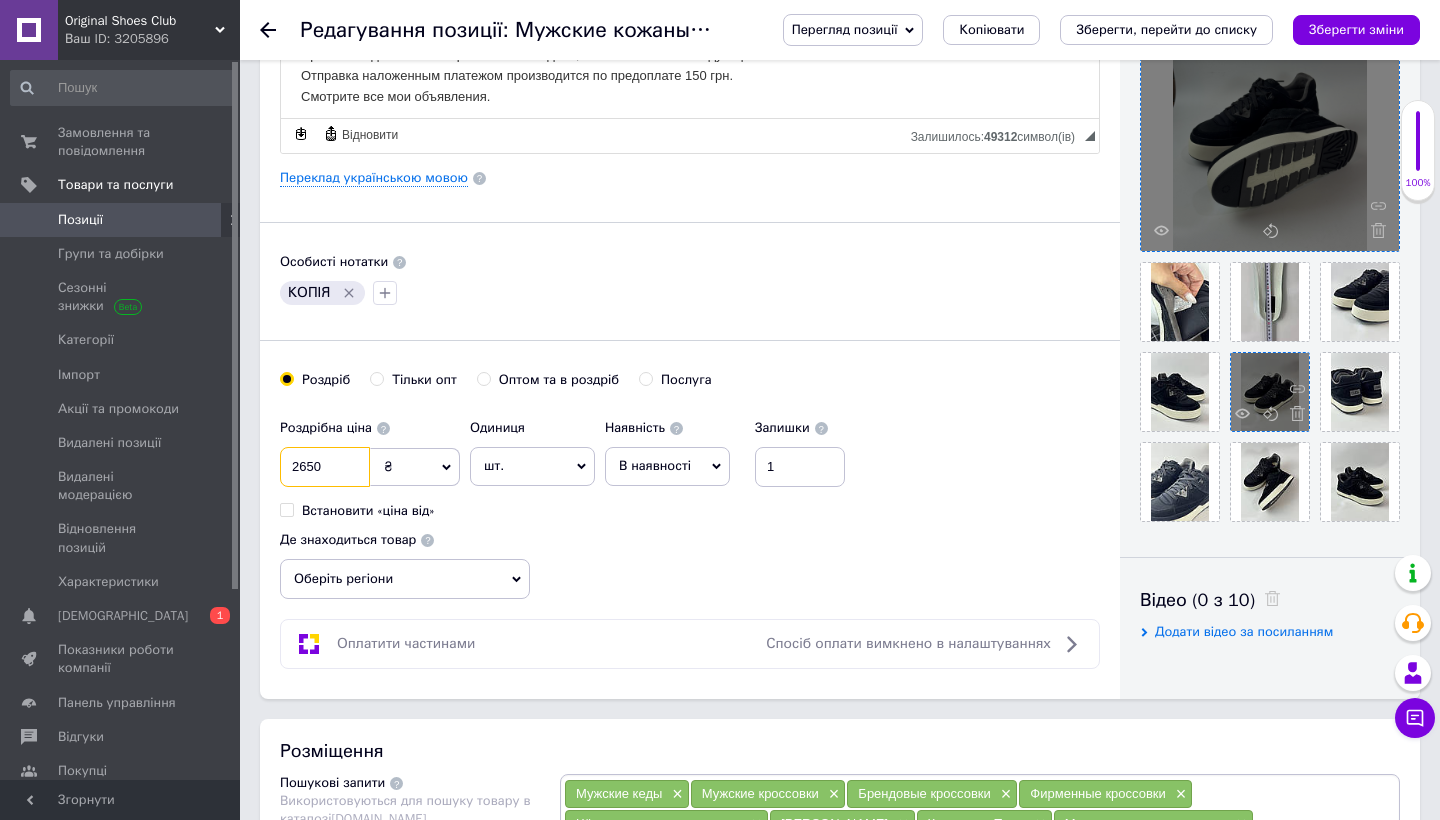 type on "2650" 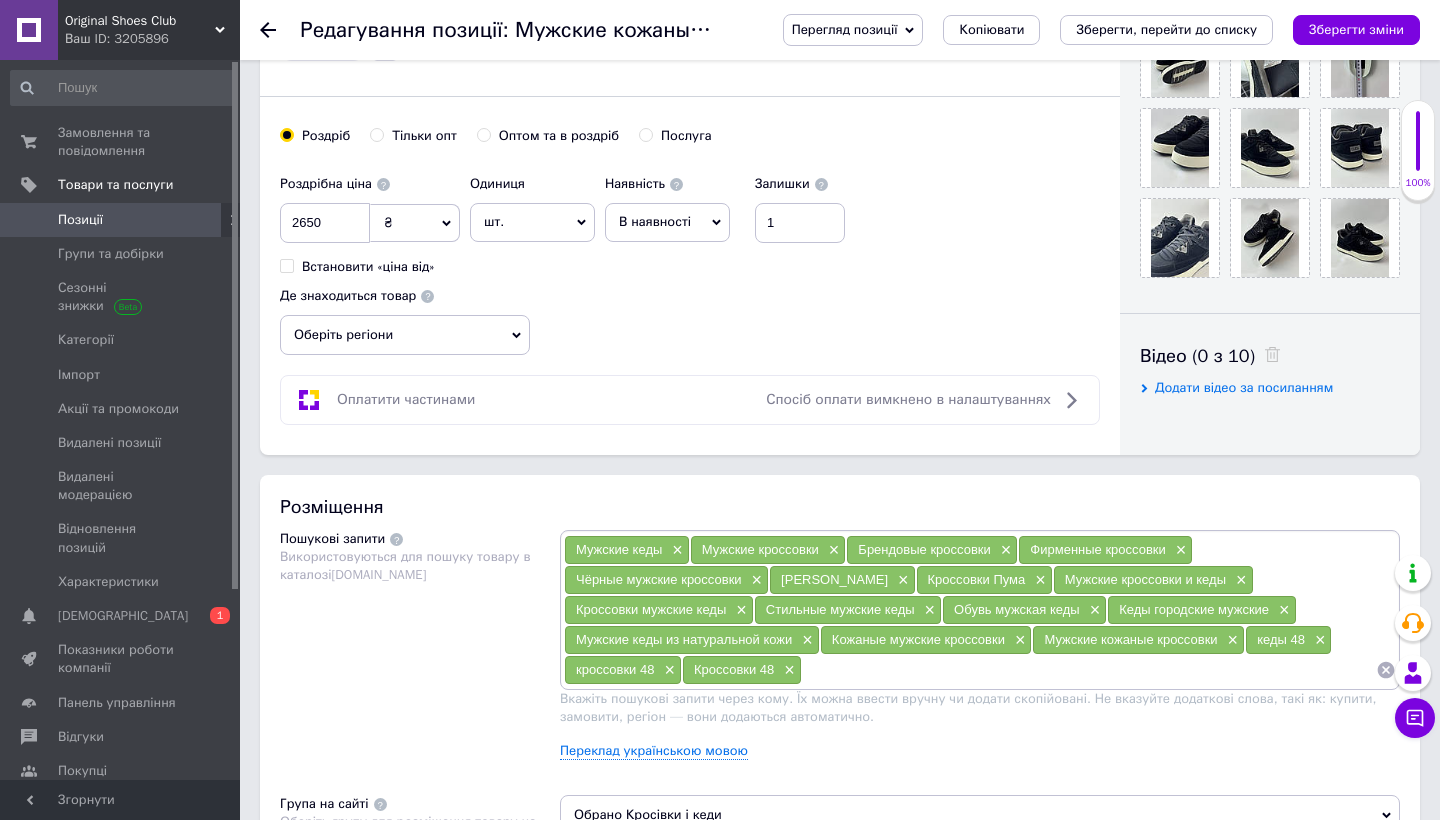 scroll, scrollTop: 748, scrollLeft: 0, axis: vertical 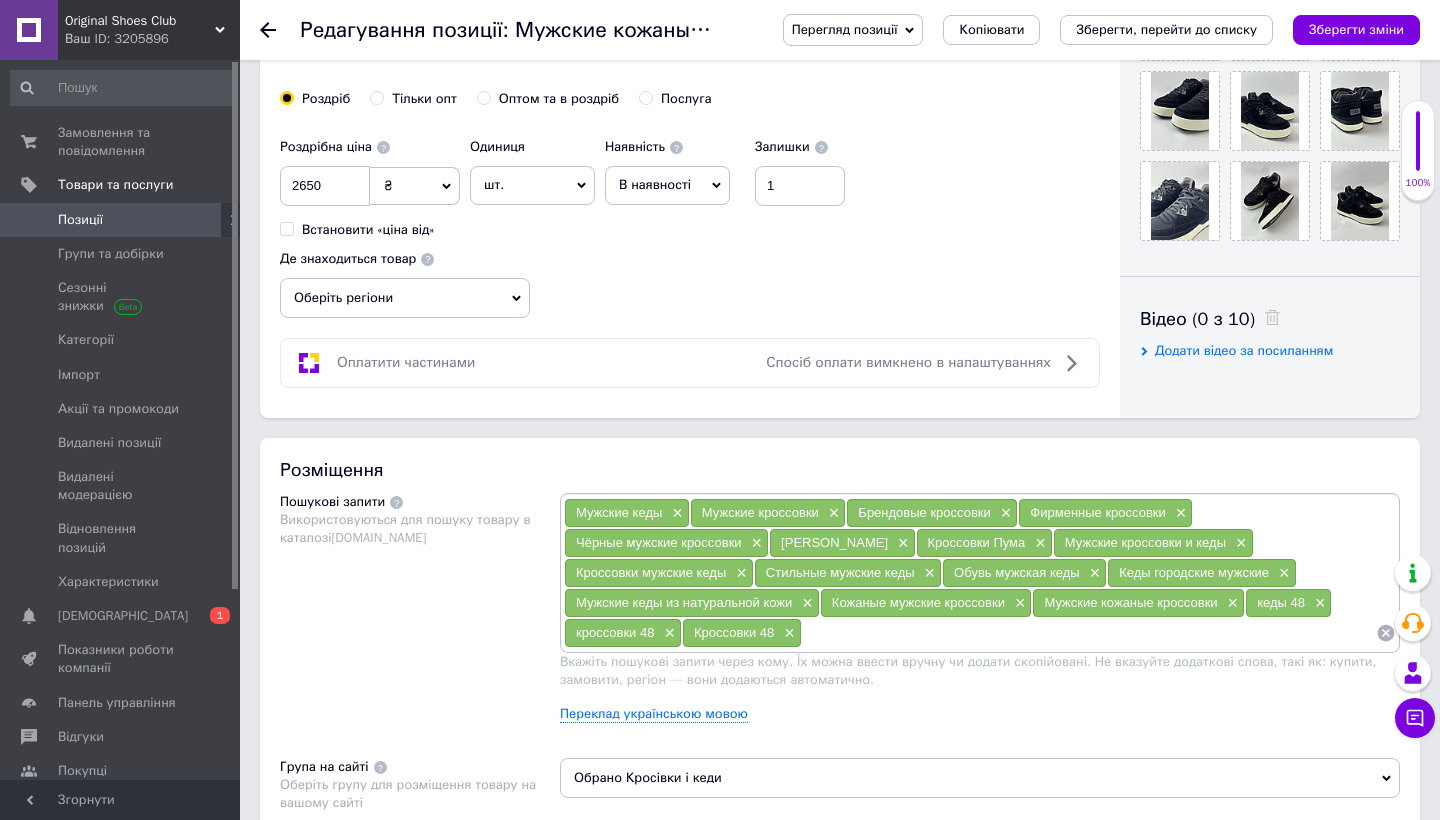 click 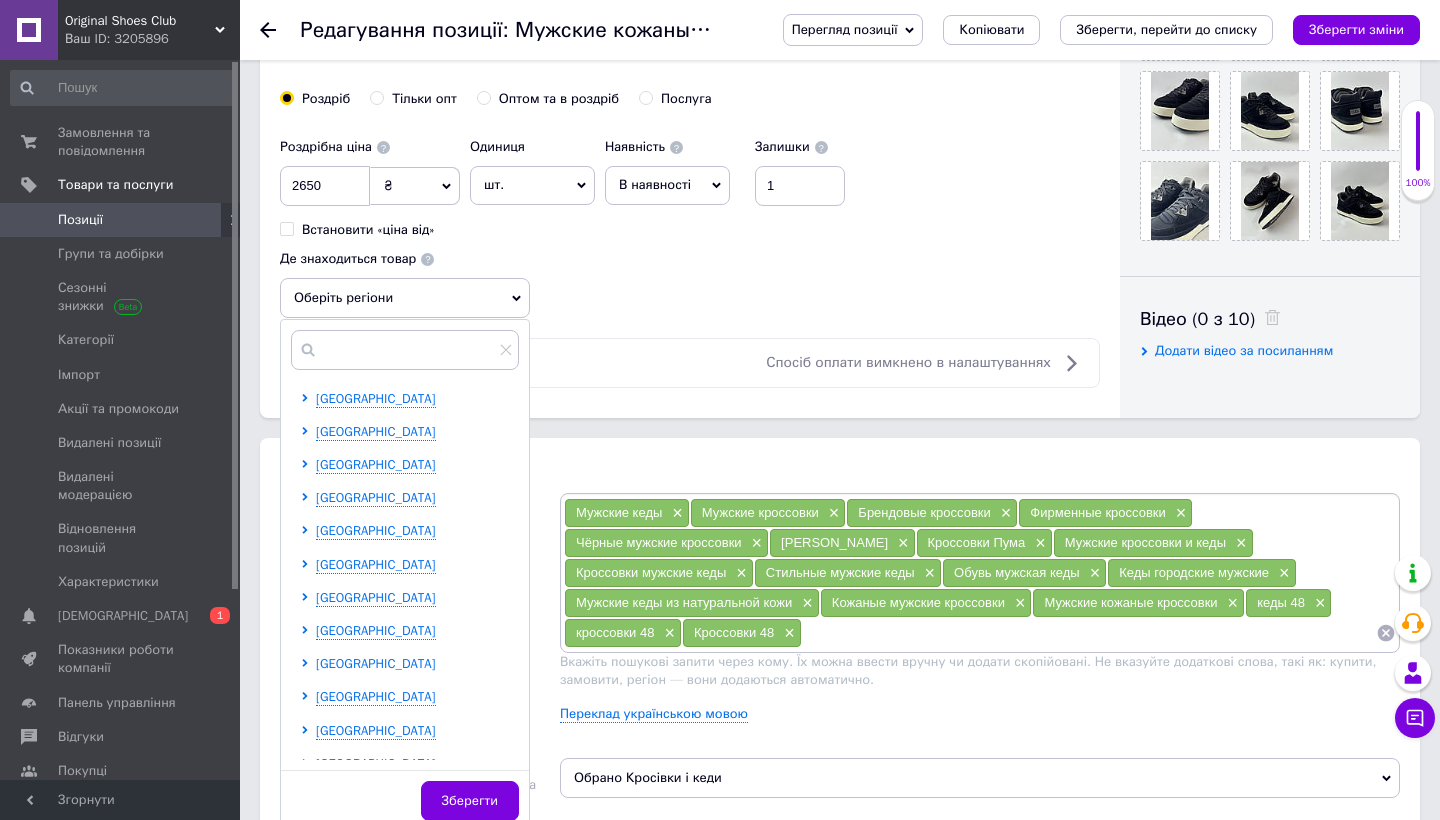 click 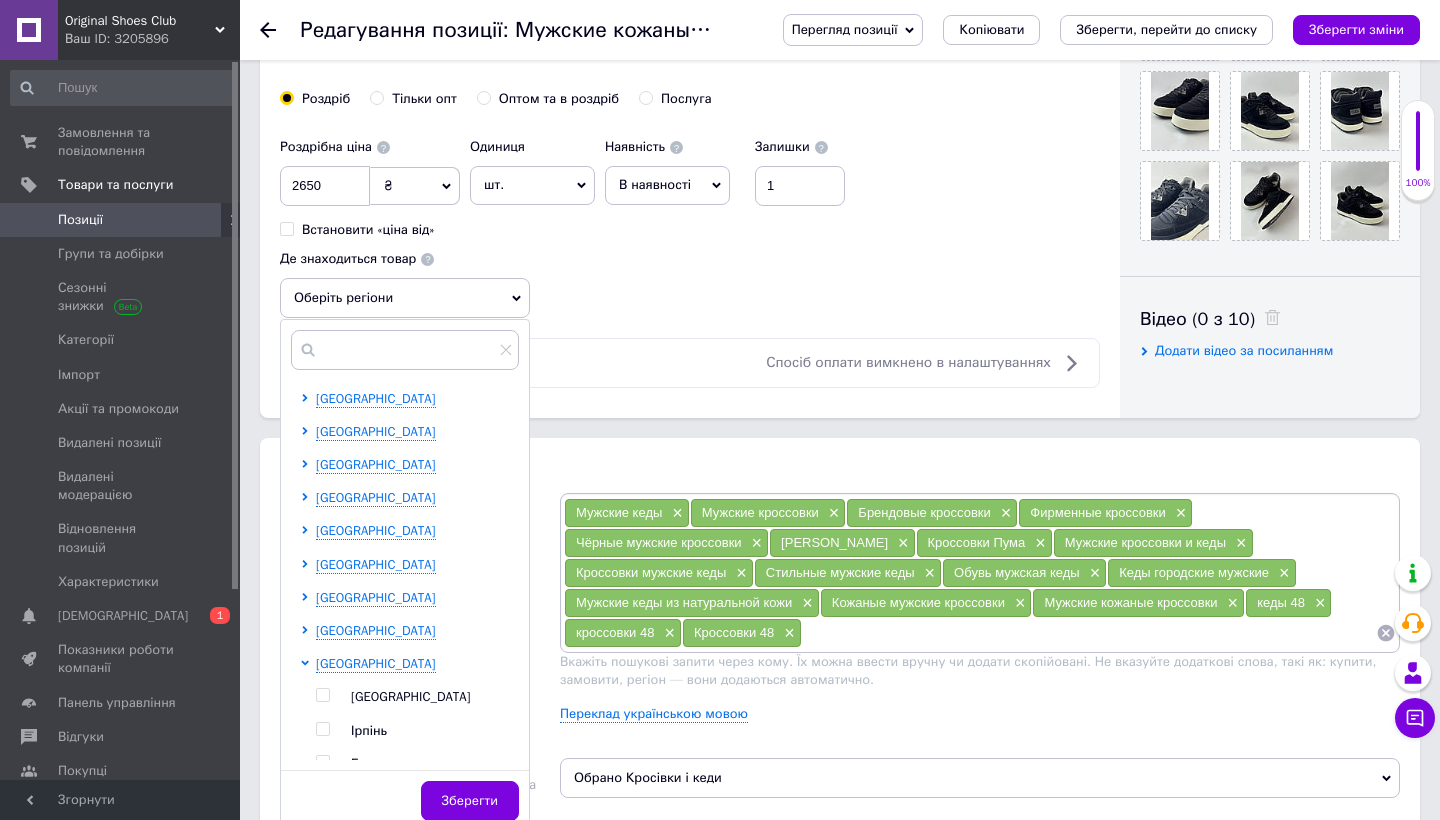 click on "[GEOGRAPHIC_DATA]" at bounding box center (411, 696) 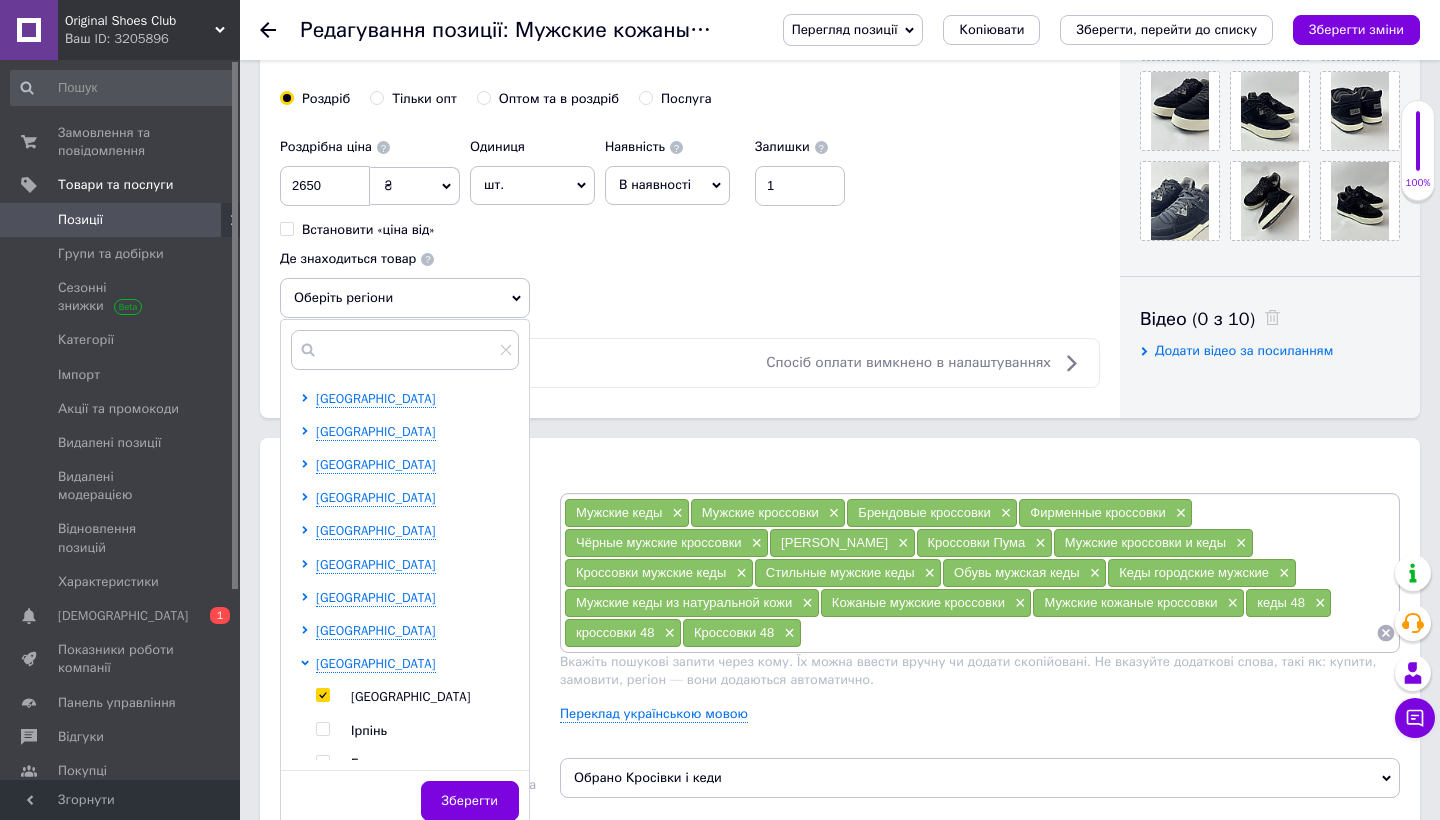 checkbox on "true" 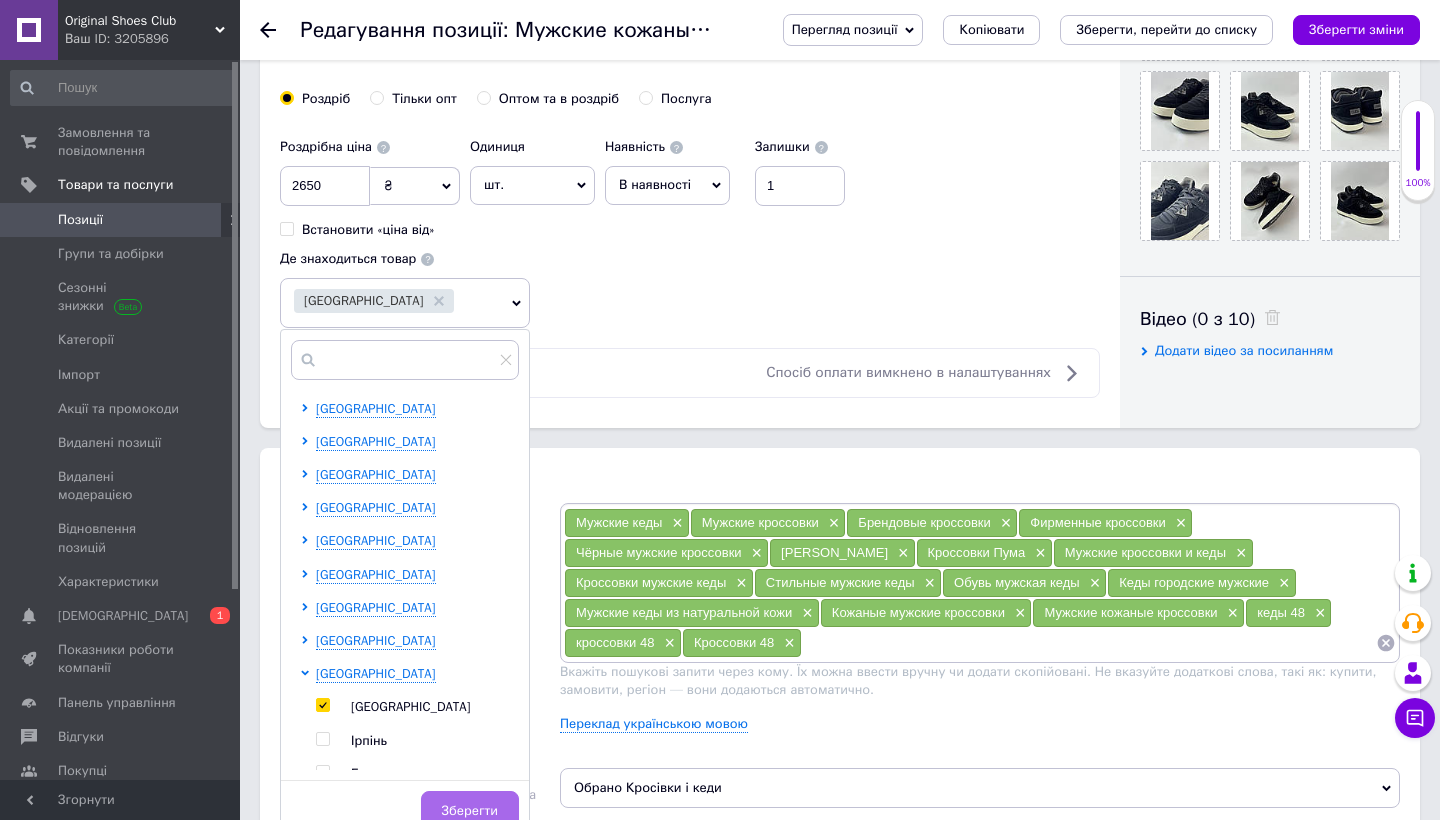 click on "Зберегти" at bounding box center (470, 811) 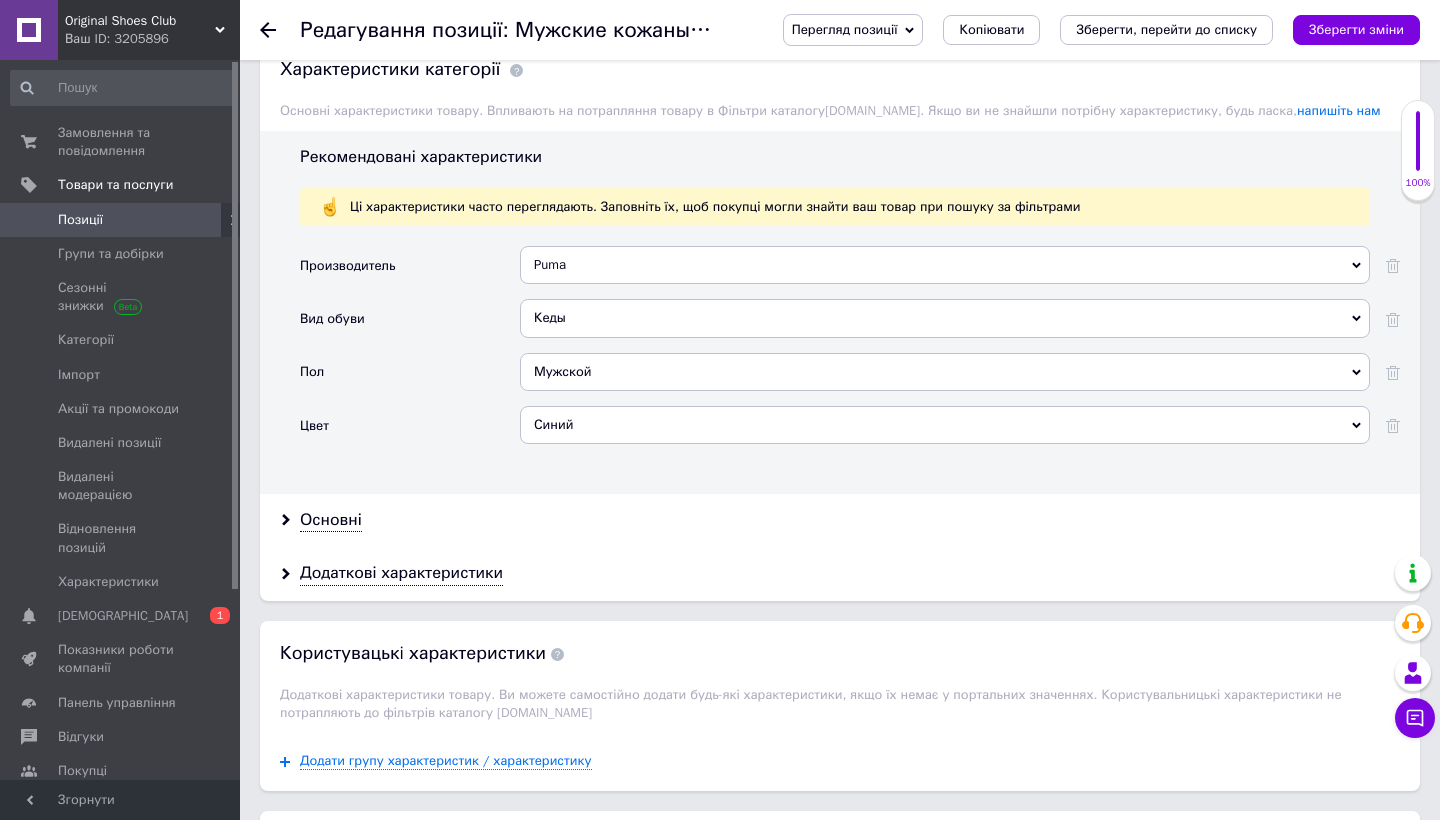 scroll, scrollTop: 1745, scrollLeft: 0, axis: vertical 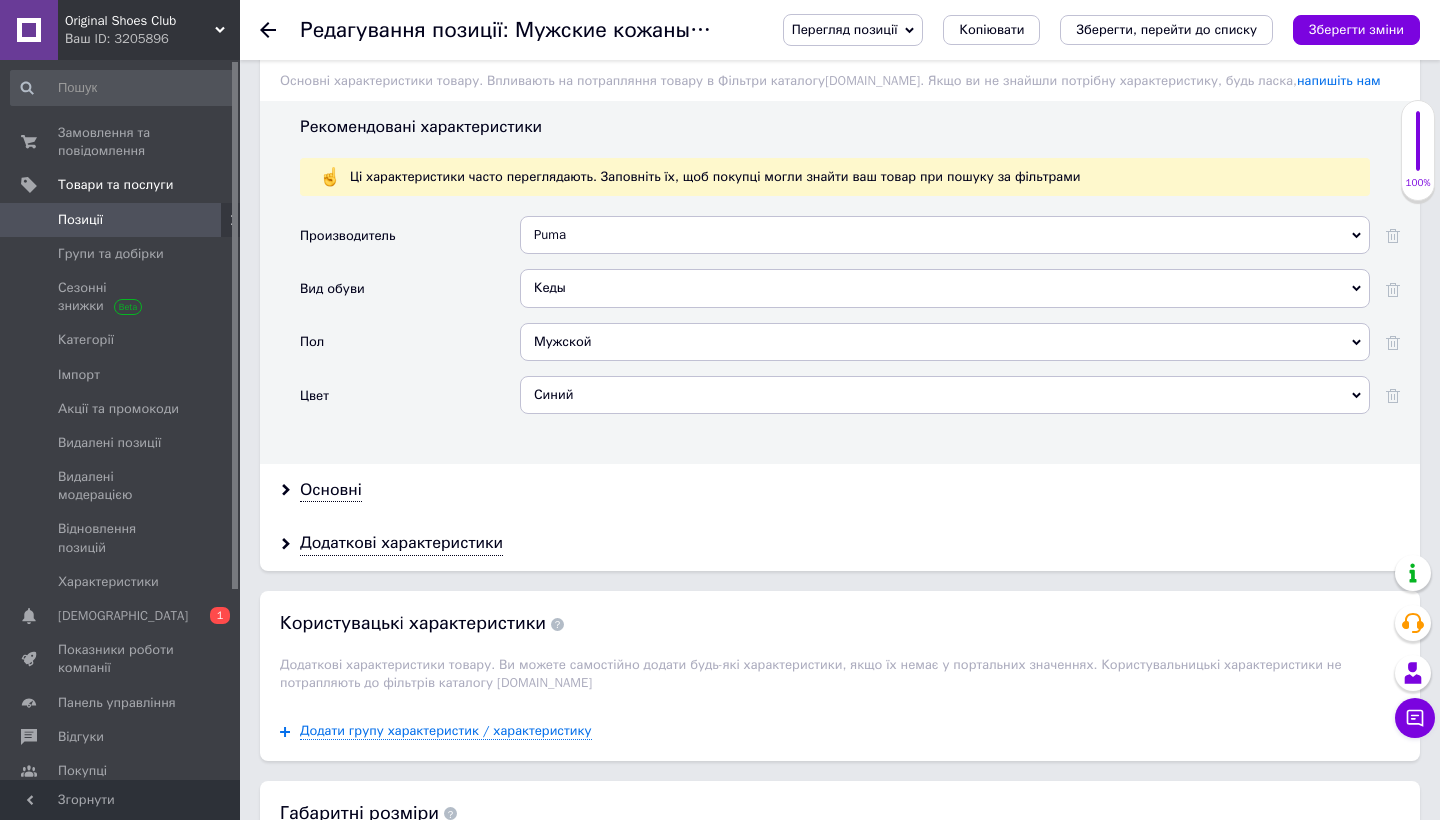 click on "Синий" at bounding box center [945, 395] 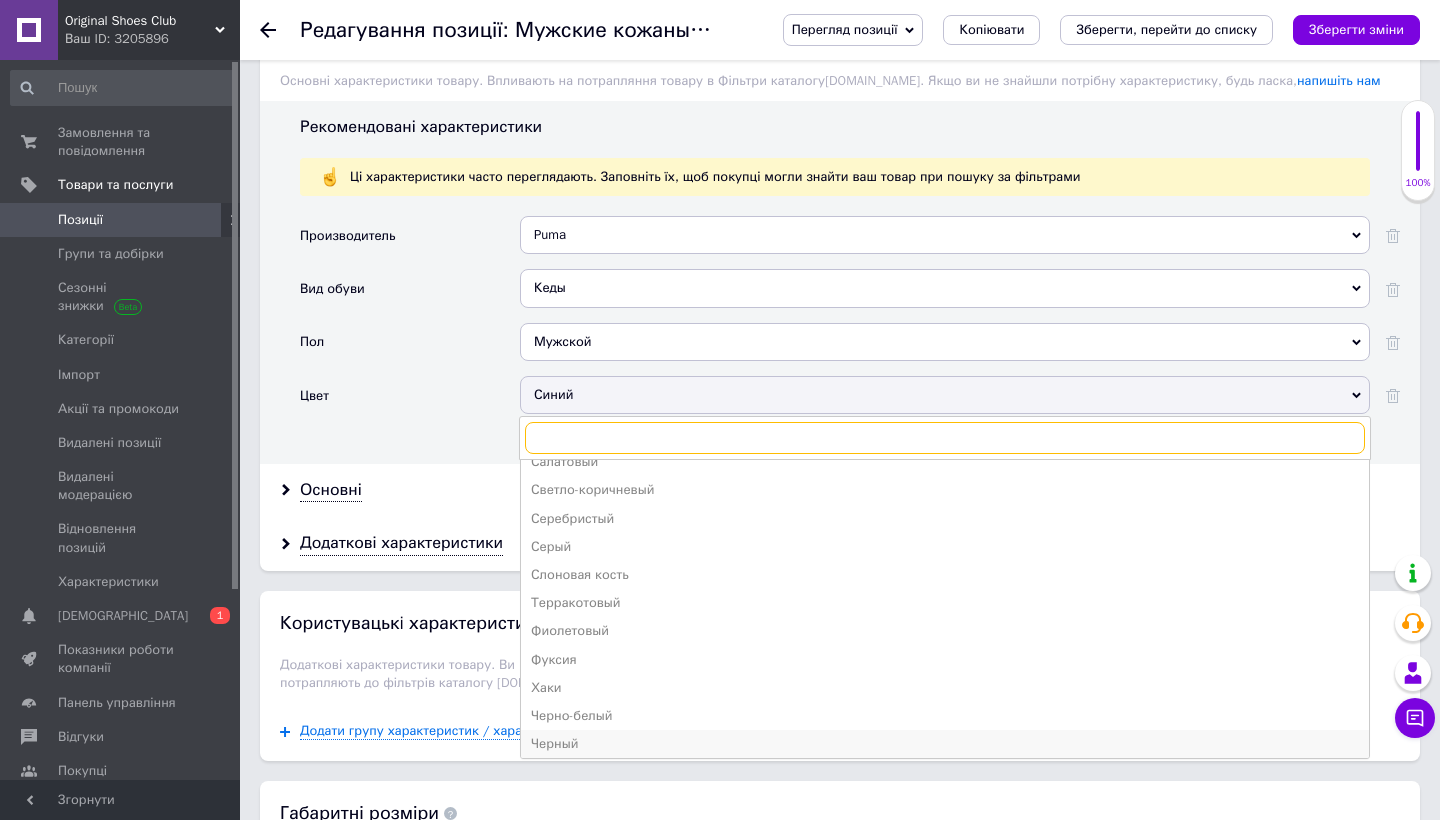 scroll, scrollTop: 664, scrollLeft: 0, axis: vertical 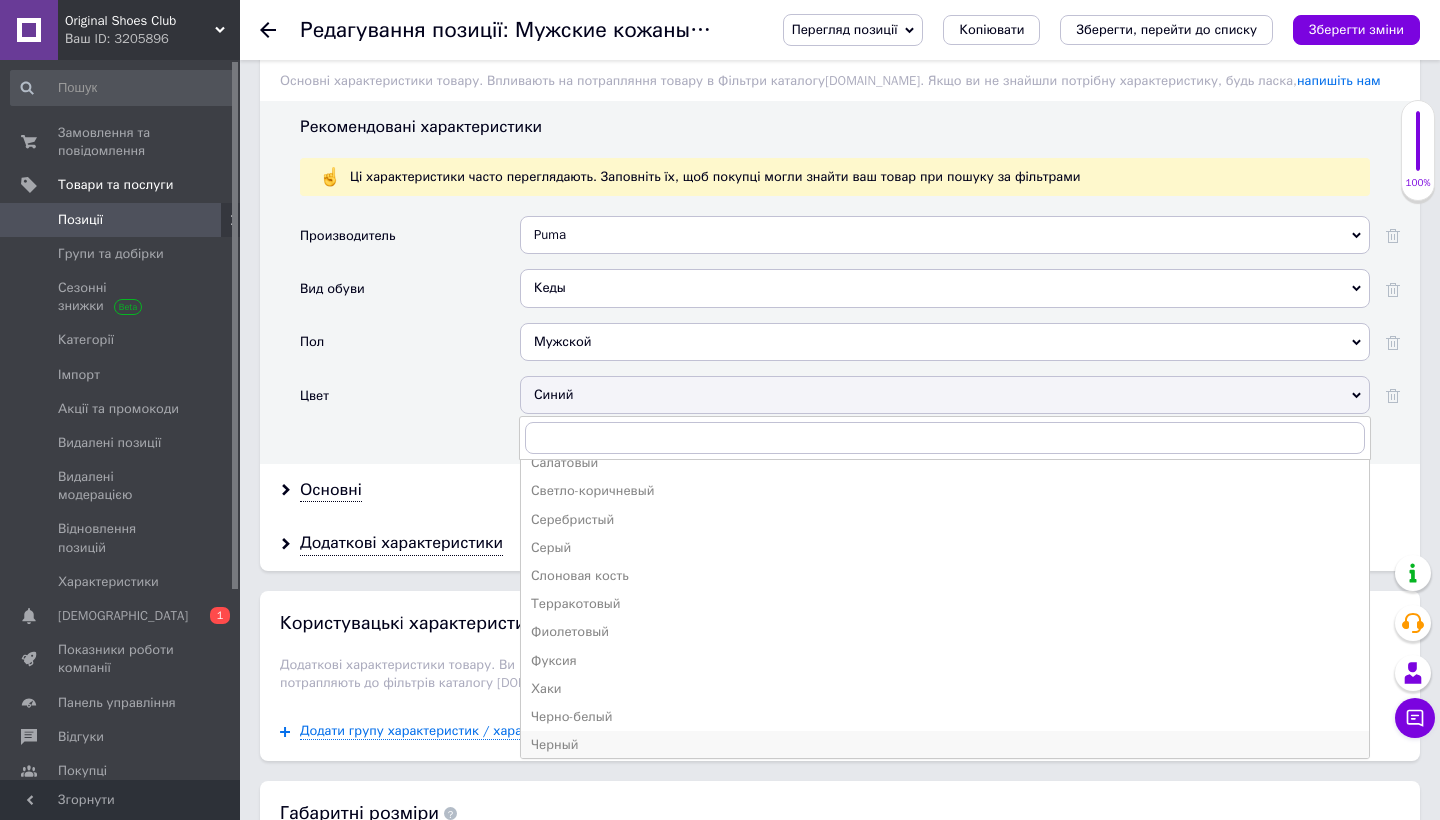 click on "Черный" at bounding box center [945, 745] 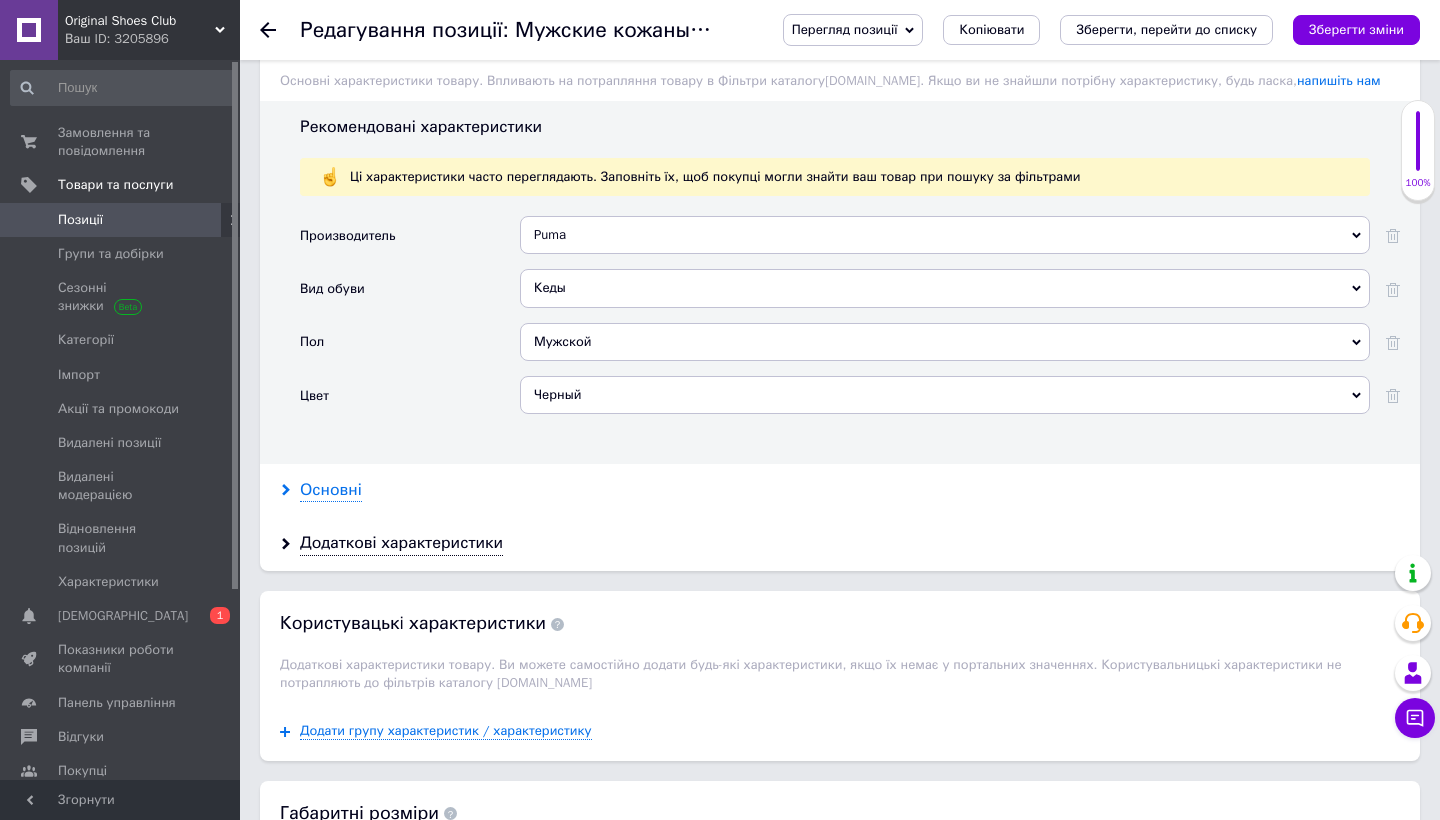 click on "Основні" at bounding box center (331, 490) 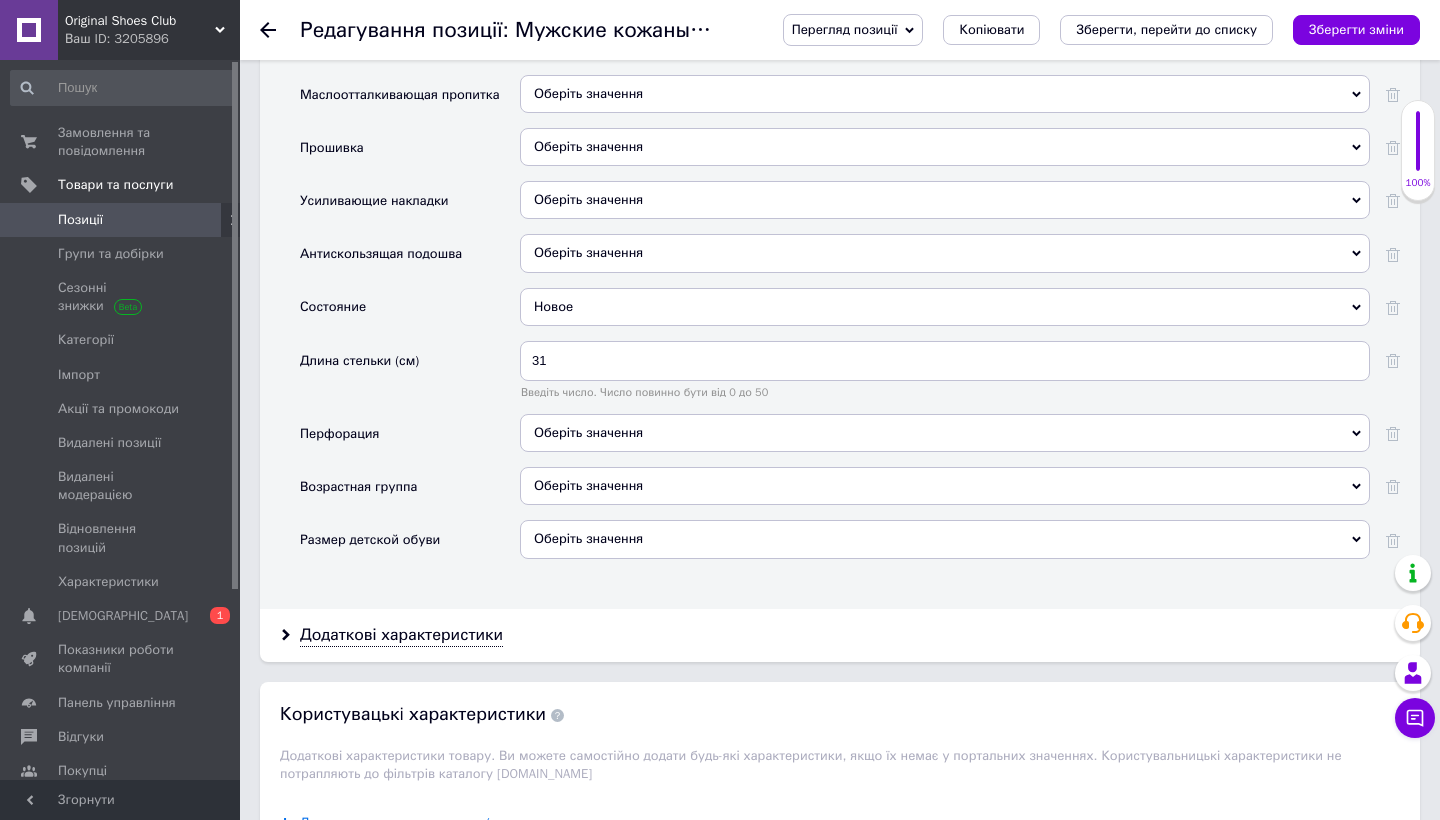 scroll, scrollTop: 2955, scrollLeft: 0, axis: vertical 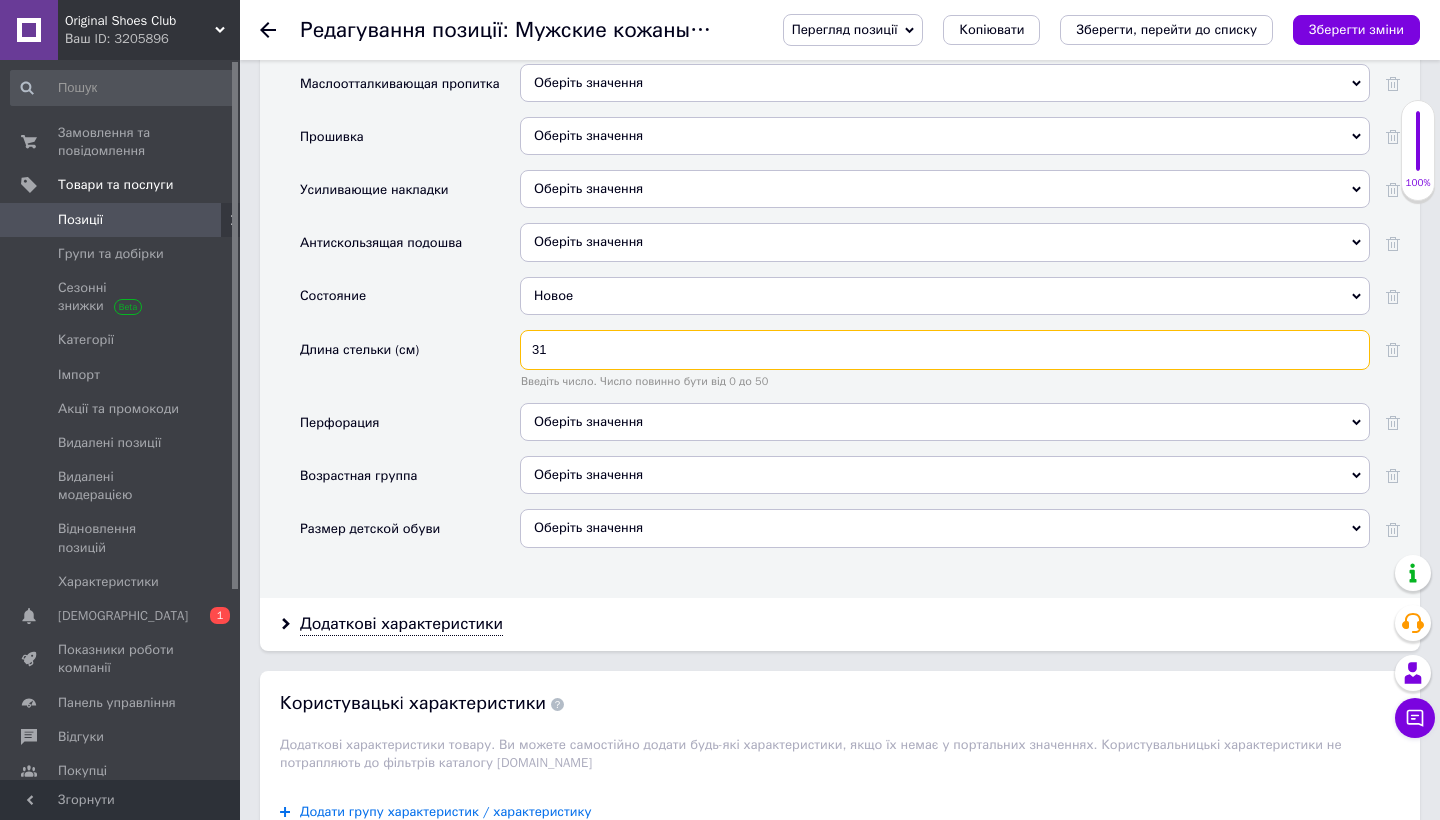 click on "31" at bounding box center [945, 350] 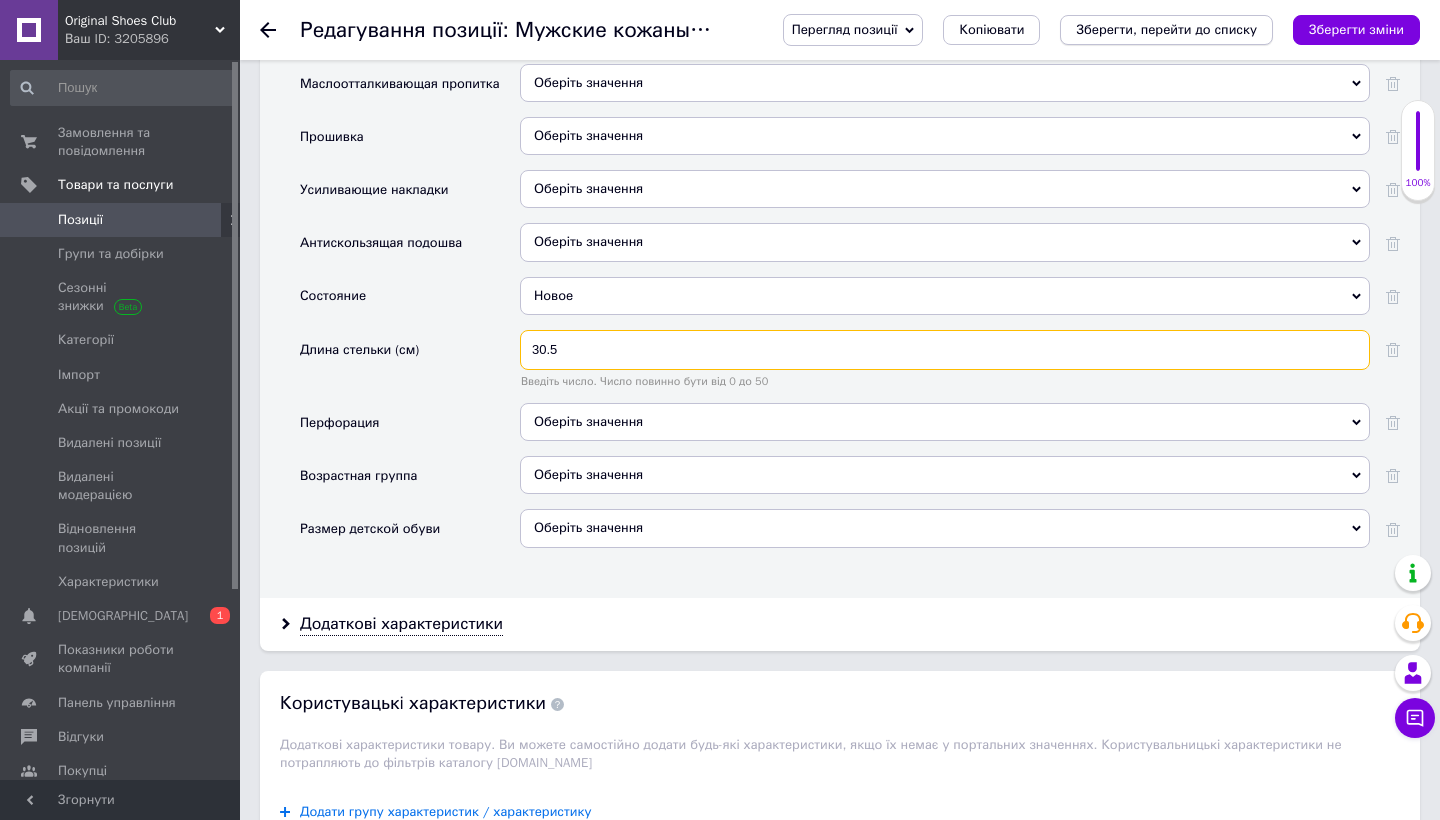type on "30.5" 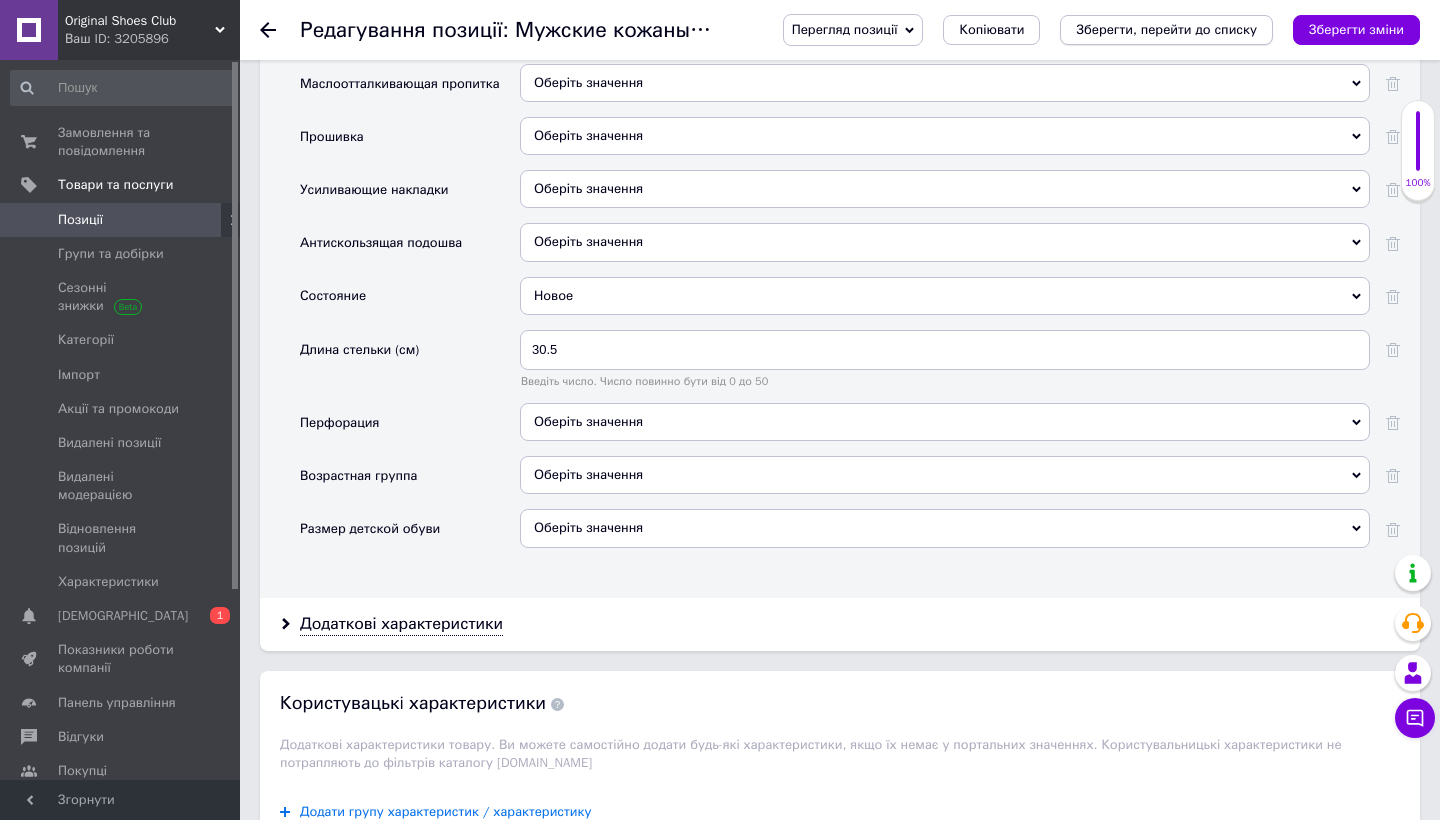 click on "Зберегти, перейти до списку" at bounding box center (1166, 29) 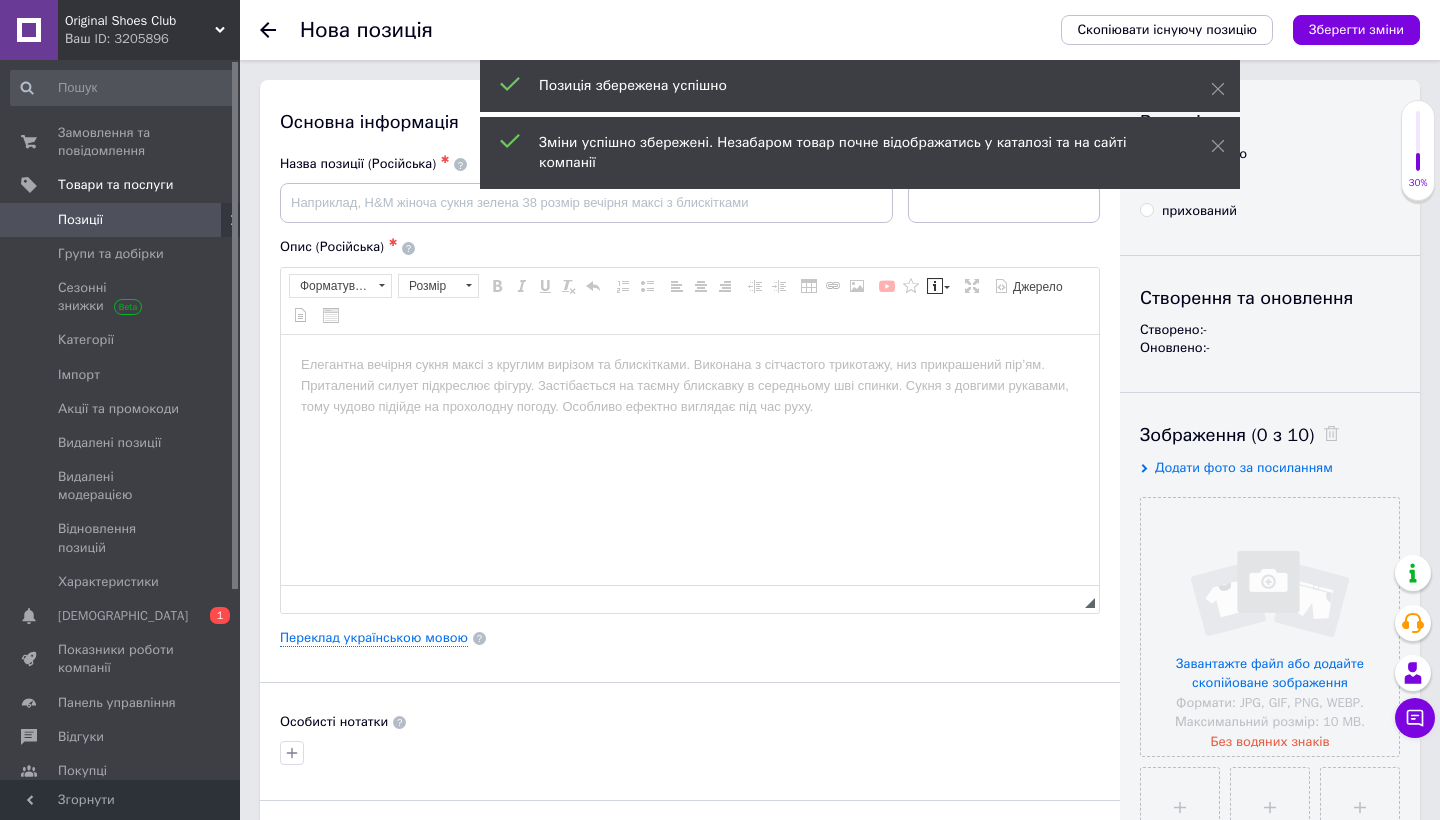 scroll, scrollTop: 0, scrollLeft: 0, axis: both 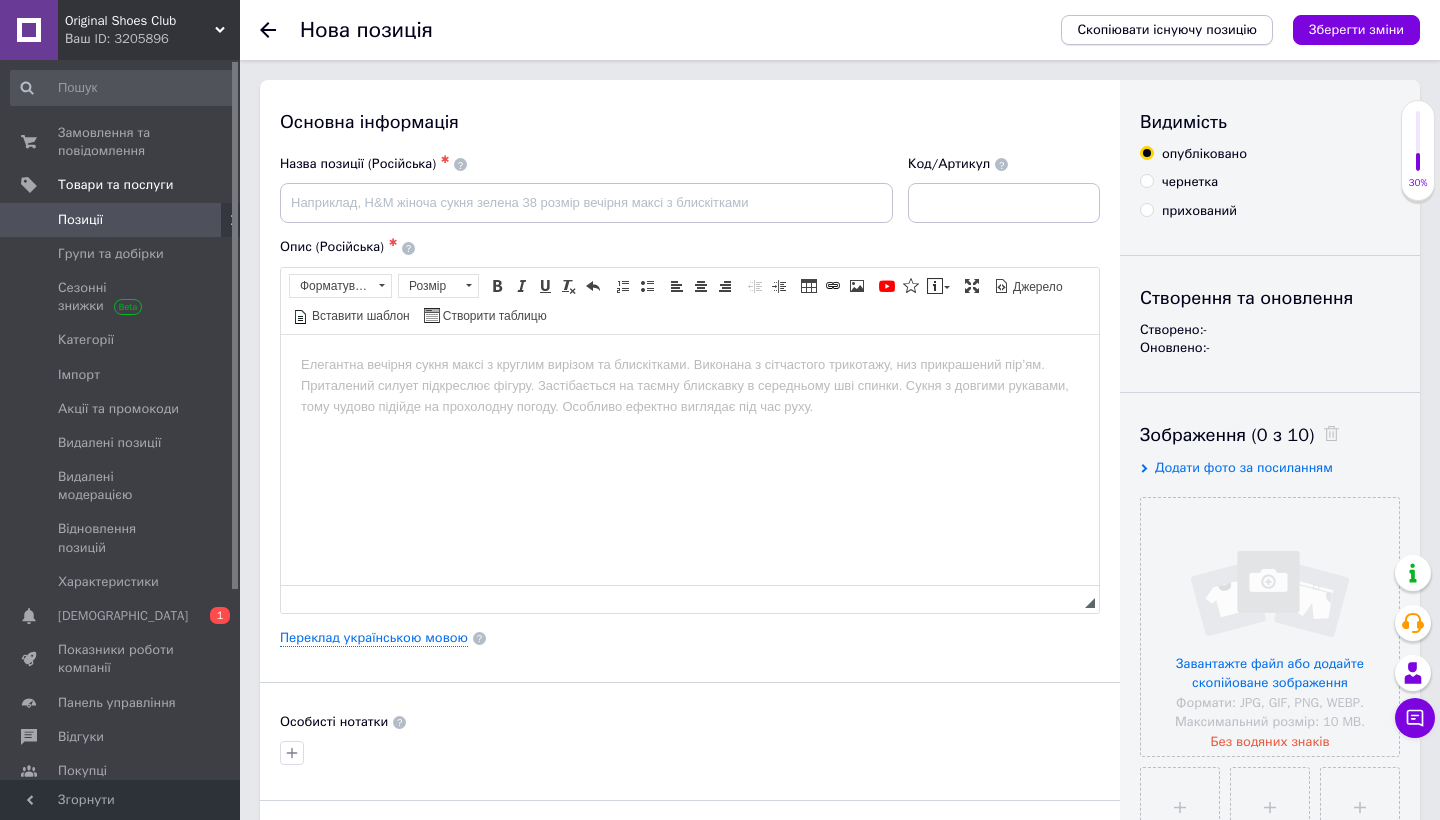click on "Скопіювати існуючу позицію" at bounding box center [1167, 30] 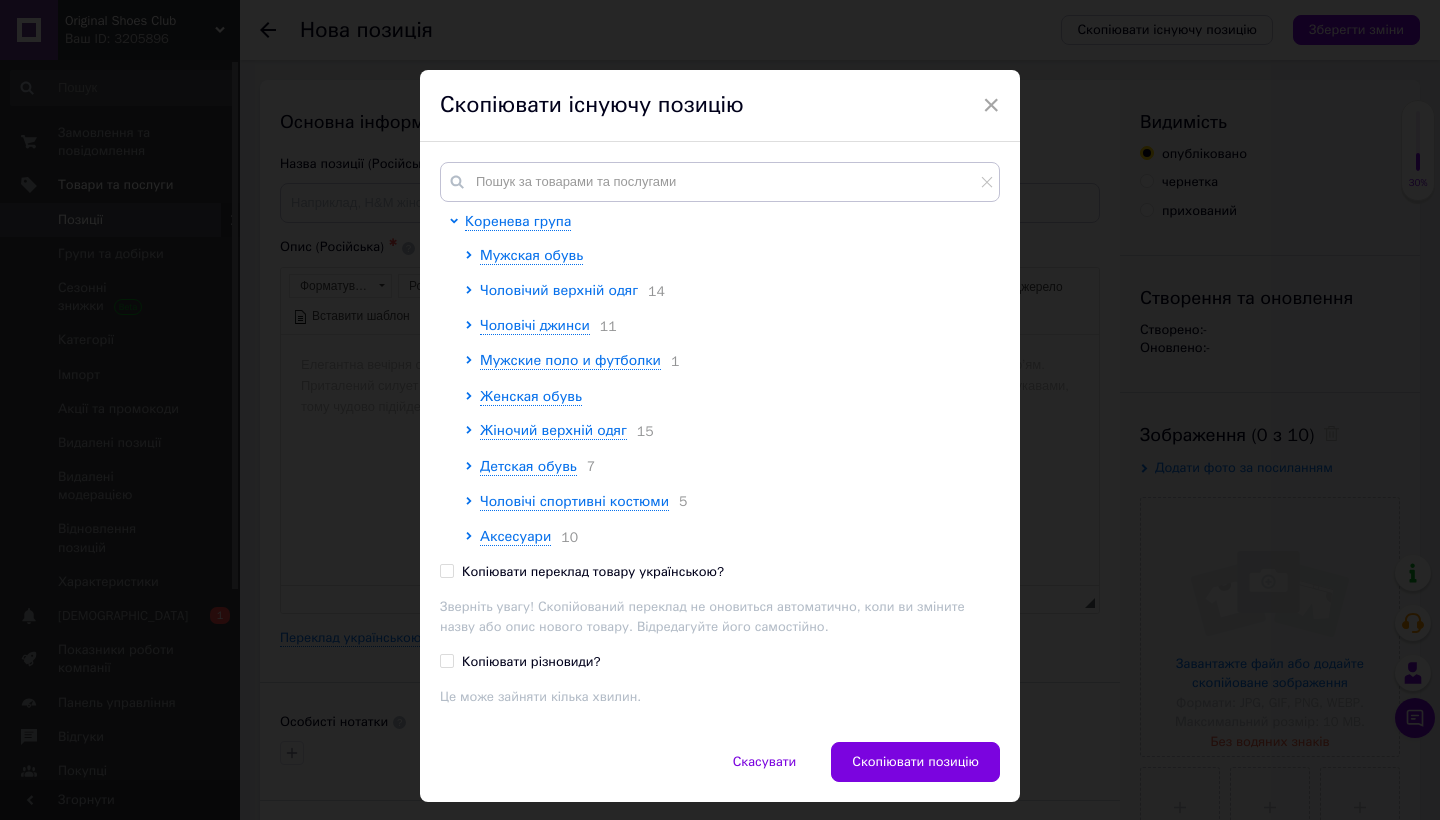 click 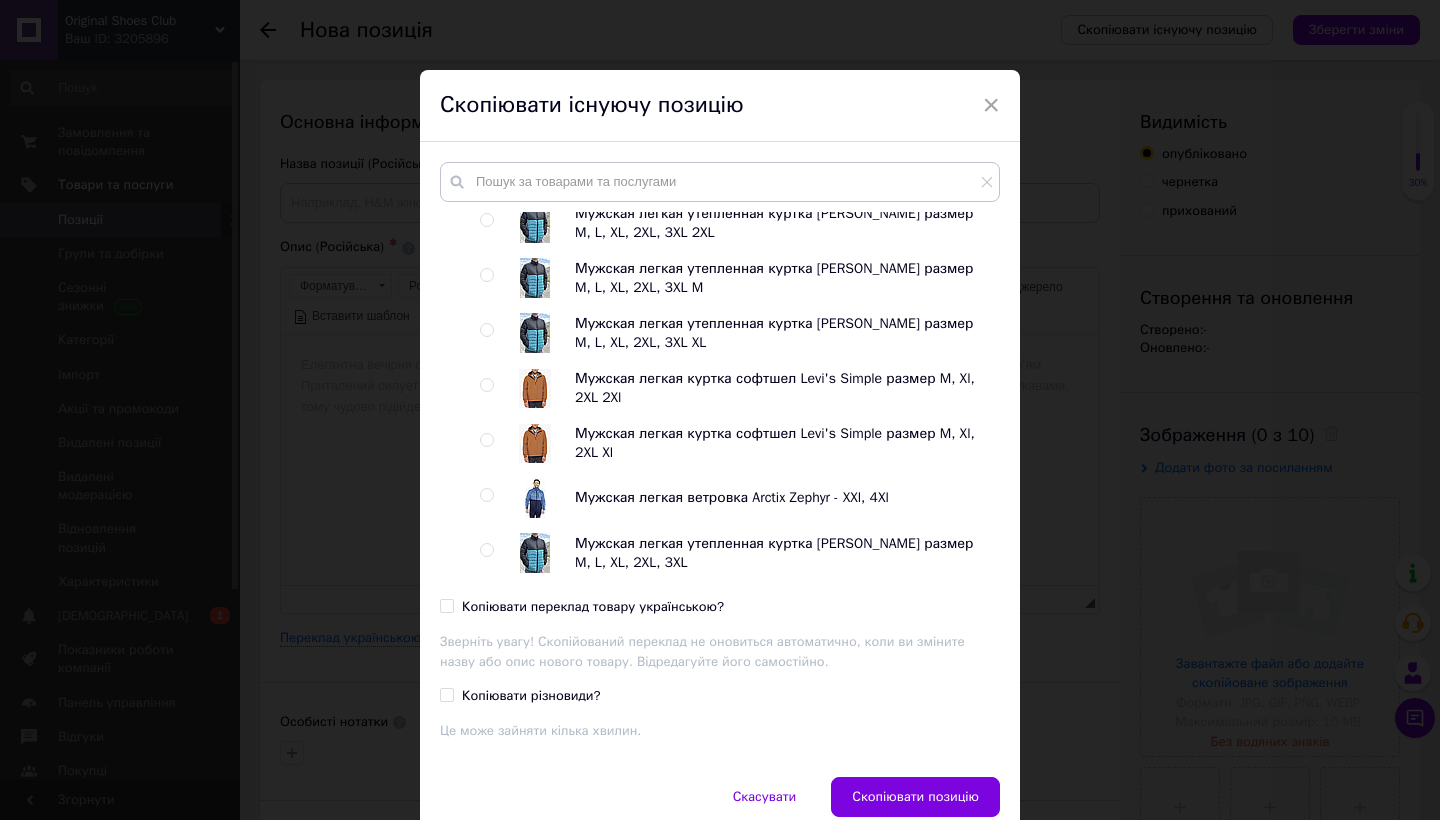 scroll, scrollTop: 246, scrollLeft: 0, axis: vertical 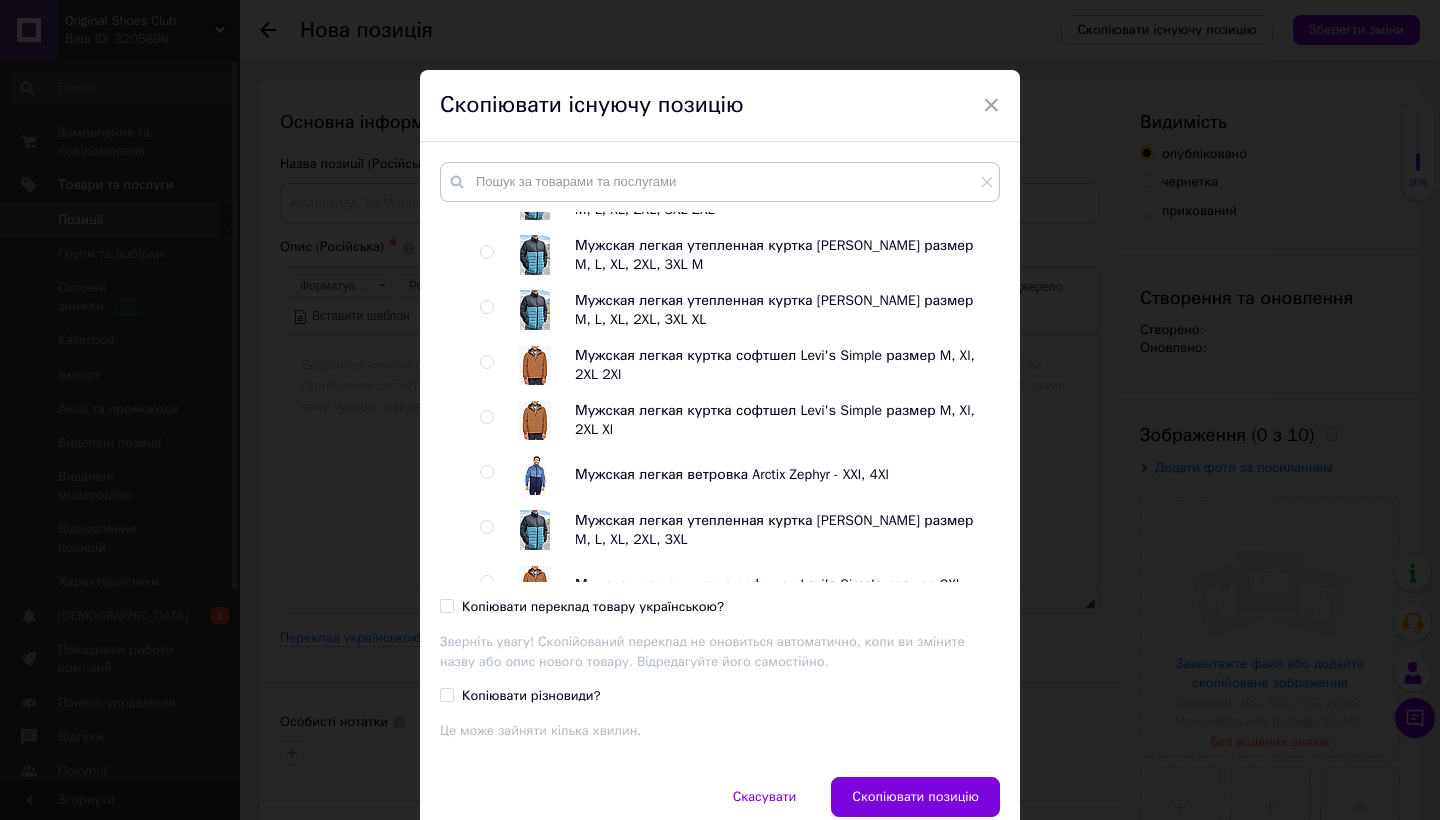 click at bounding box center (486, 362) 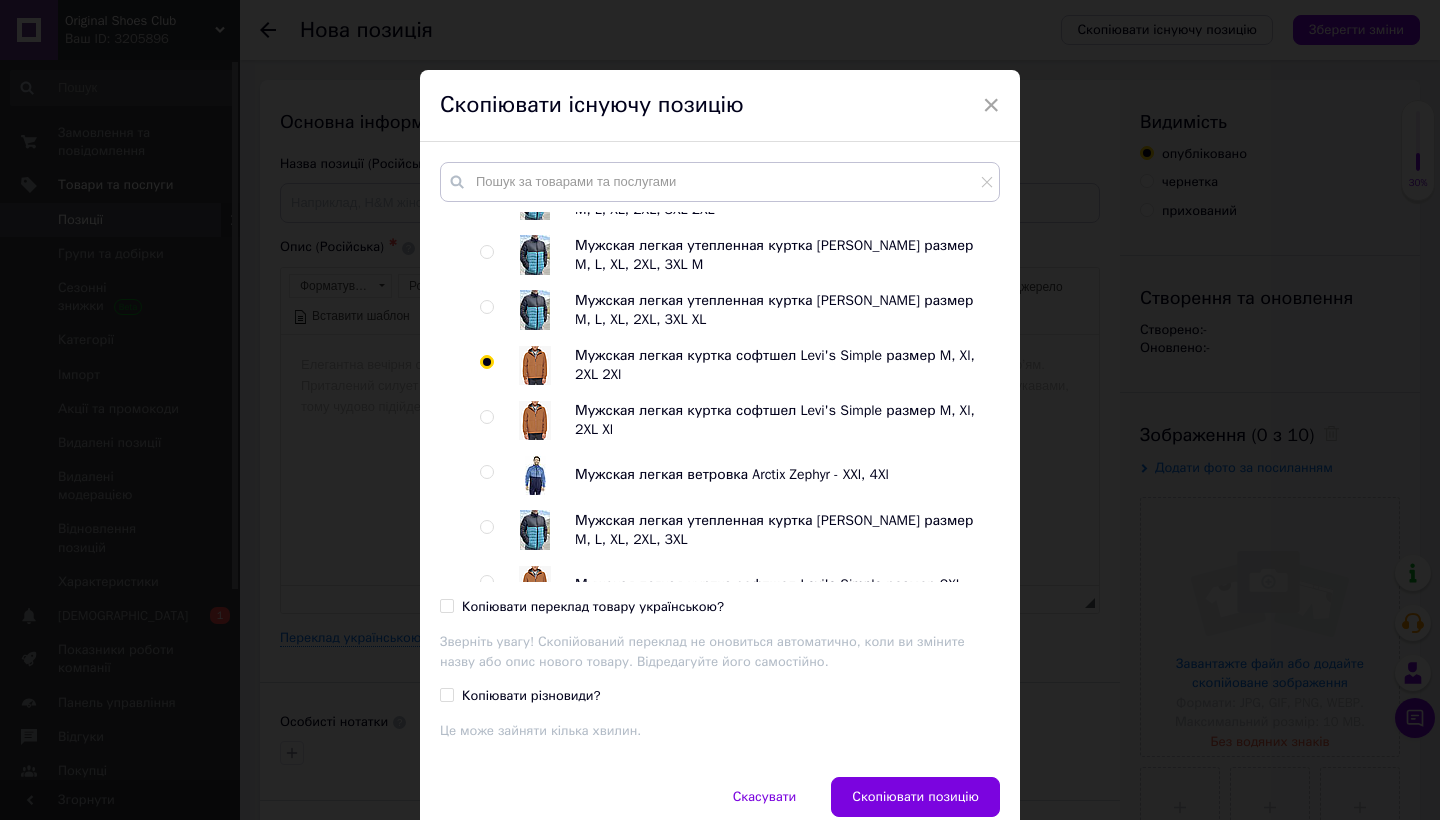 radio on "true" 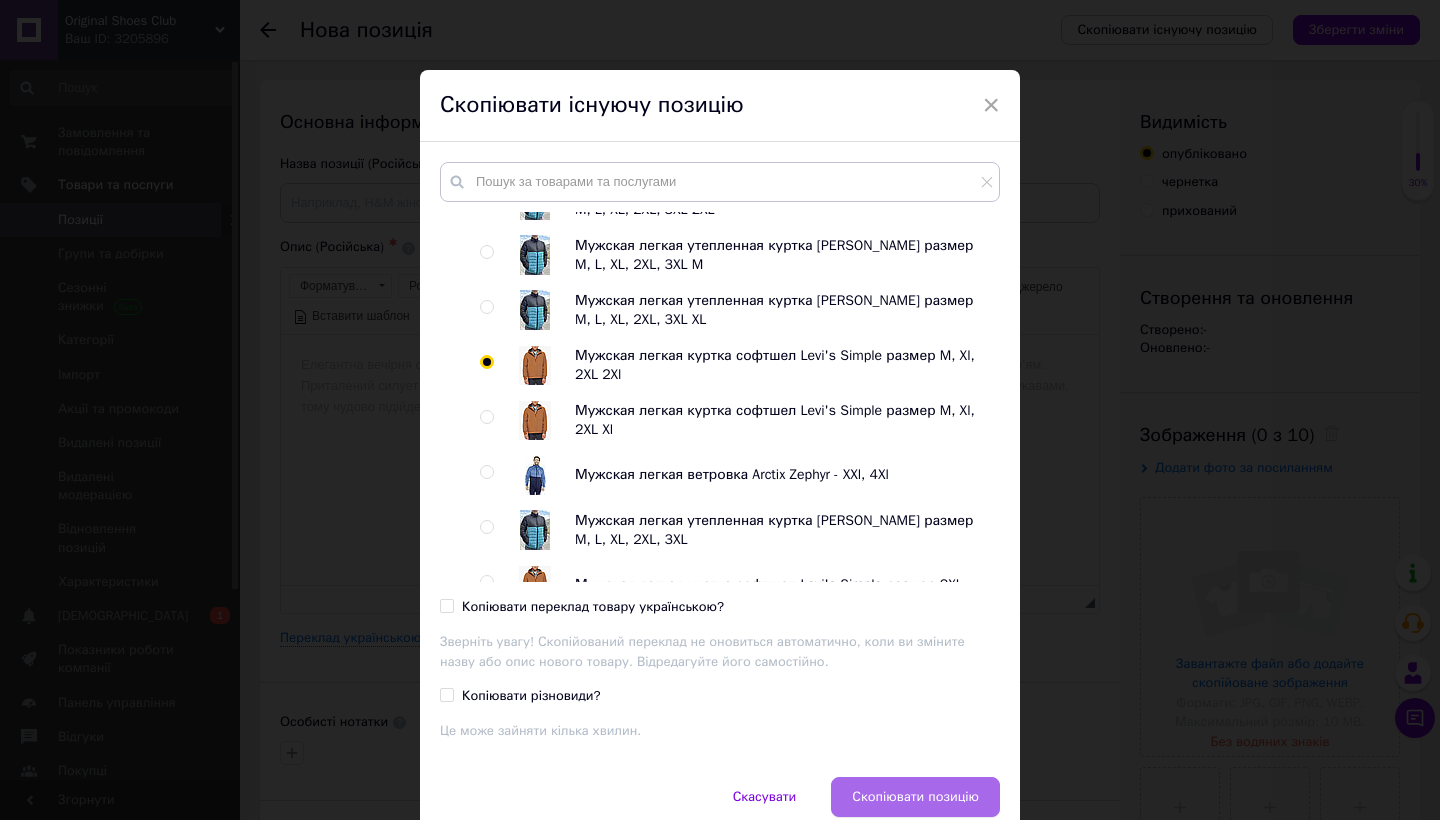 click on "Скопіювати позицію" at bounding box center (915, 797) 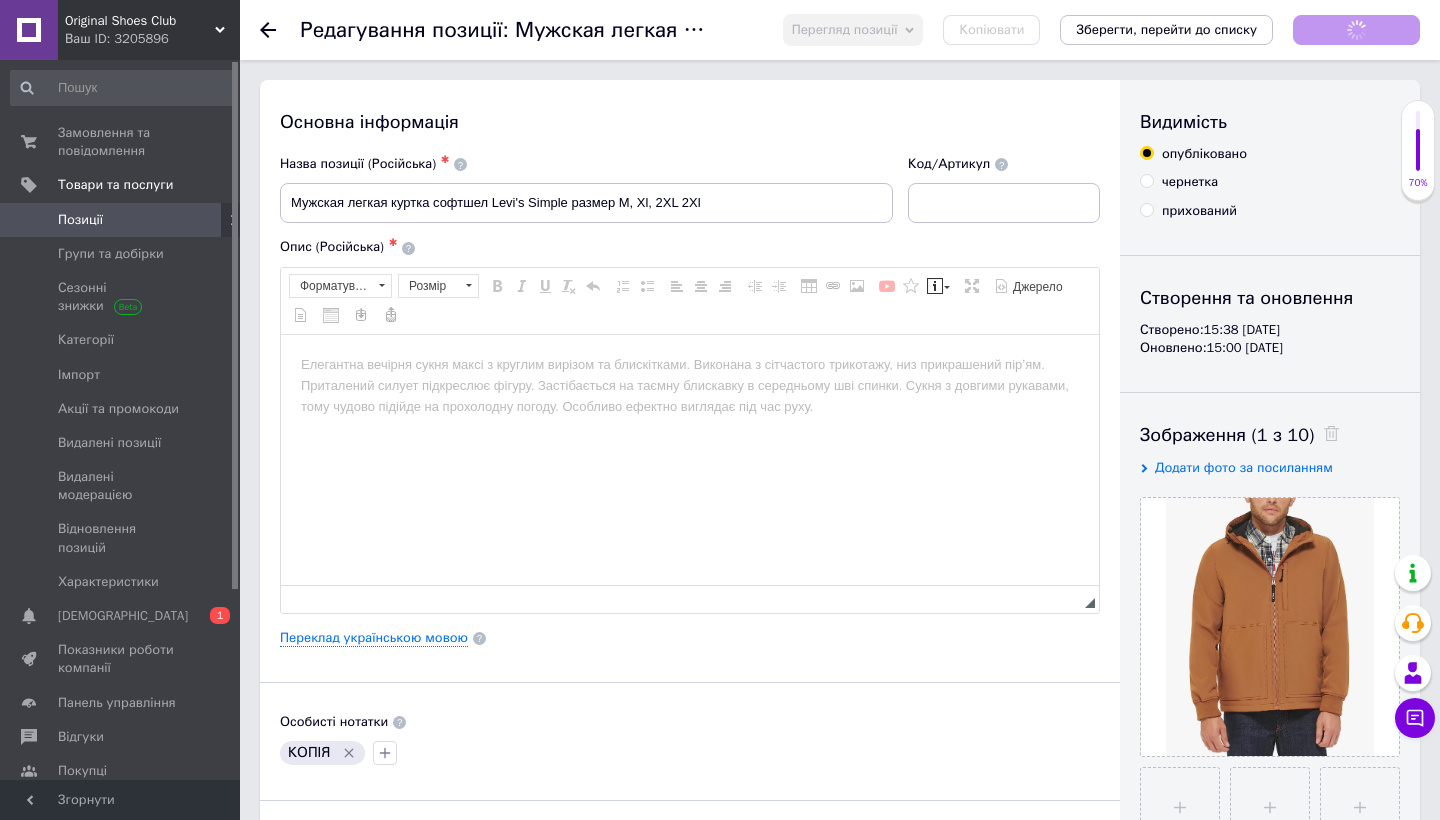 scroll, scrollTop: 0, scrollLeft: 0, axis: both 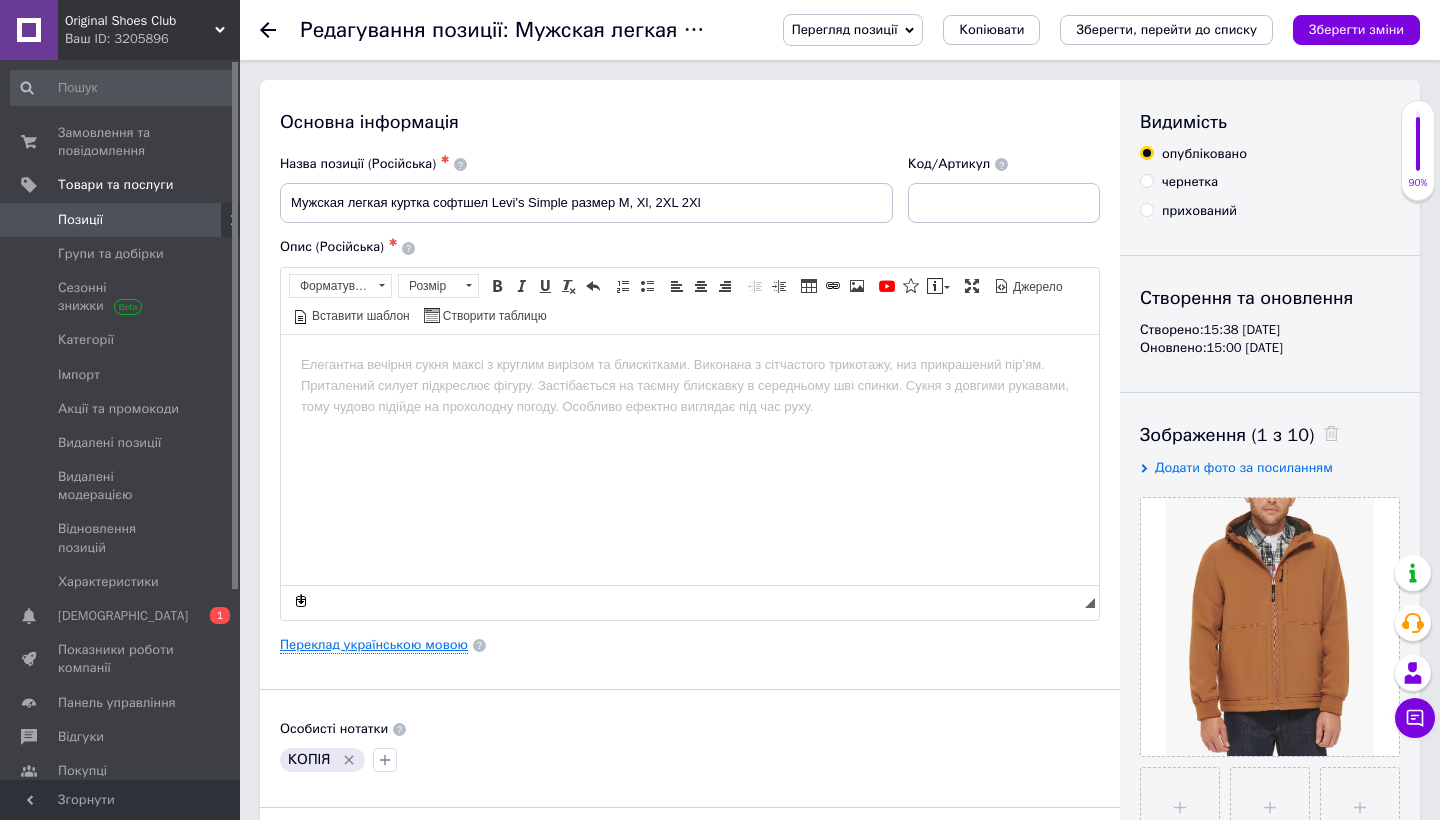 click on "Переклад українською мовою" at bounding box center [374, 645] 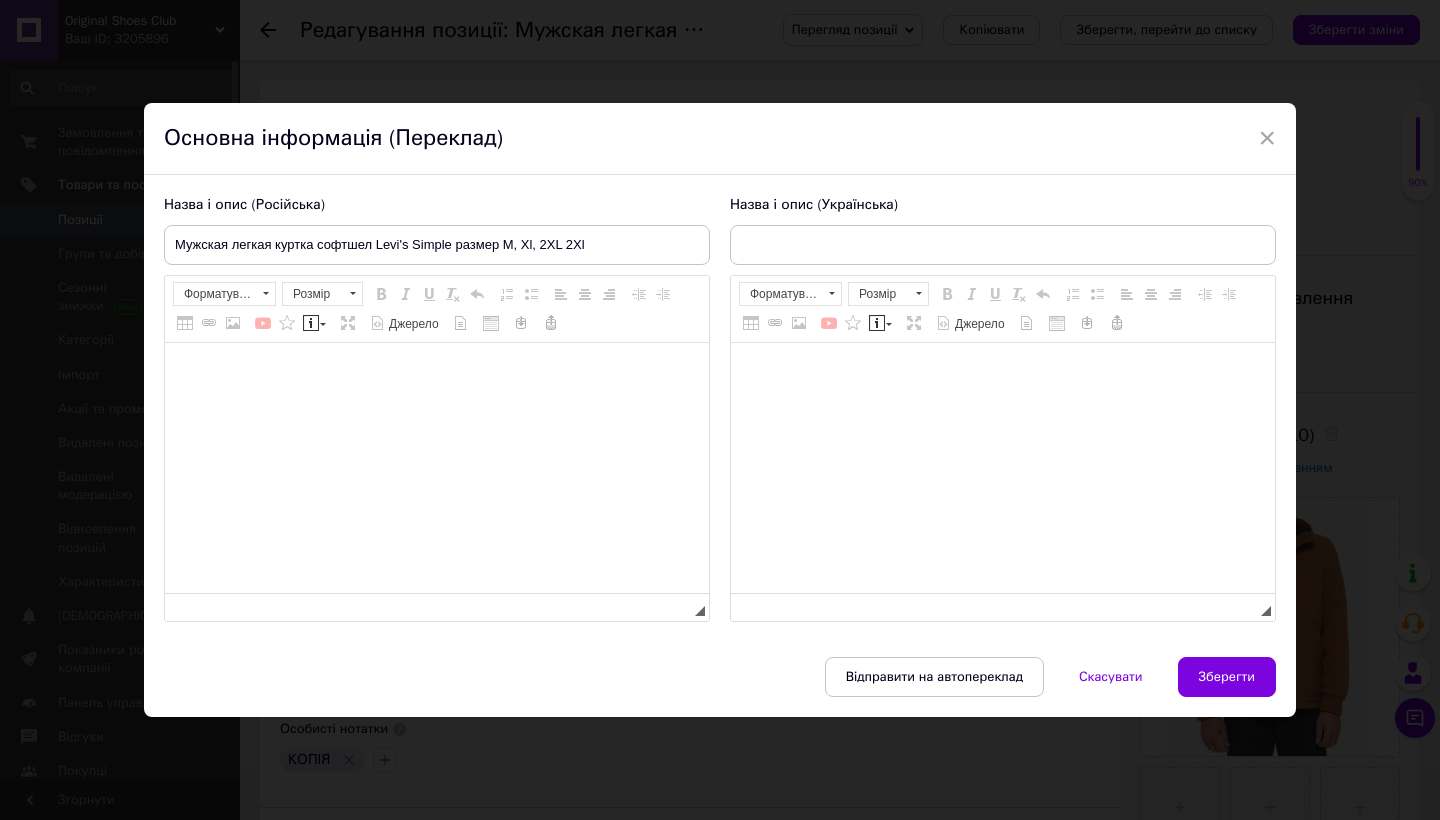 scroll, scrollTop: 0, scrollLeft: 0, axis: both 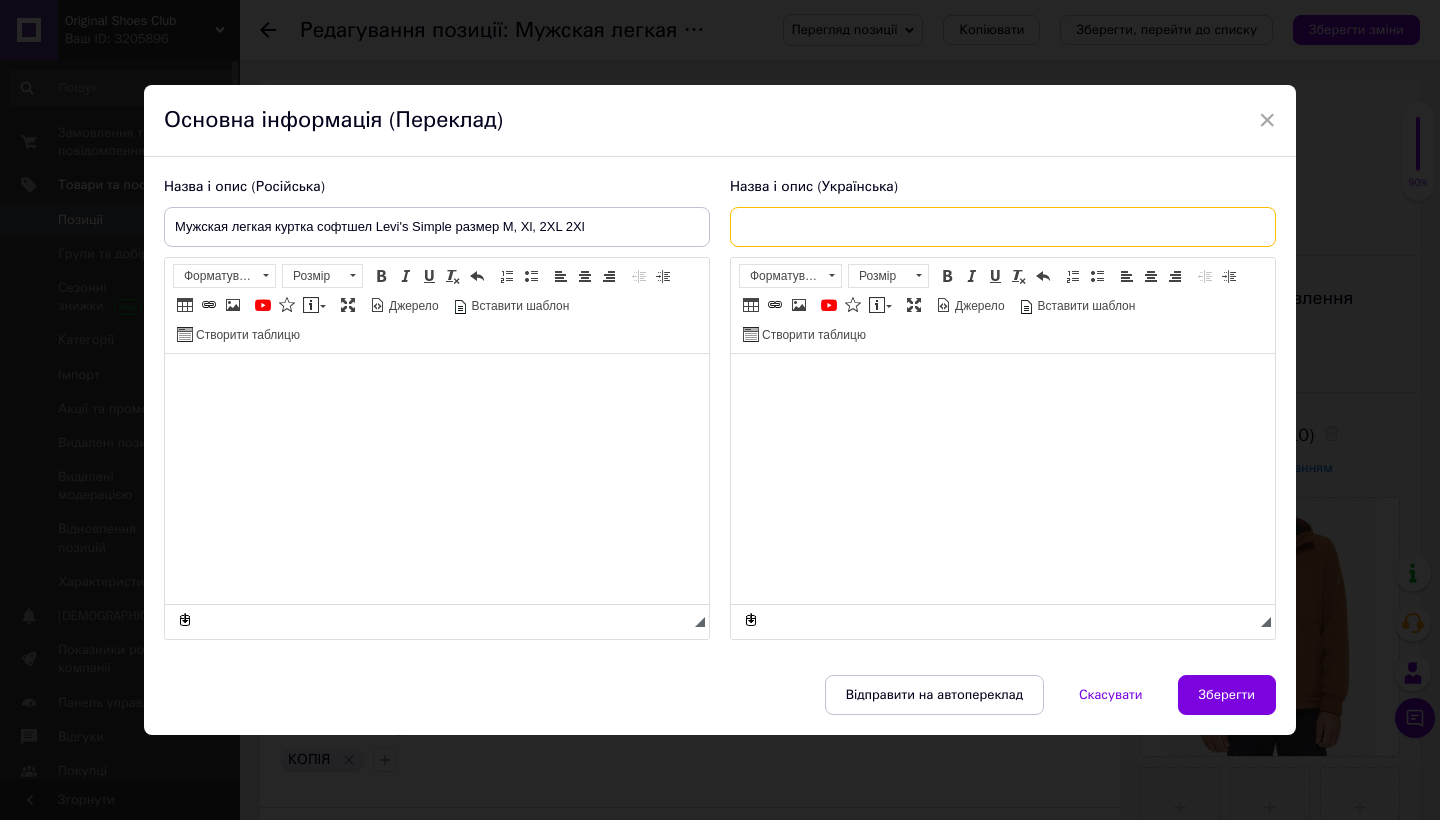 click at bounding box center [1003, 227] 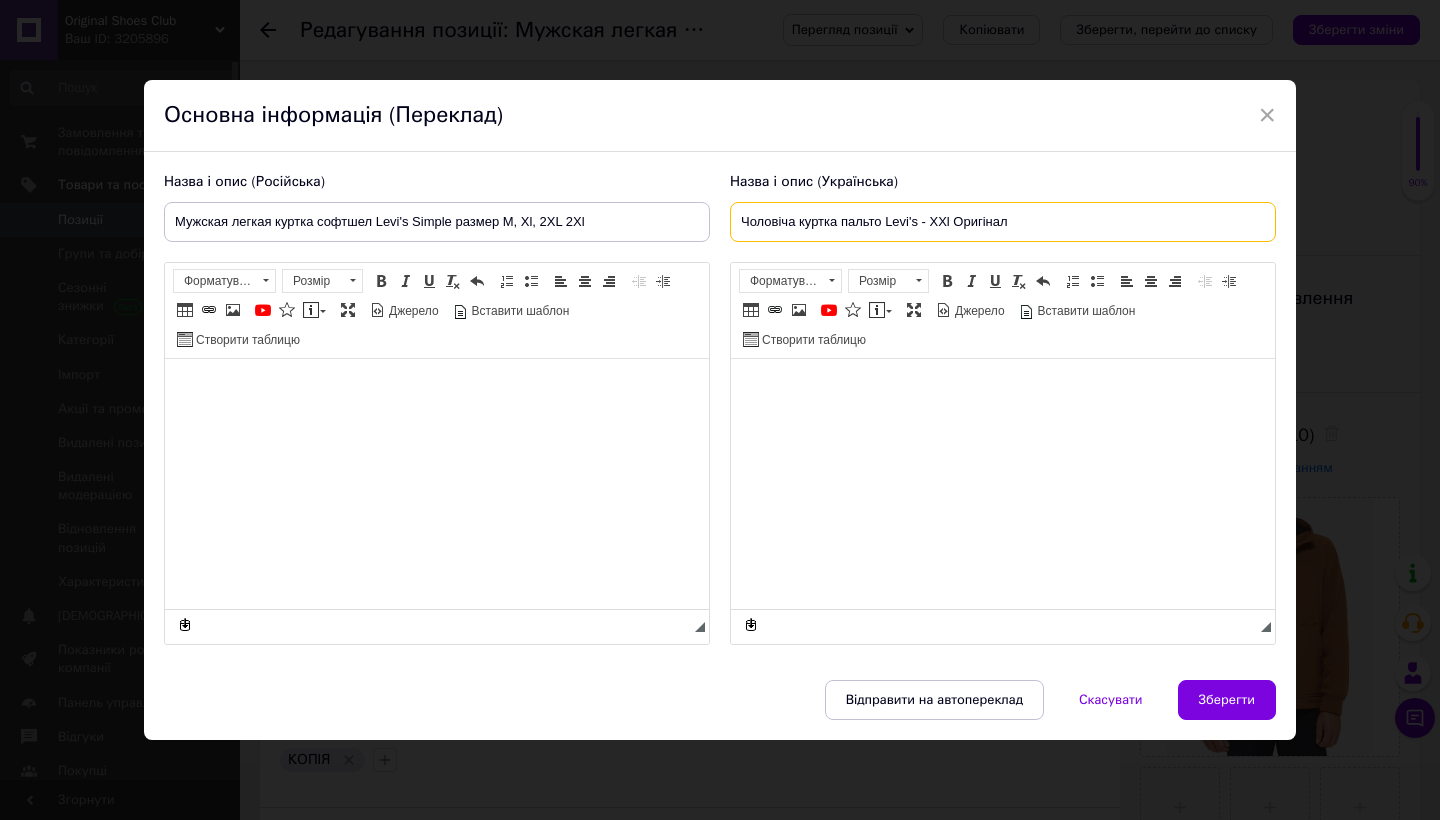 type on "Чоловіча куртка пальто Levi's - XXl Оригінал" 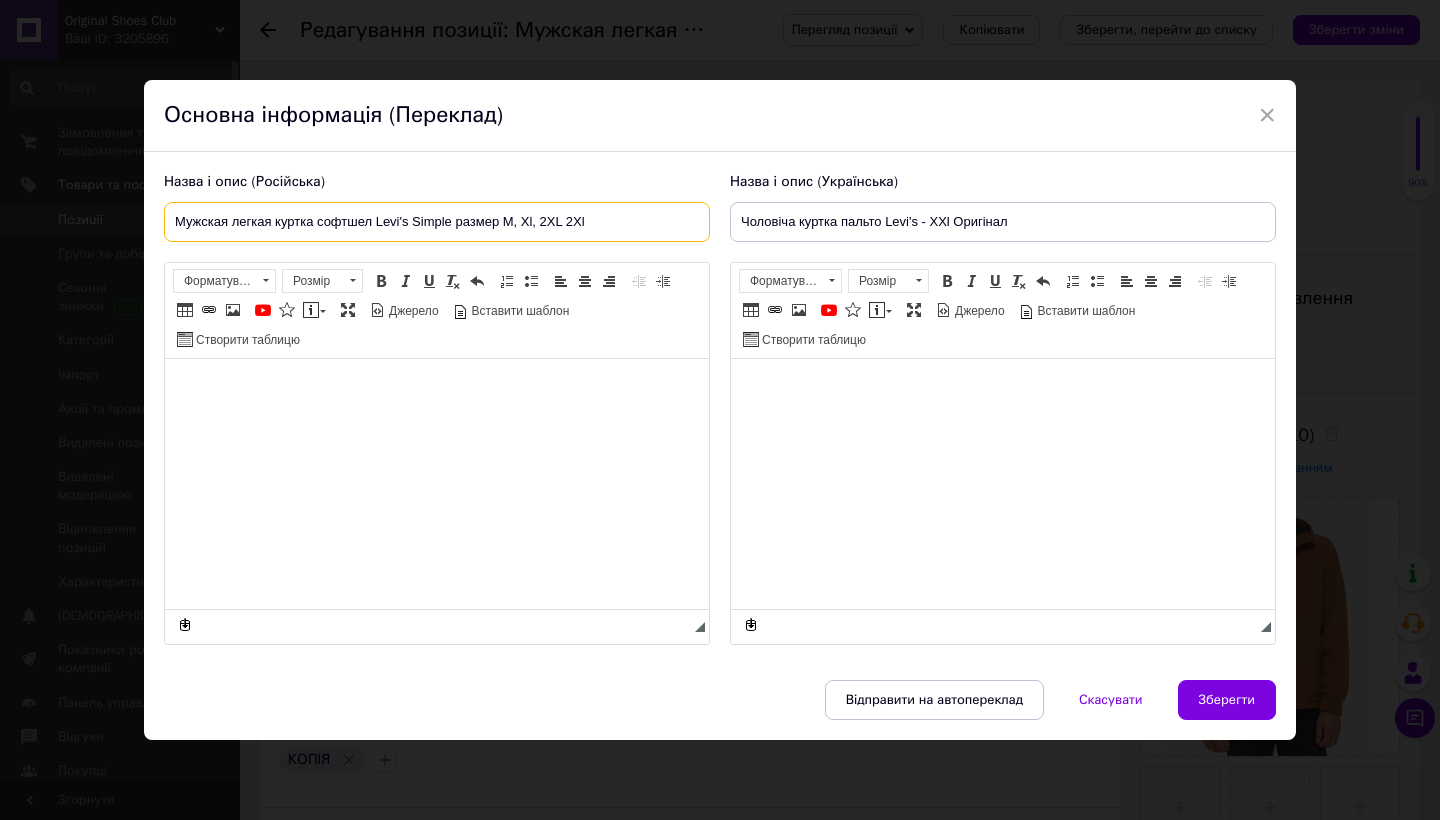 click on "Мужская легкая куртка софтшел Levi's Simple размер M, Xl, 2XL 2Xl" at bounding box center (437, 222) 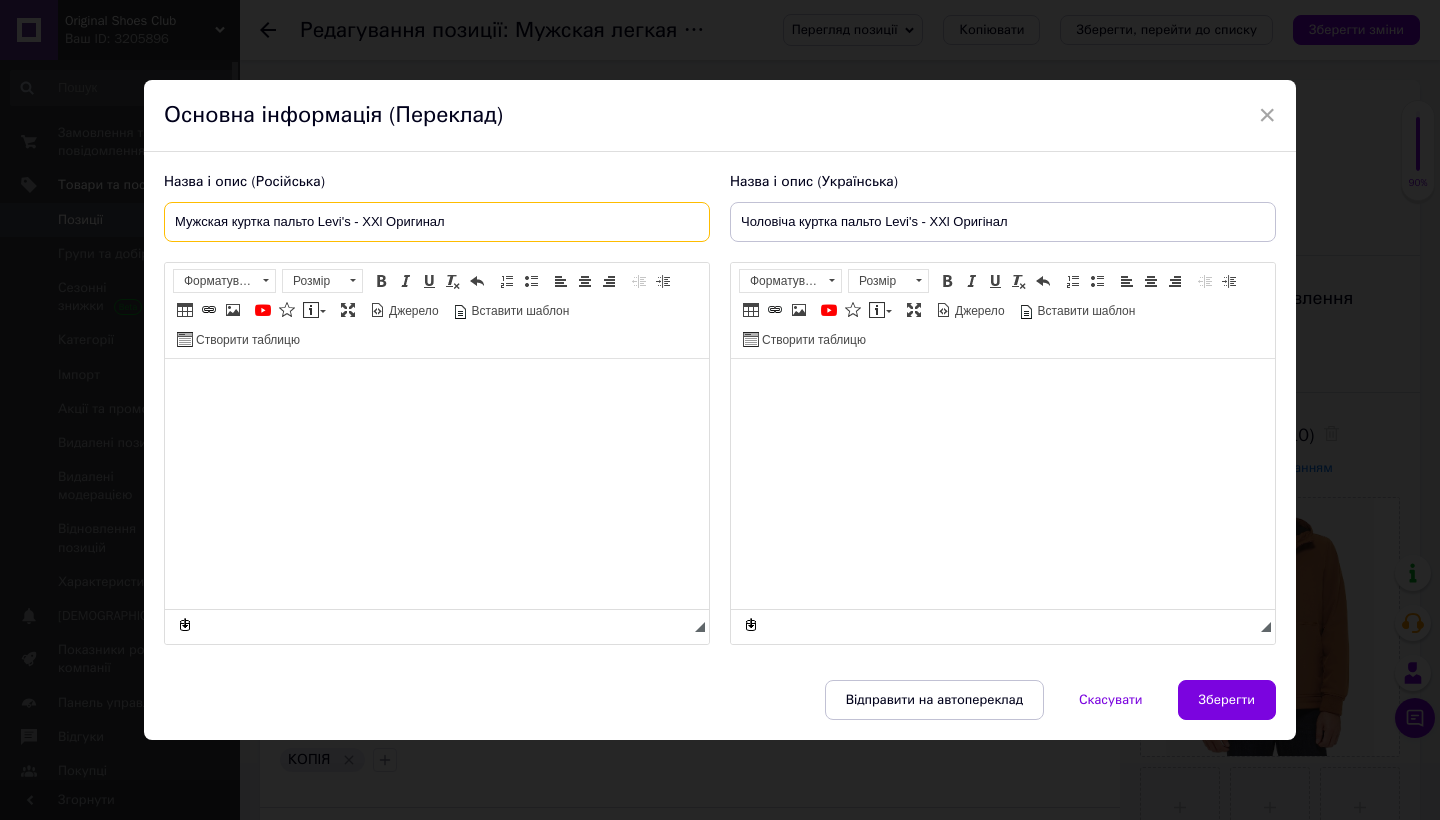type on "Мужская куртка пальто Levi's - XXl Оригинал" 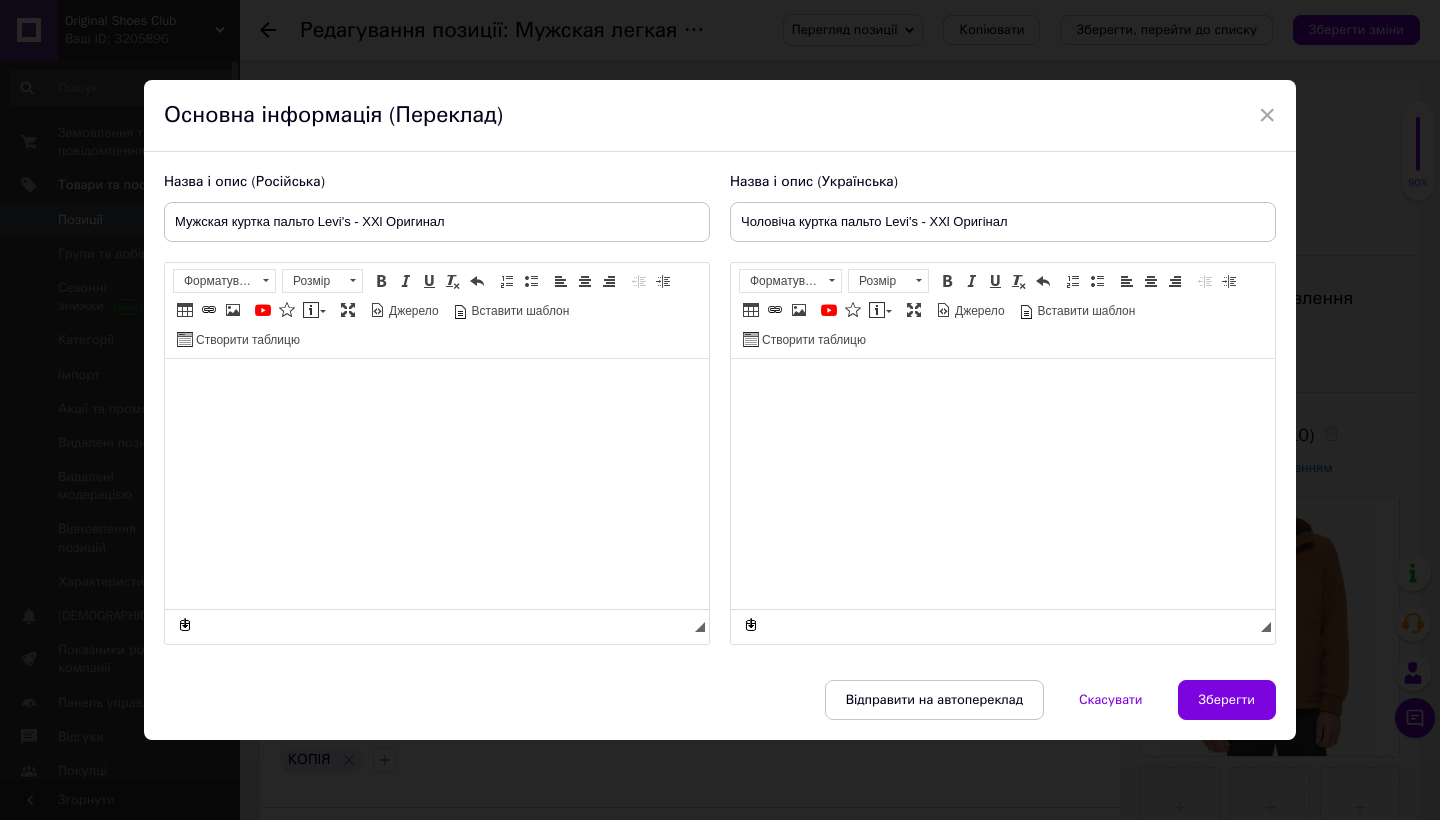 click at bounding box center [1003, 388] 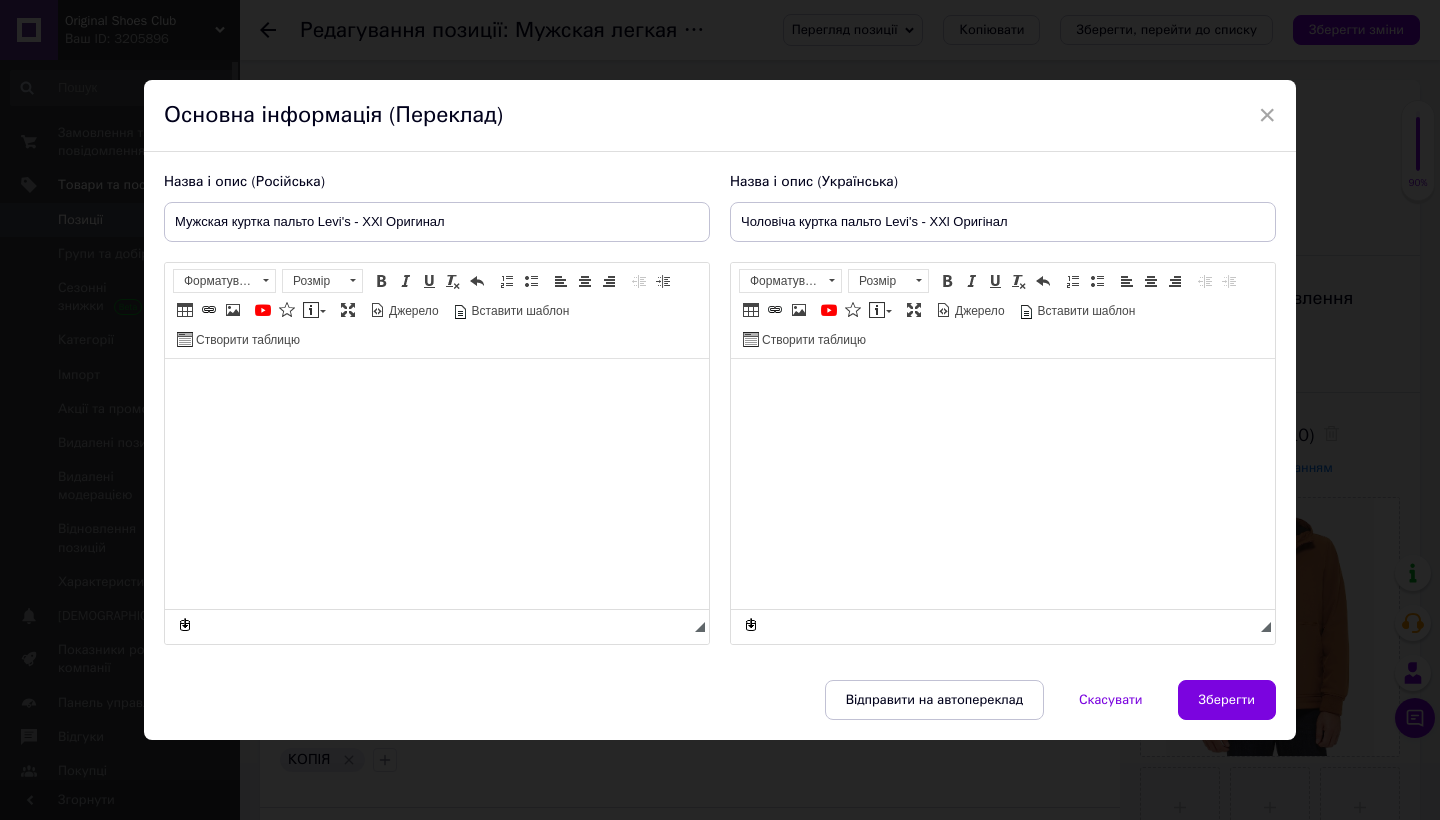 scroll, scrollTop: 166, scrollLeft: 0, axis: vertical 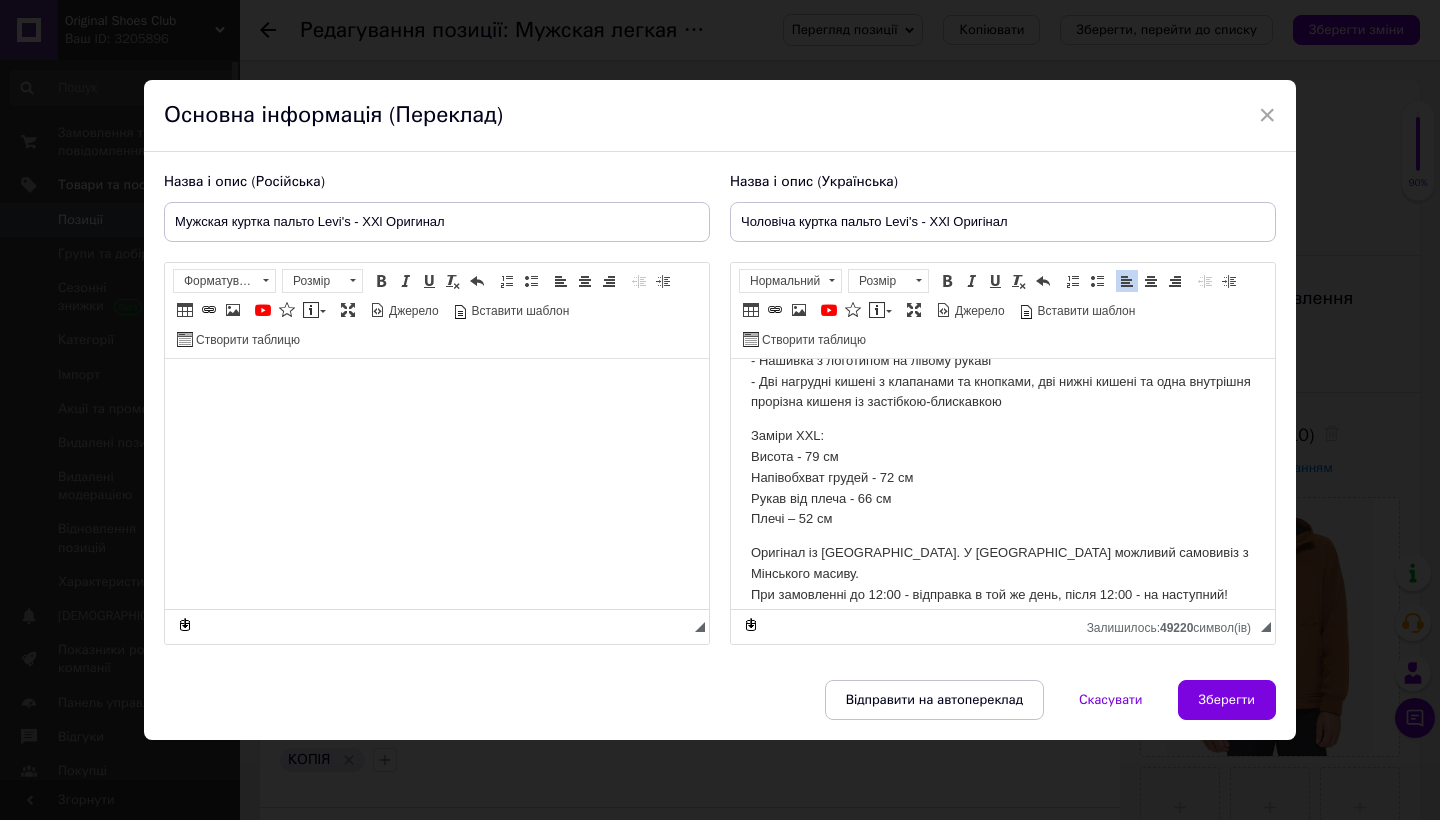 click at bounding box center (437, 388) 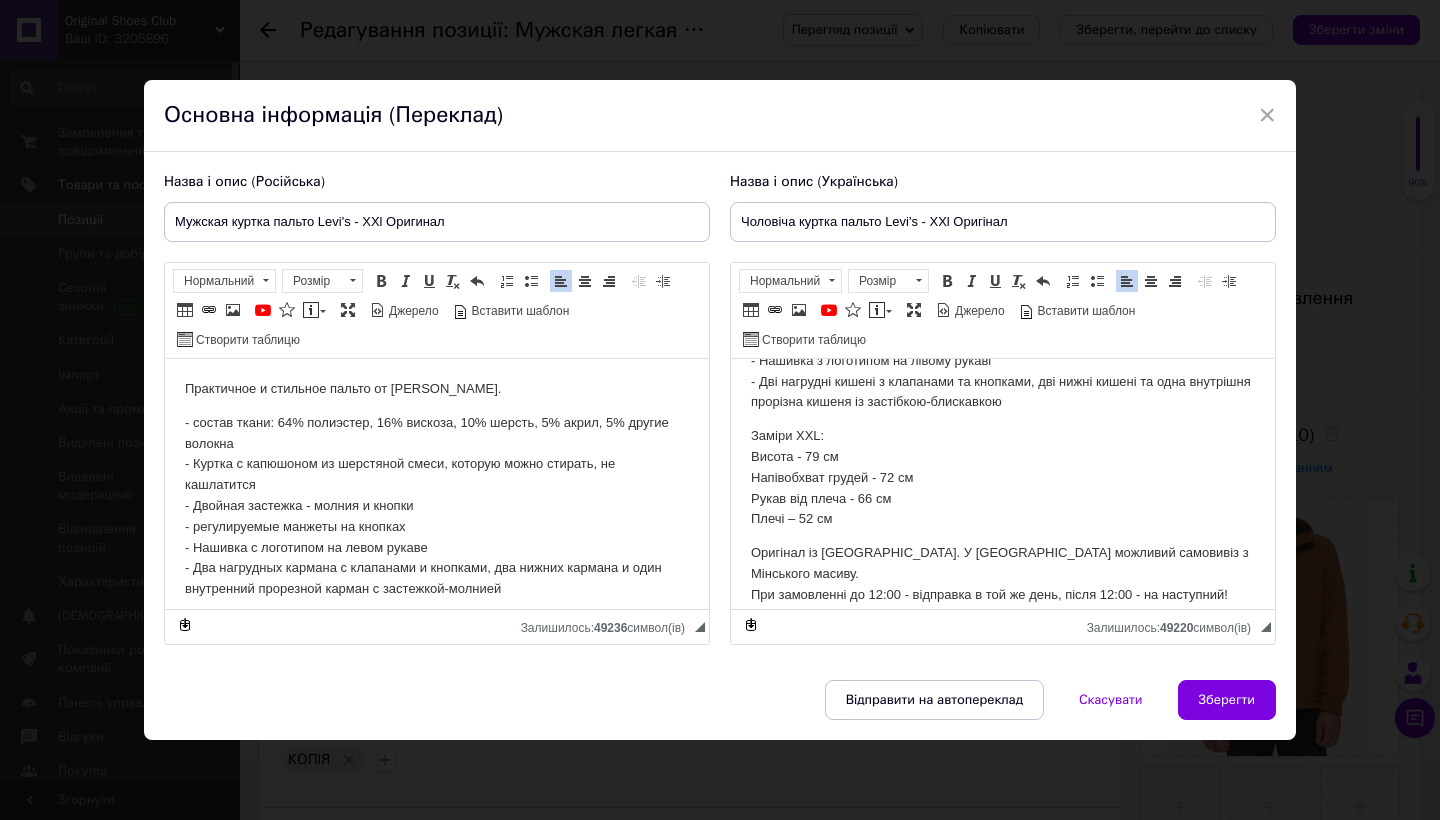 scroll, scrollTop: 186, scrollLeft: 0, axis: vertical 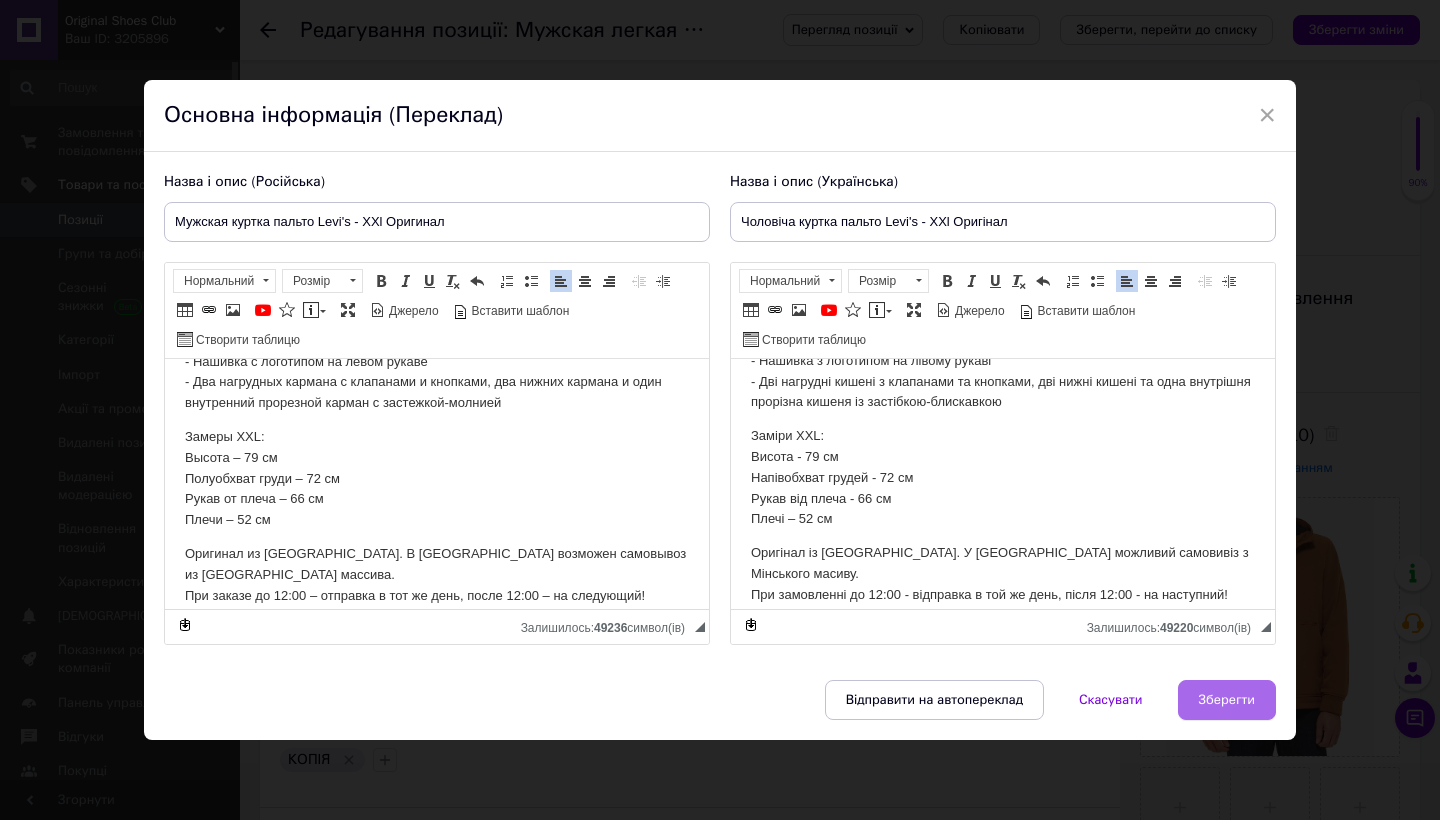 click on "Зберегти" at bounding box center [1227, 700] 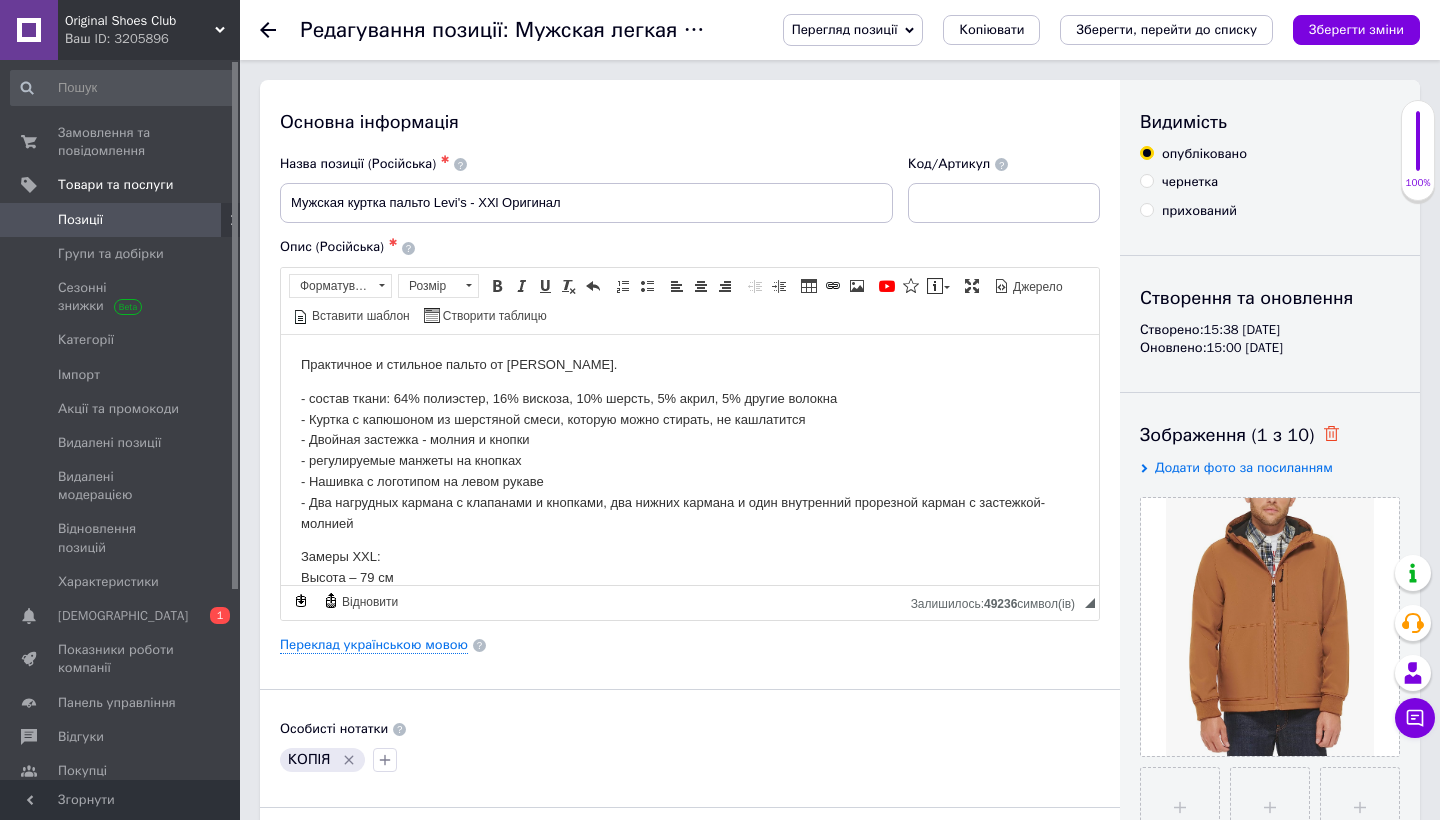 click 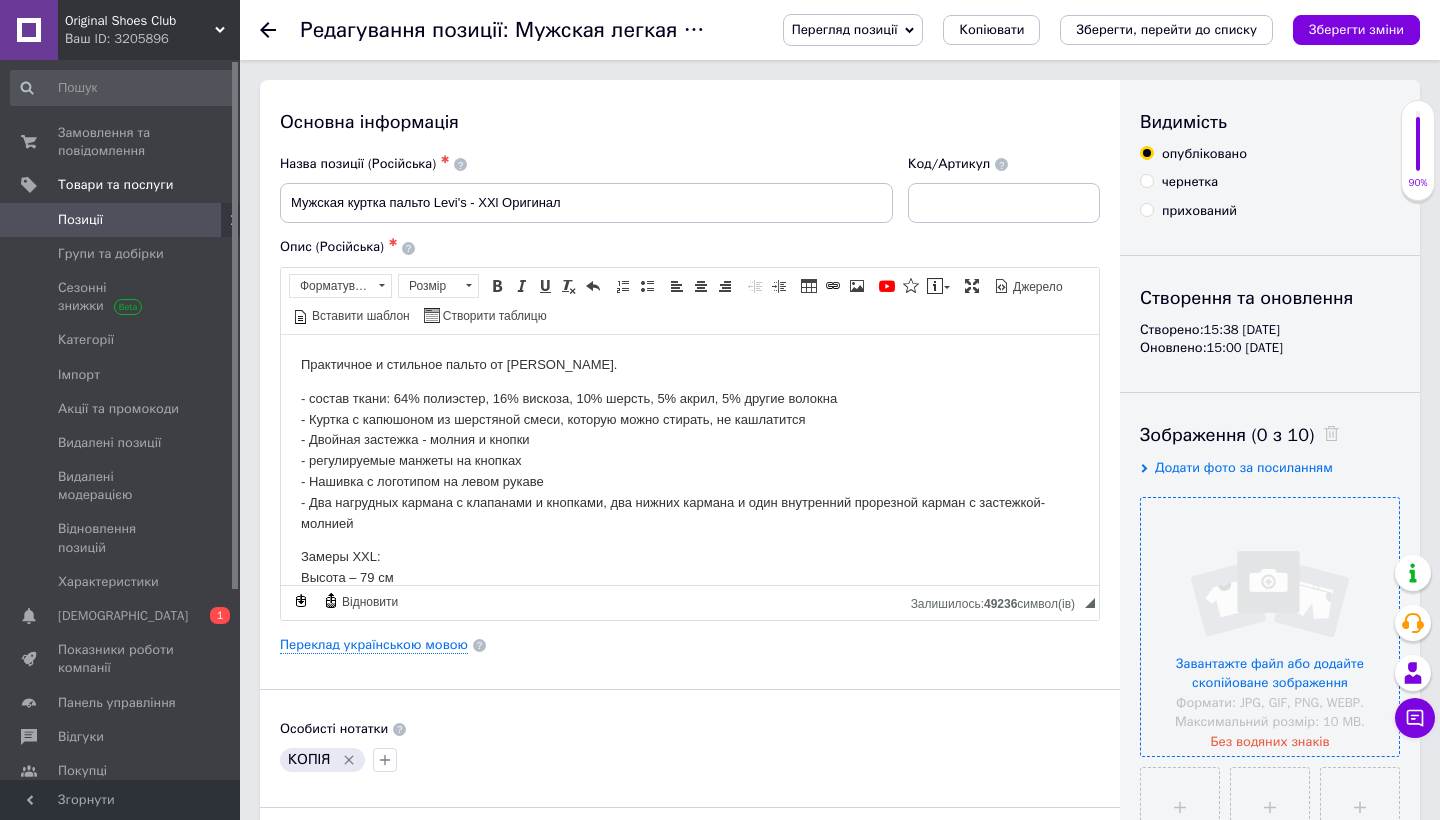 click at bounding box center (1270, 627) 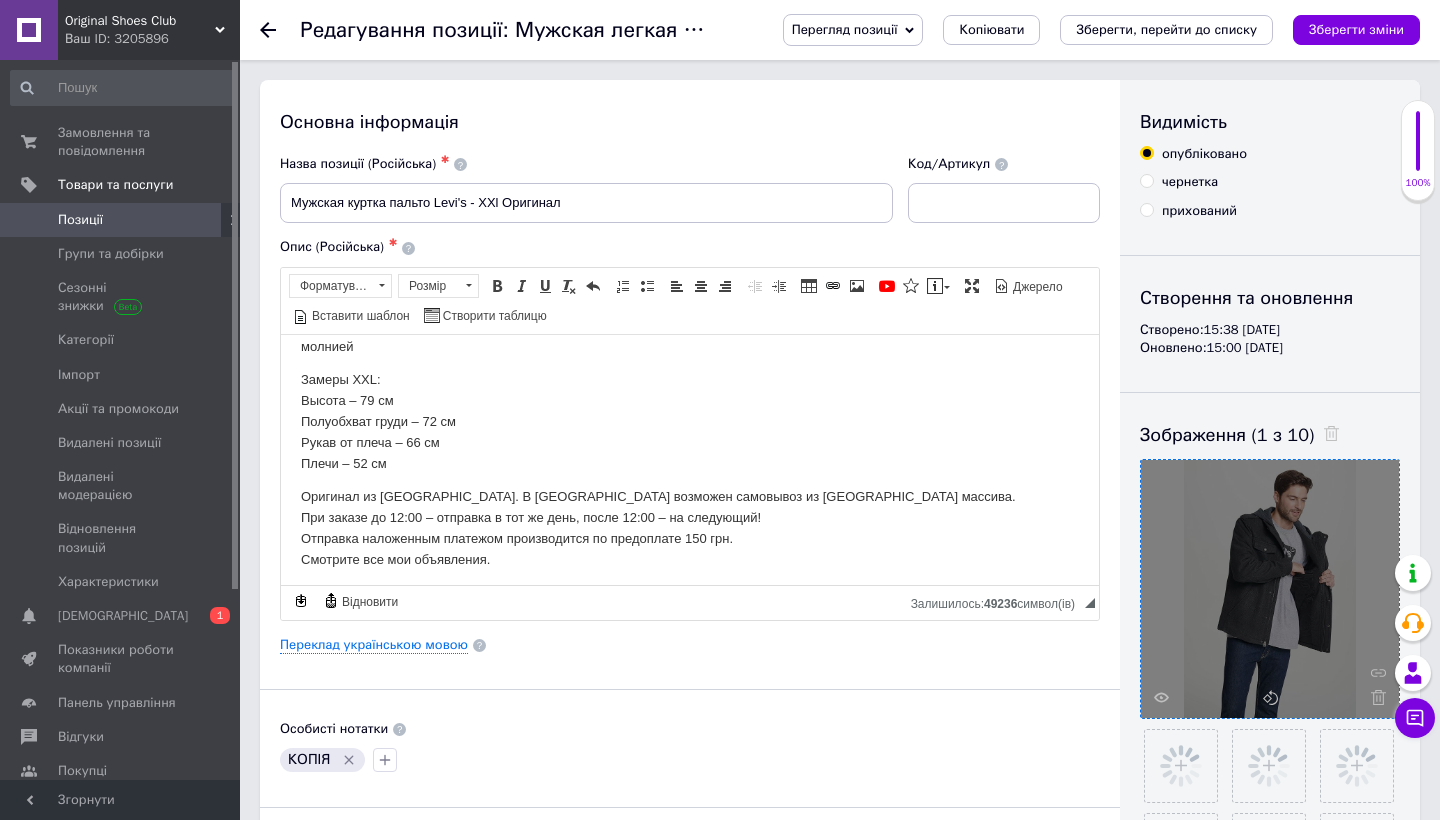 scroll, scrollTop: 170, scrollLeft: 0, axis: vertical 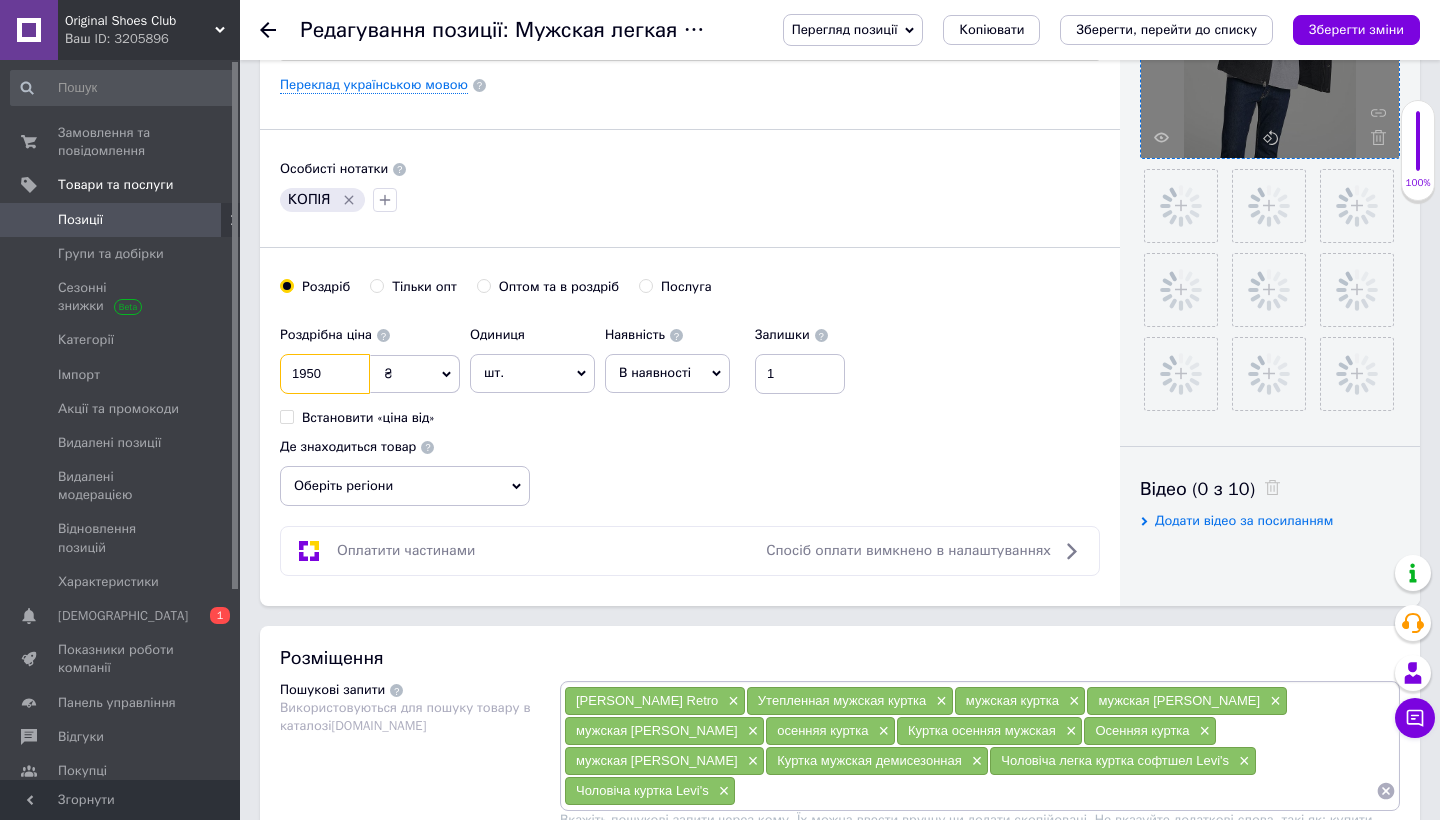 drag, startPoint x: 324, startPoint y: 377, endPoint x: 259, endPoint y: 373, distance: 65.12296 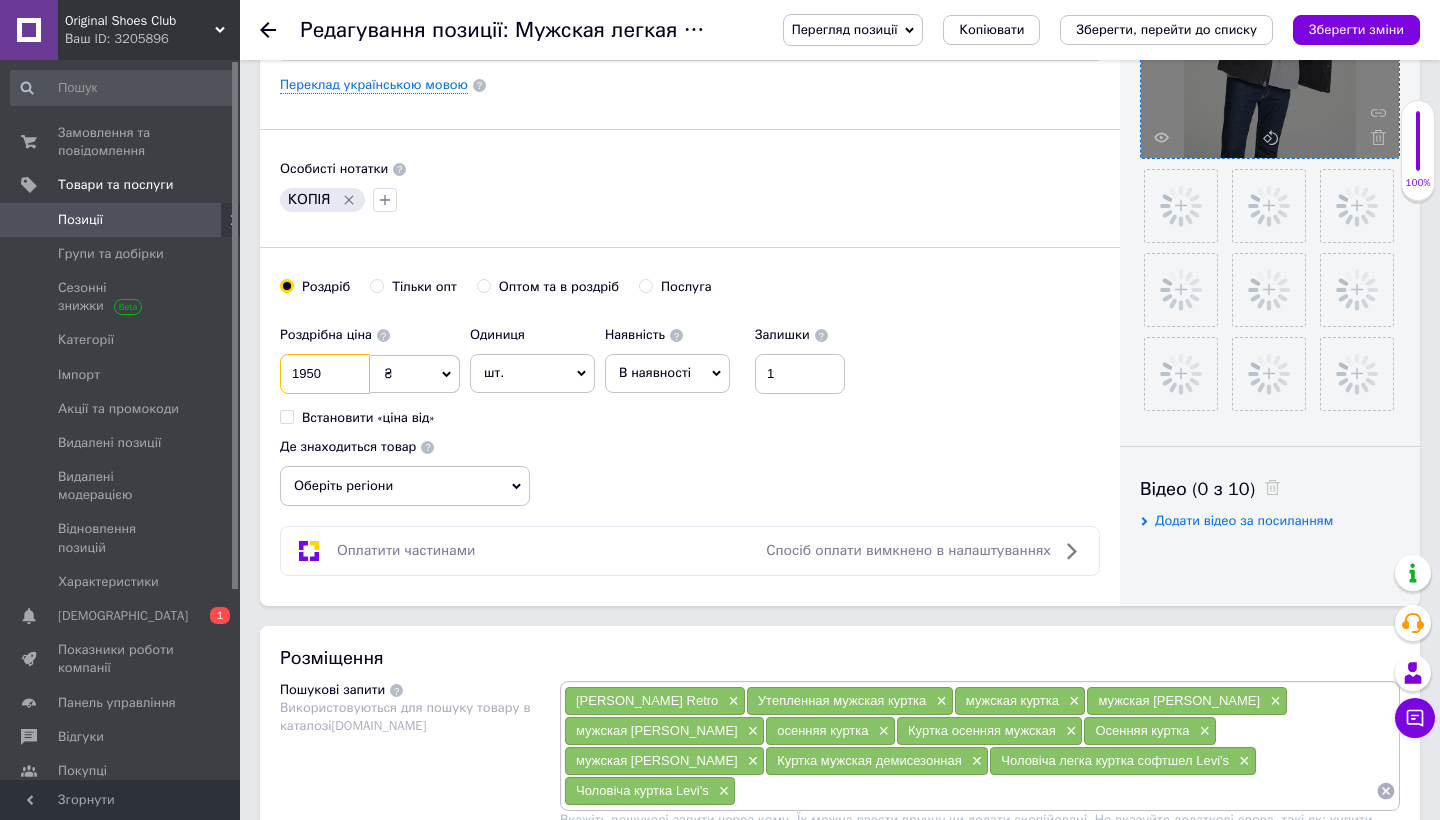 click on "Основна інформація Назва позиції (Російська) ✱ Мужская куртка пальто Levi's - XXl Оригинал Код/Артикул Опис (Російська) ✱ Практичное и стильное пальто от бренда Levi's.
- состав ткани: 64% полиэстер, 16% вискоза, 10% шерсть, 5% акрил, 5% другие волокна
- Куртка с капюшоном из шерстяной смеси, которую можно стирать, не кашлатится
- Двойная застежка - молния и кнопки
- регулируемые манжеты на кнопках
- Нашивка с логотипом на левом рукаве
- Два нагрудных кармана с клапанами и кнопками, два нижних кармана и один внутренний прорезной карман с застежкой-молнией
Замеры XXL:" at bounding box center [690, 63] 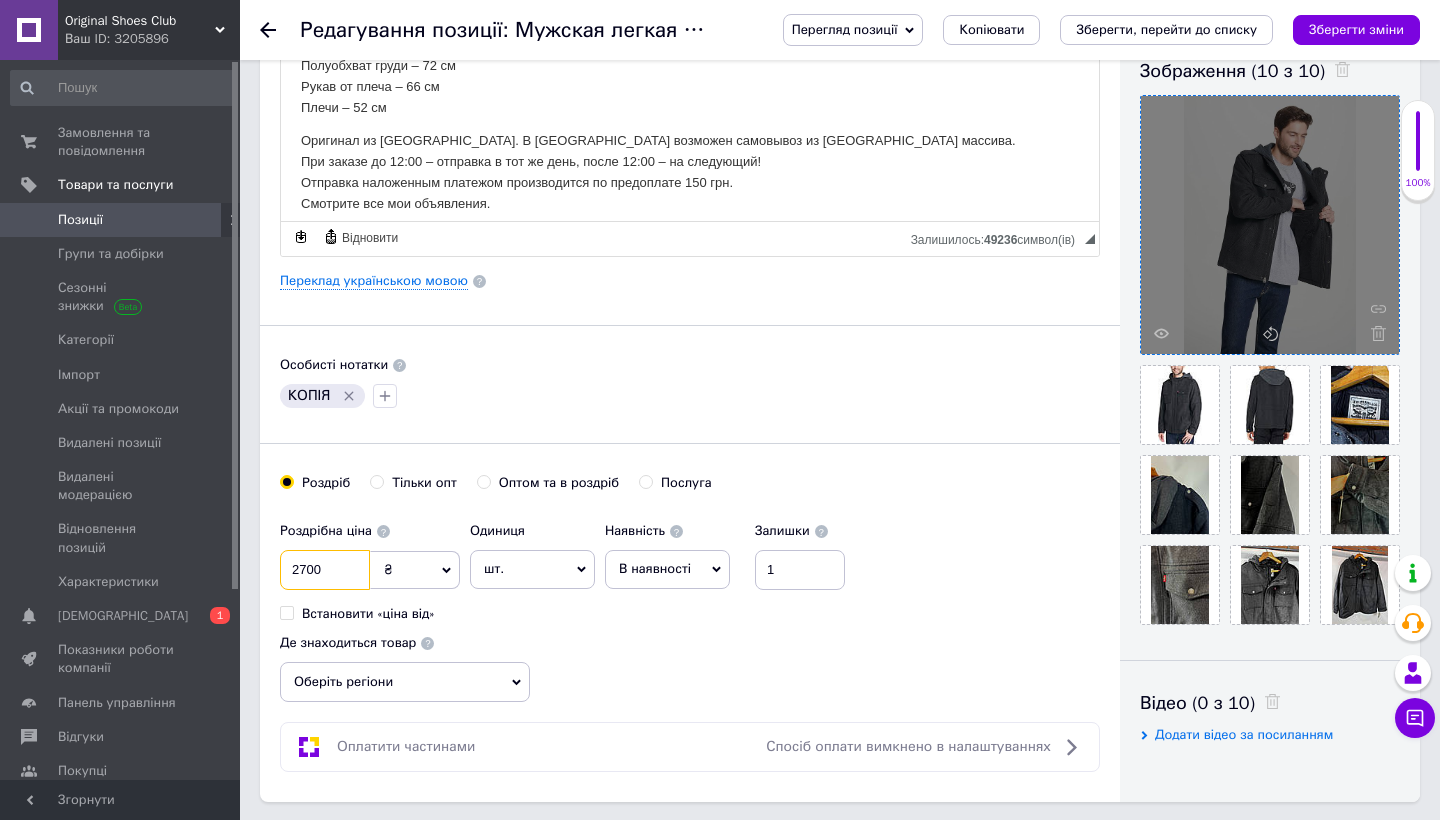 scroll, scrollTop: 339, scrollLeft: 0, axis: vertical 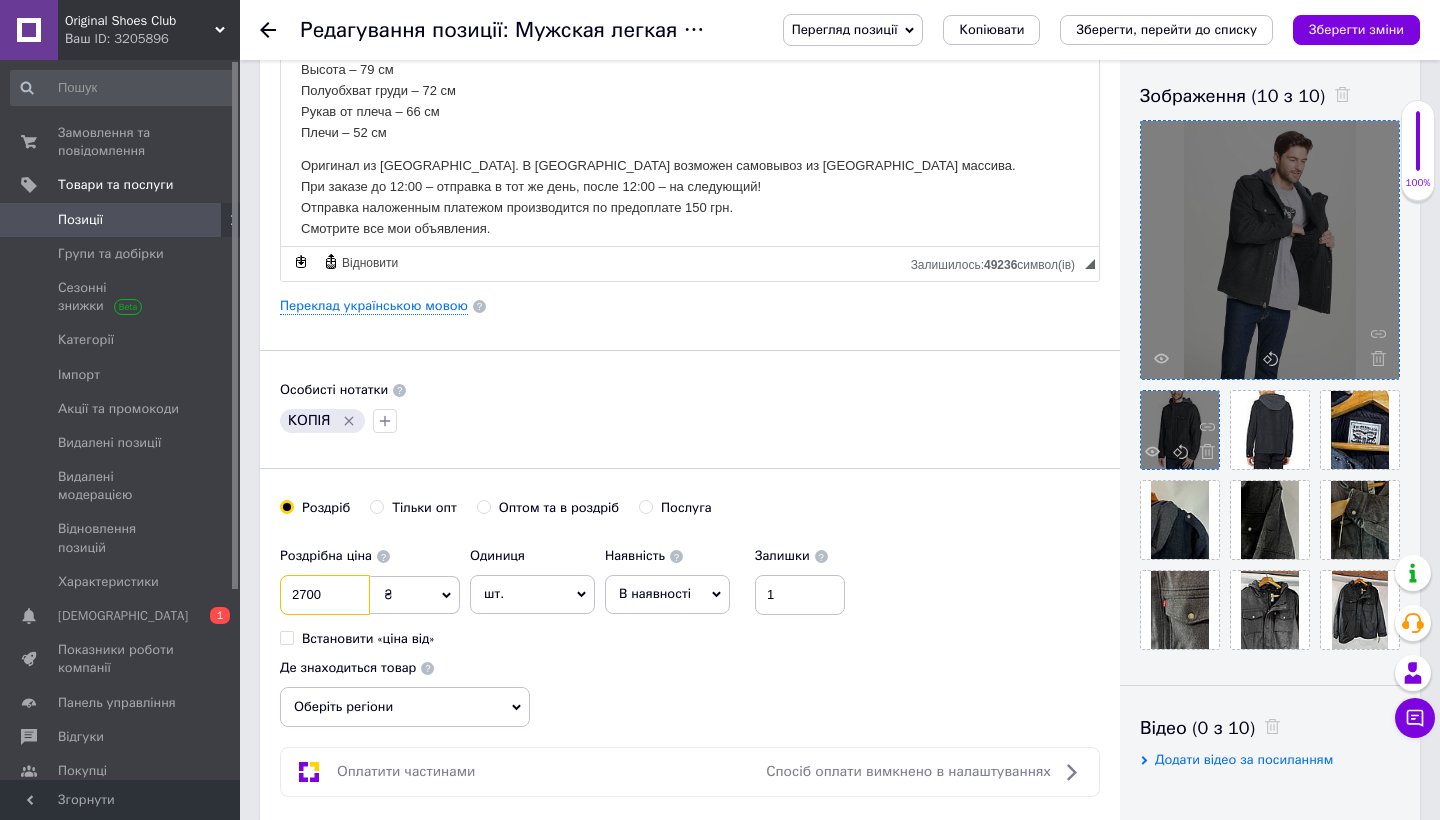 type on "2700" 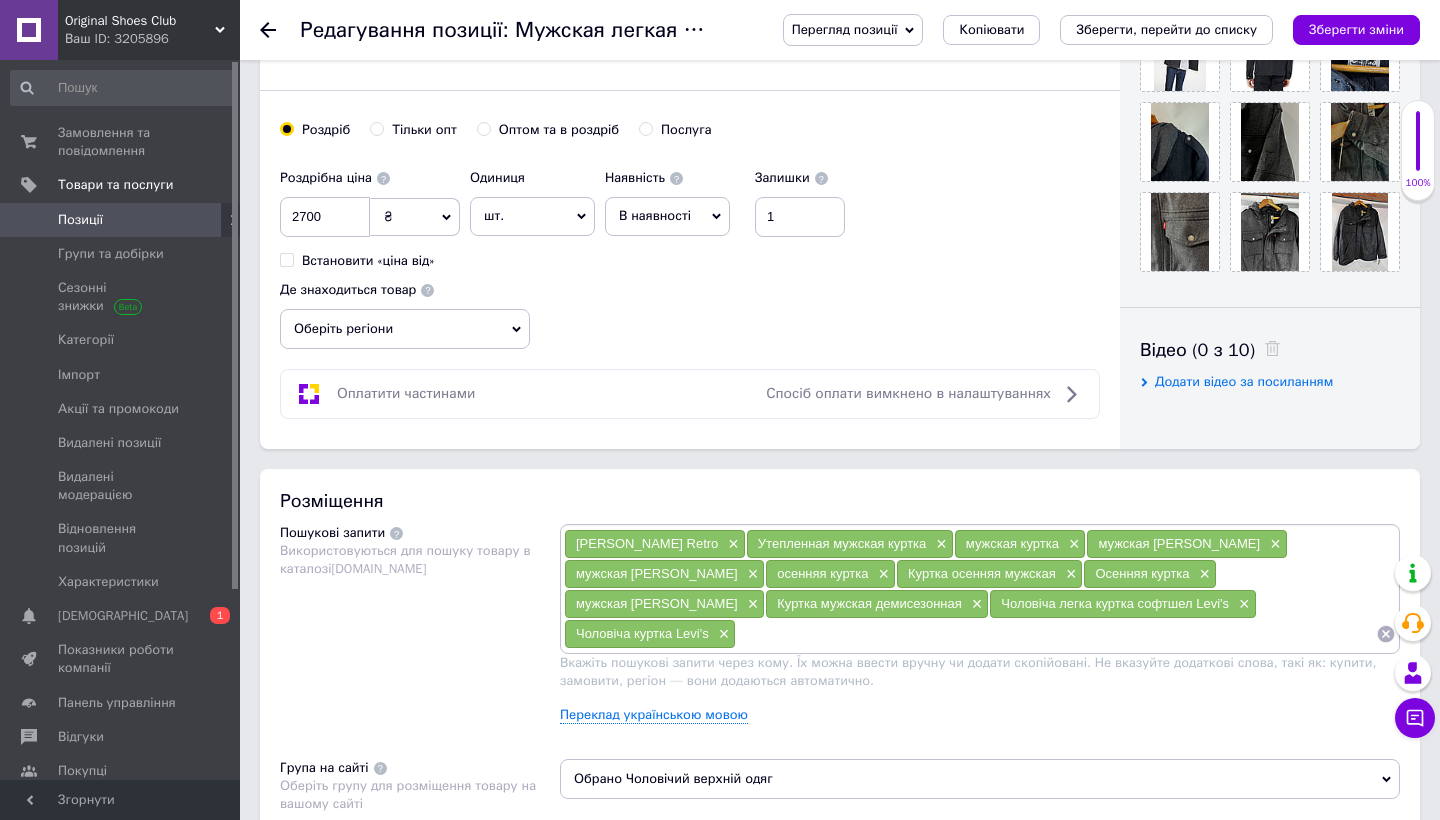 scroll, scrollTop: 917, scrollLeft: 0, axis: vertical 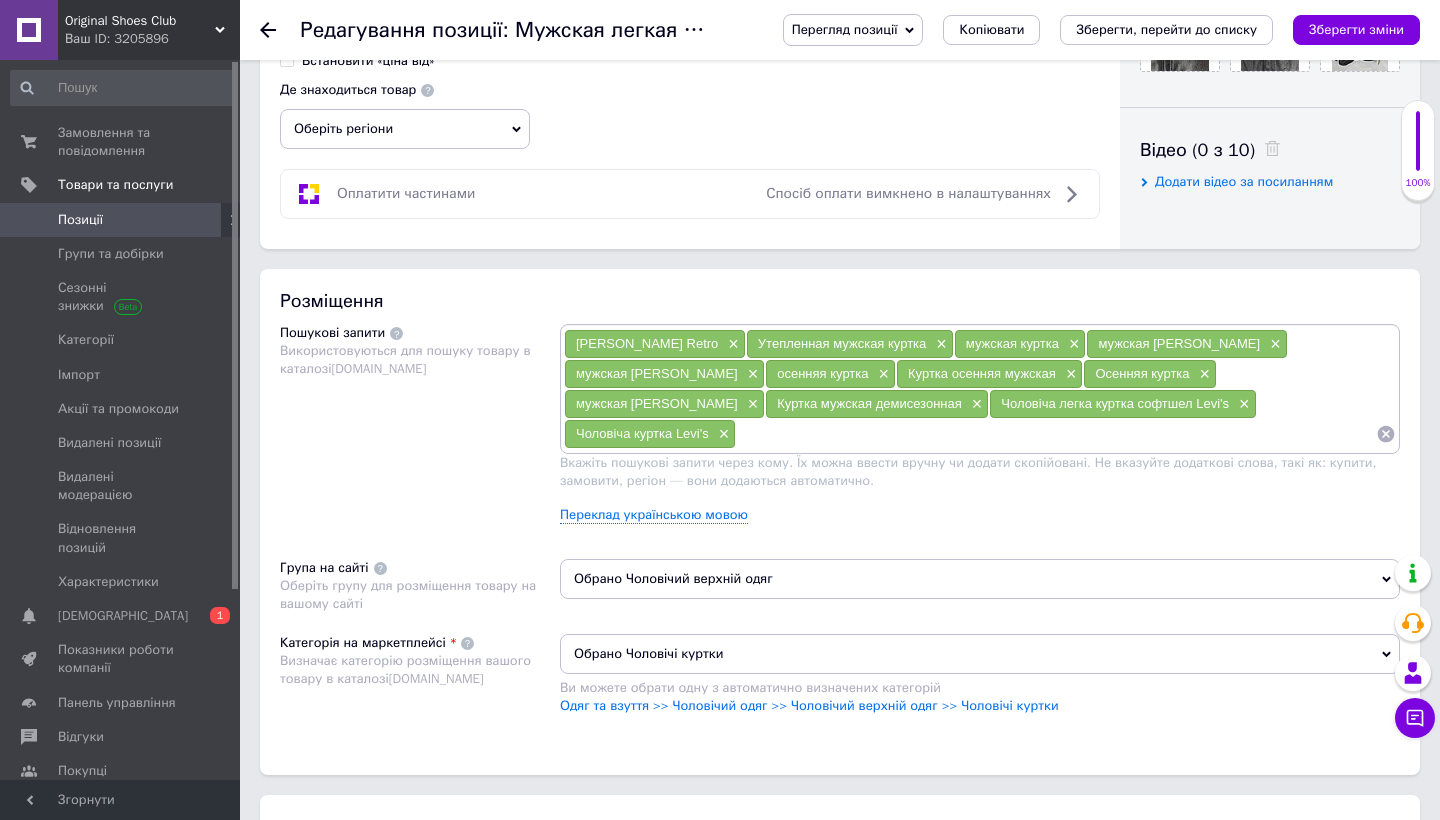 click on "Оберіть регіони" at bounding box center (405, 129) 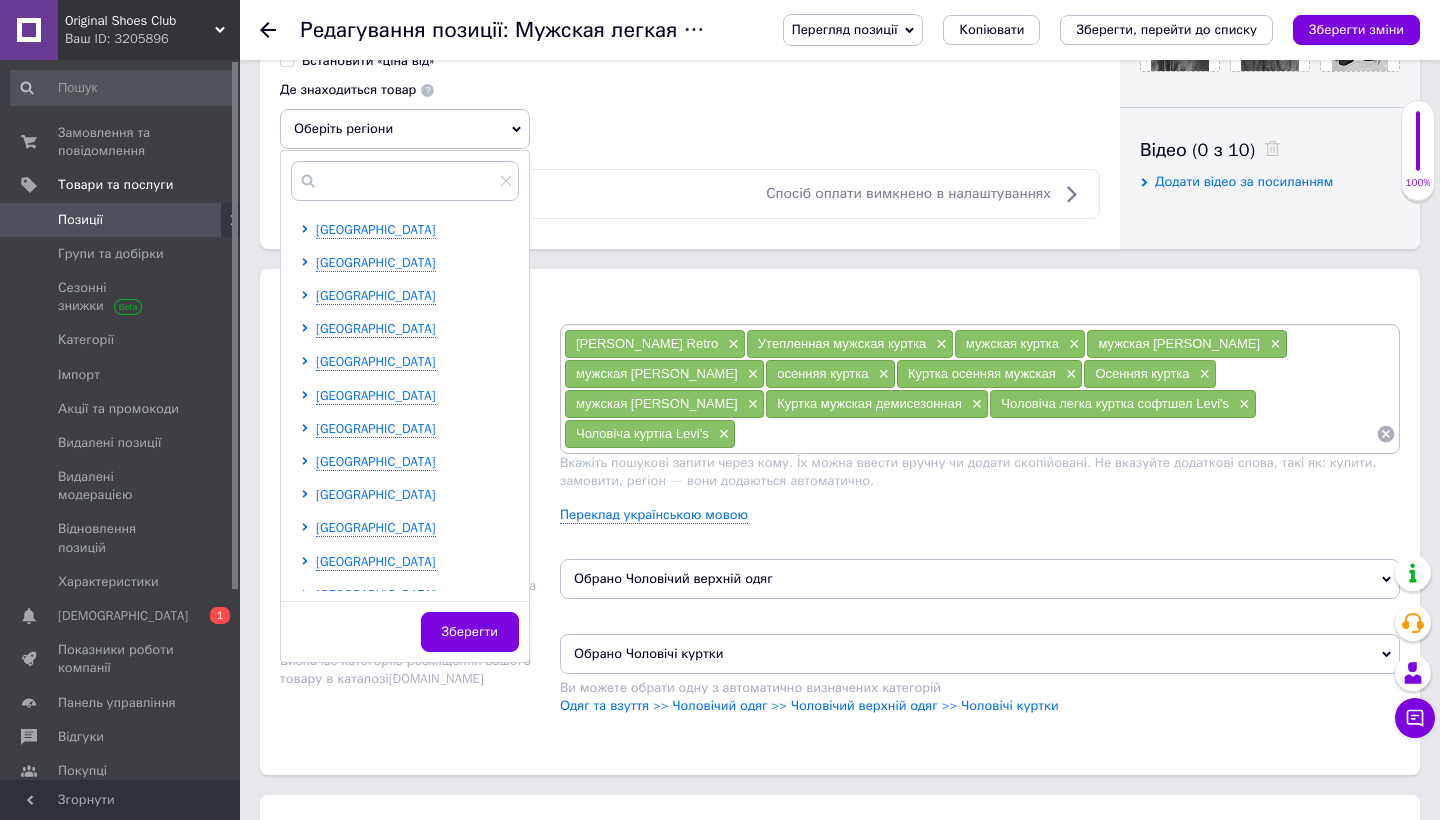 click 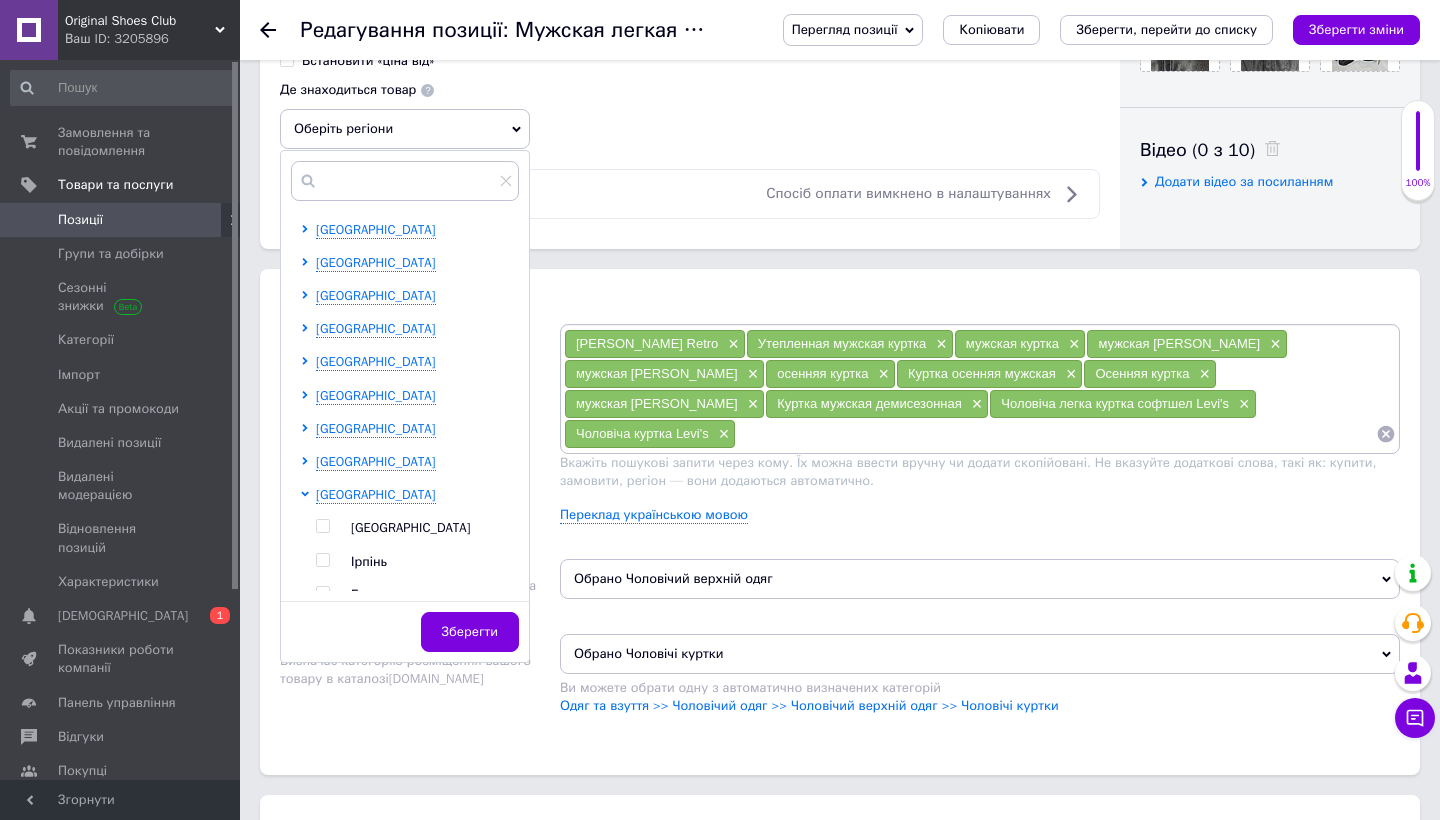 click on "[GEOGRAPHIC_DATA]" at bounding box center (411, 527) 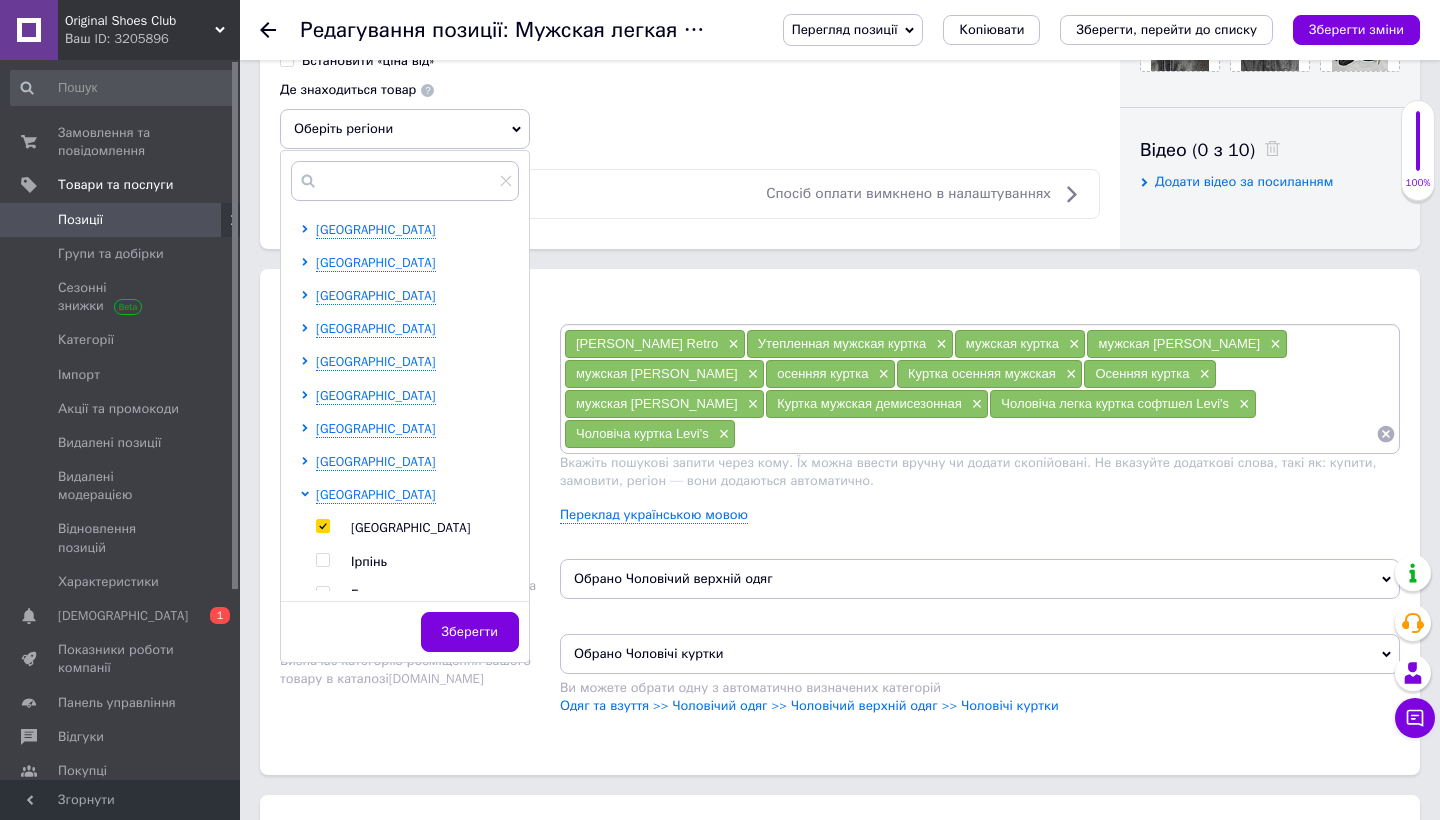 checkbox on "true" 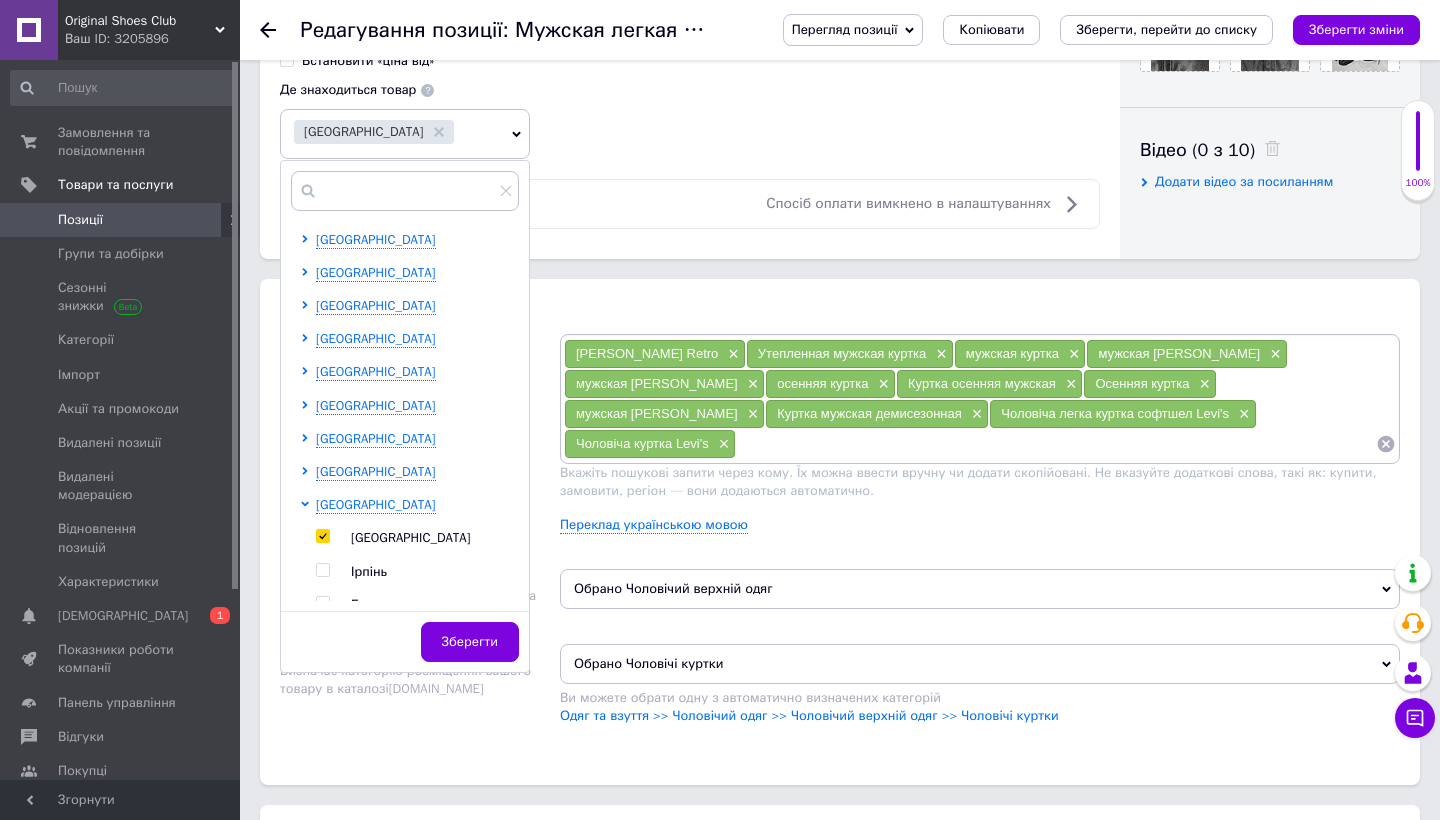 click on "Зберегти" at bounding box center (470, 642) 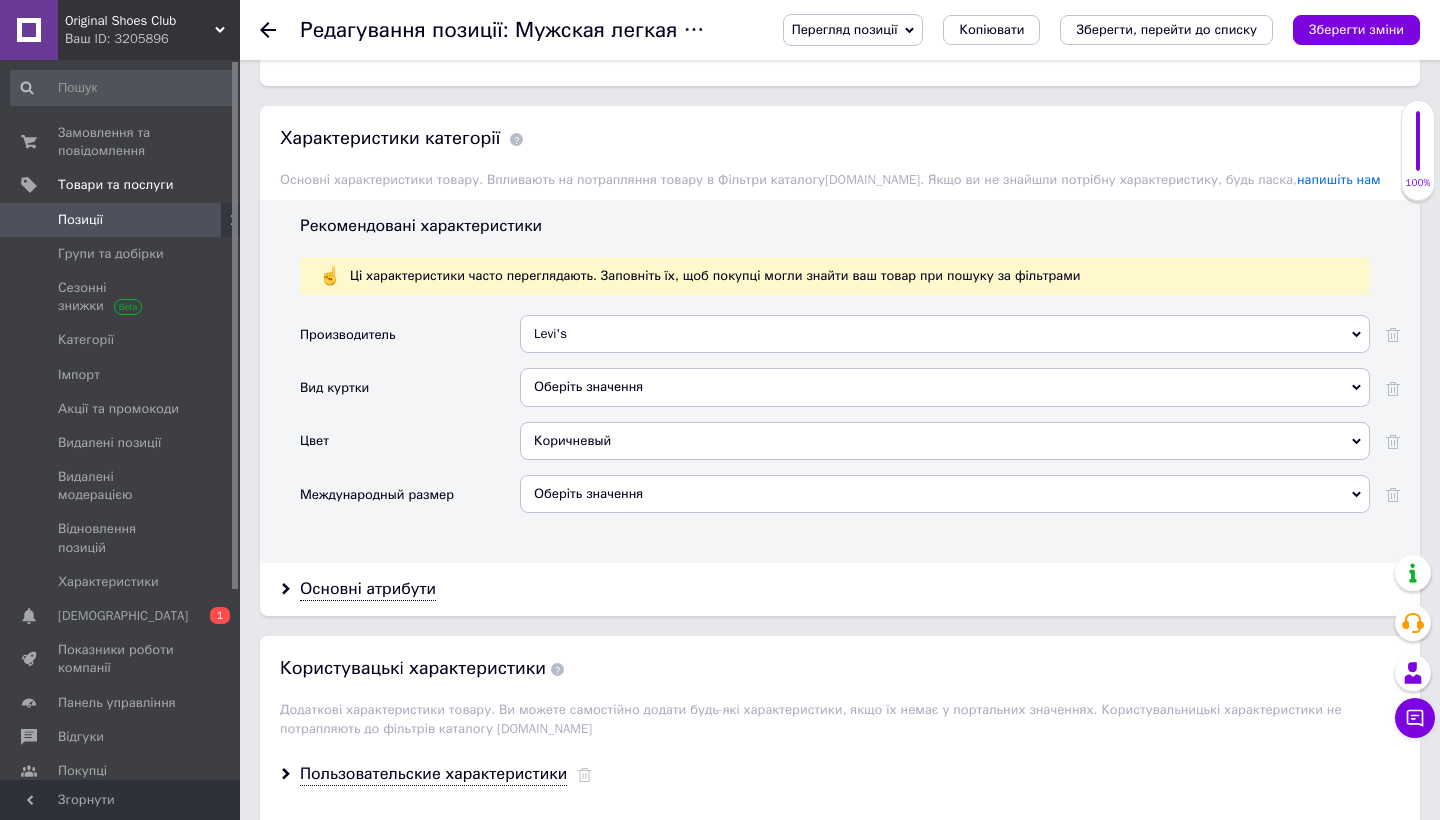 scroll, scrollTop: 1681, scrollLeft: 0, axis: vertical 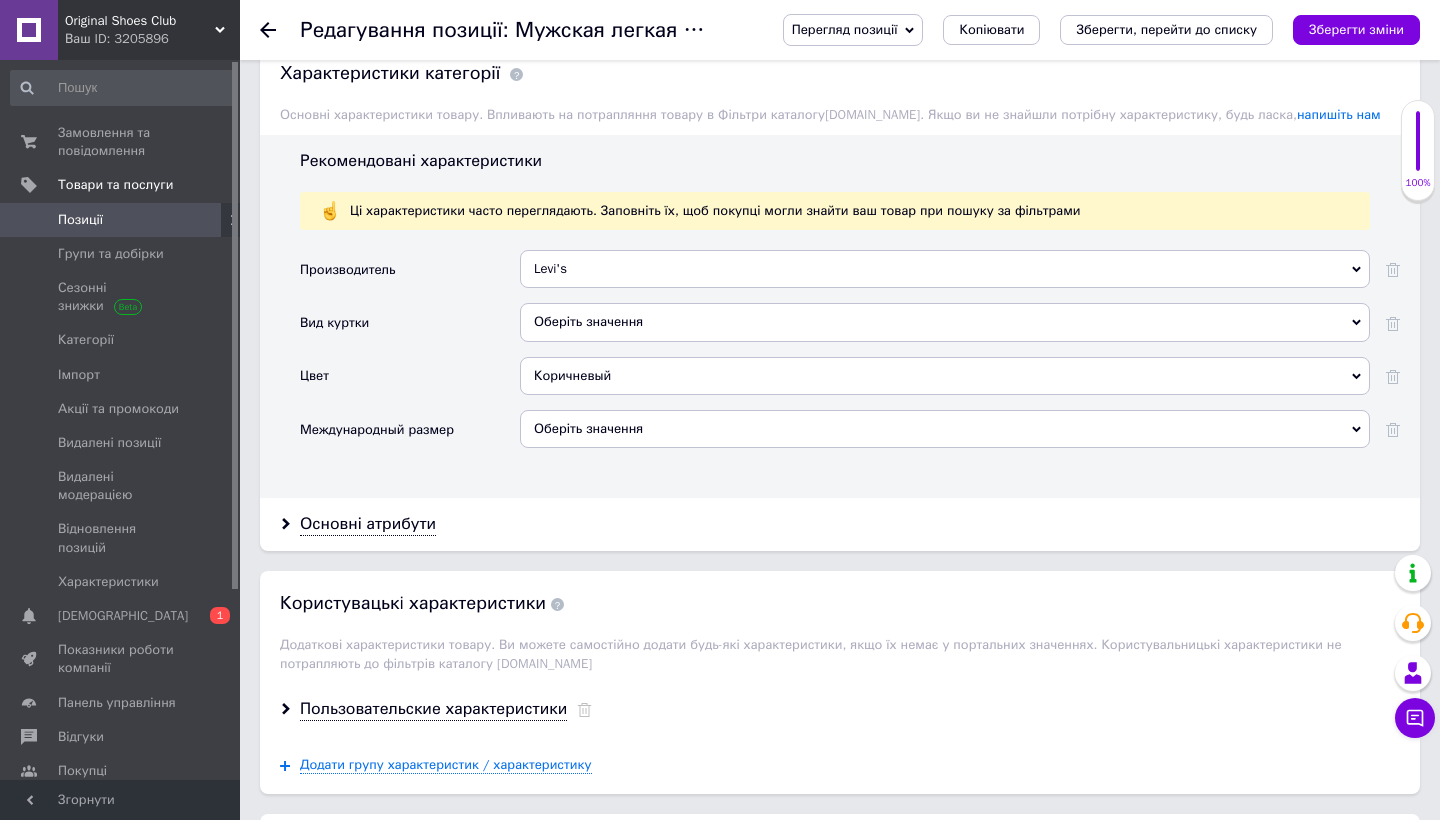 click on "Коричневый" at bounding box center [945, 376] 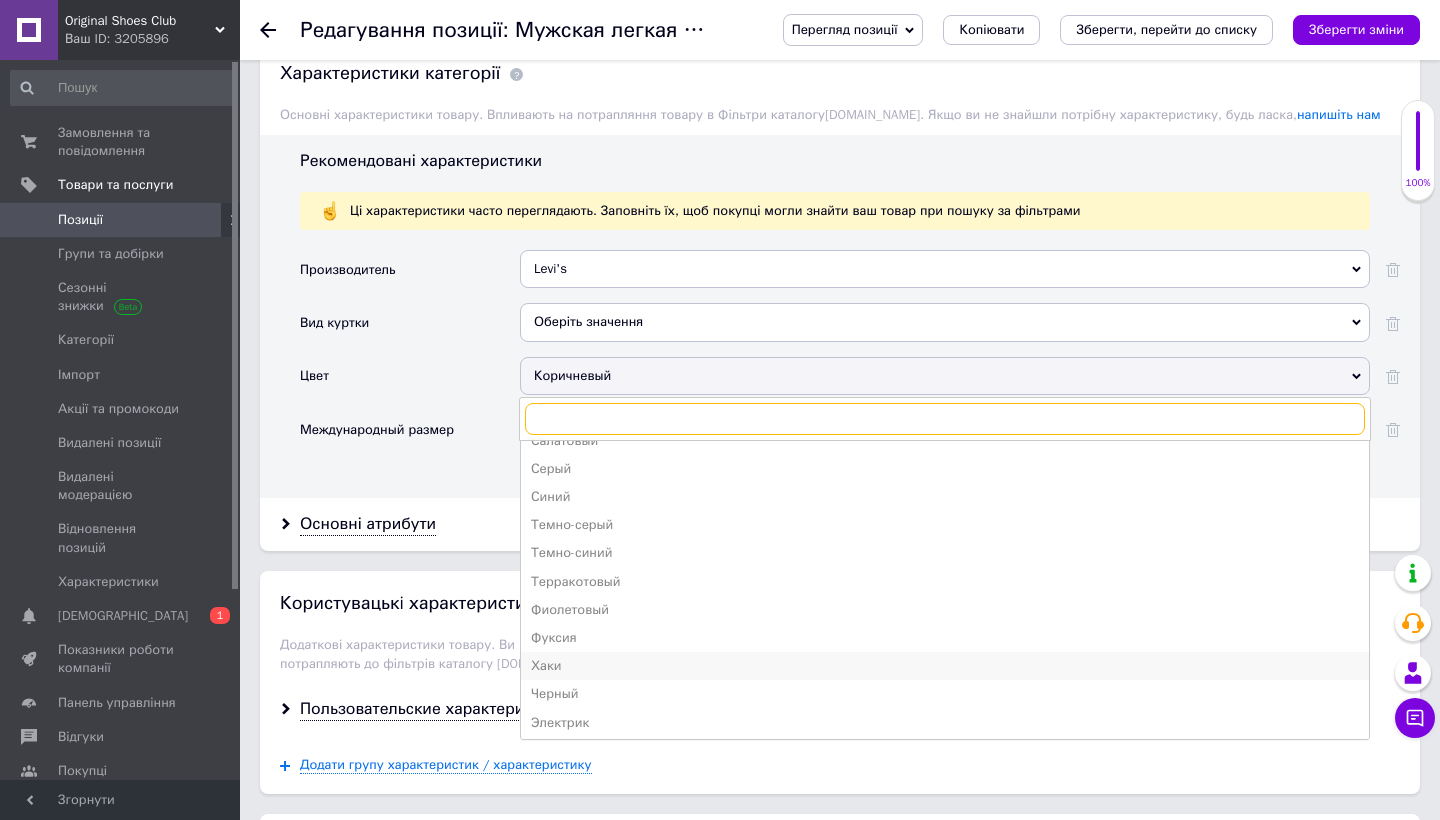 scroll, scrollTop: 468, scrollLeft: 0, axis: vertical 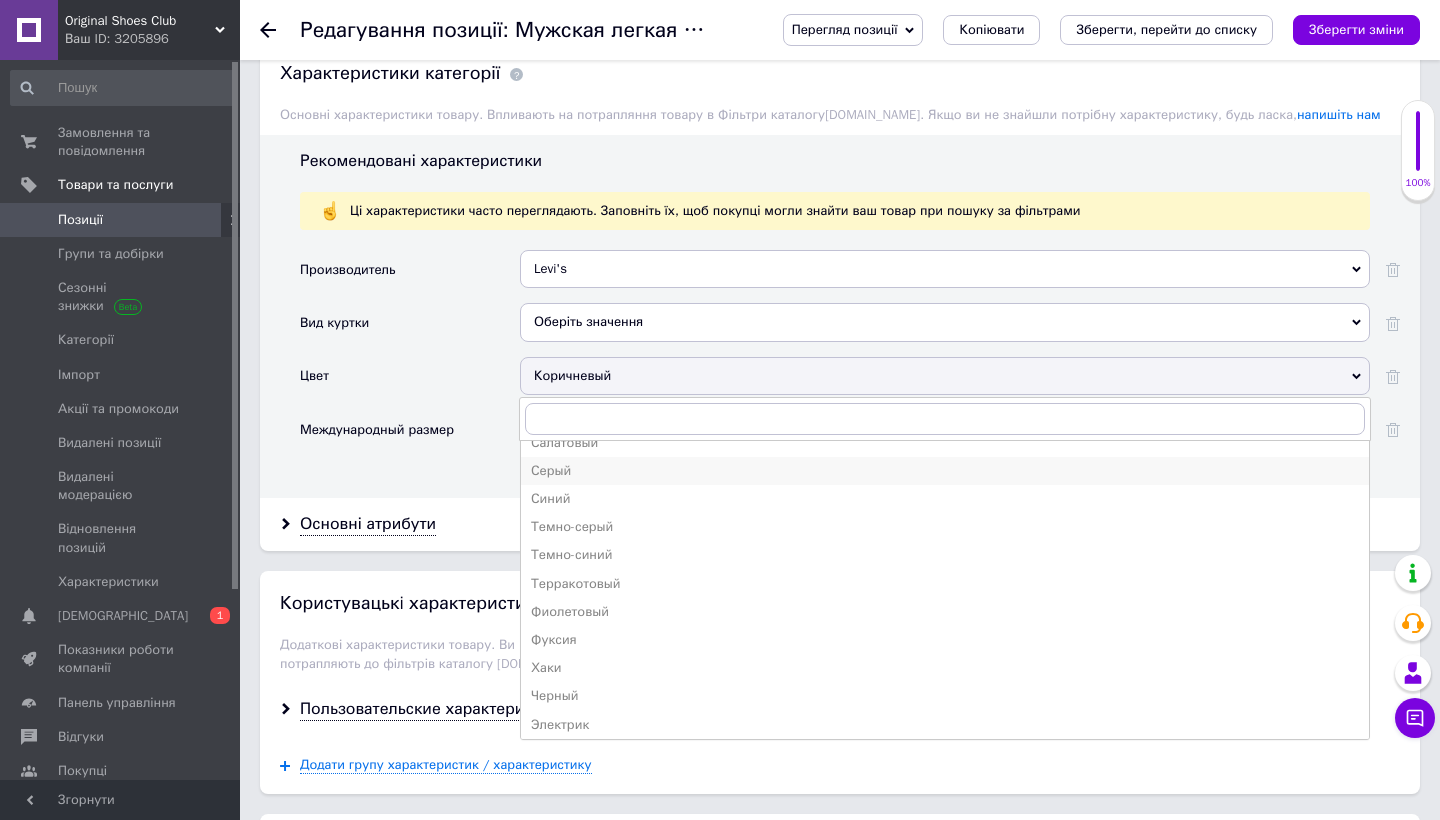 click on "Серый" at bounding box center (945, 471) 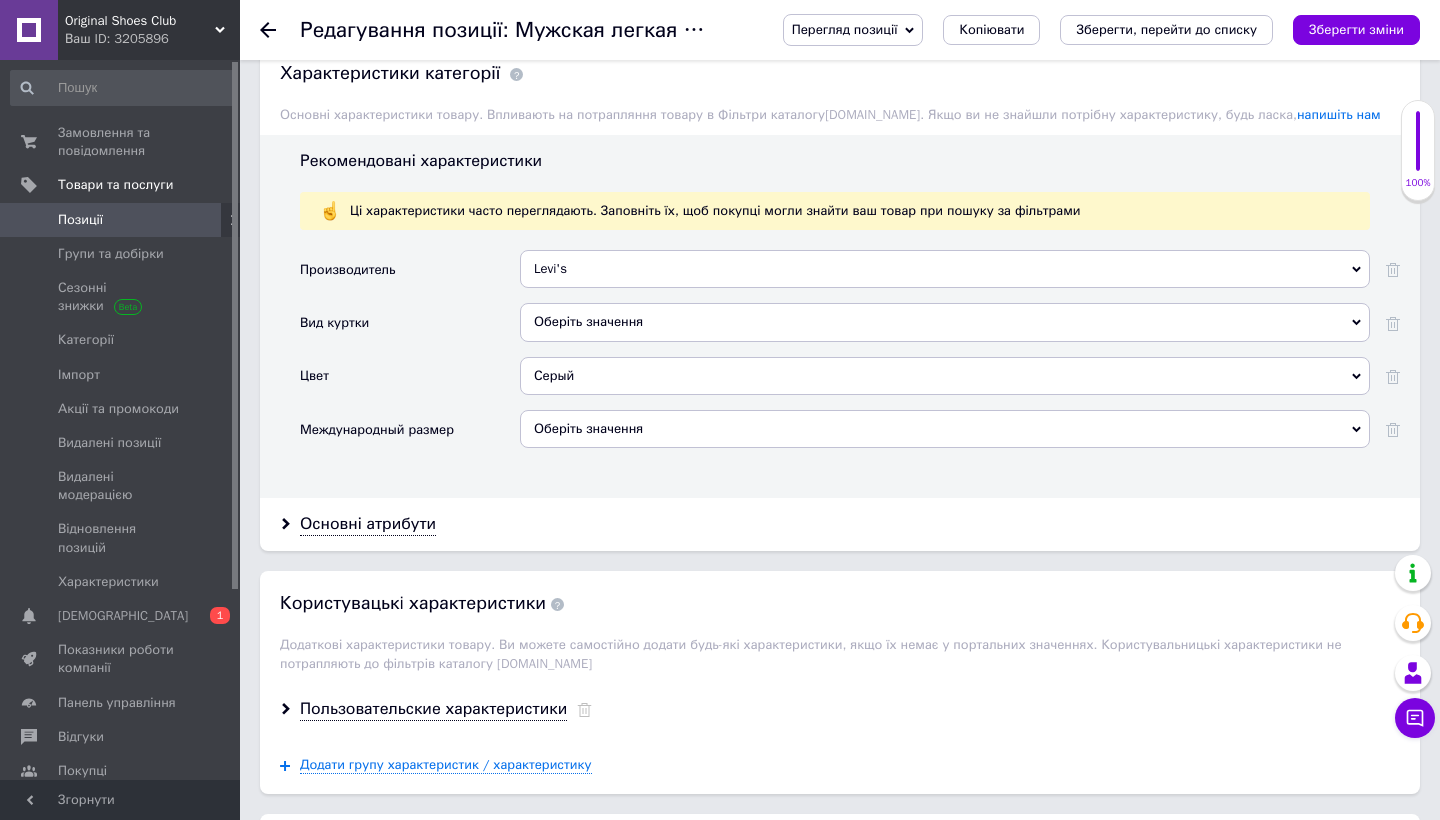 click on "Основні атрибути" at bounding box center [840, 524] 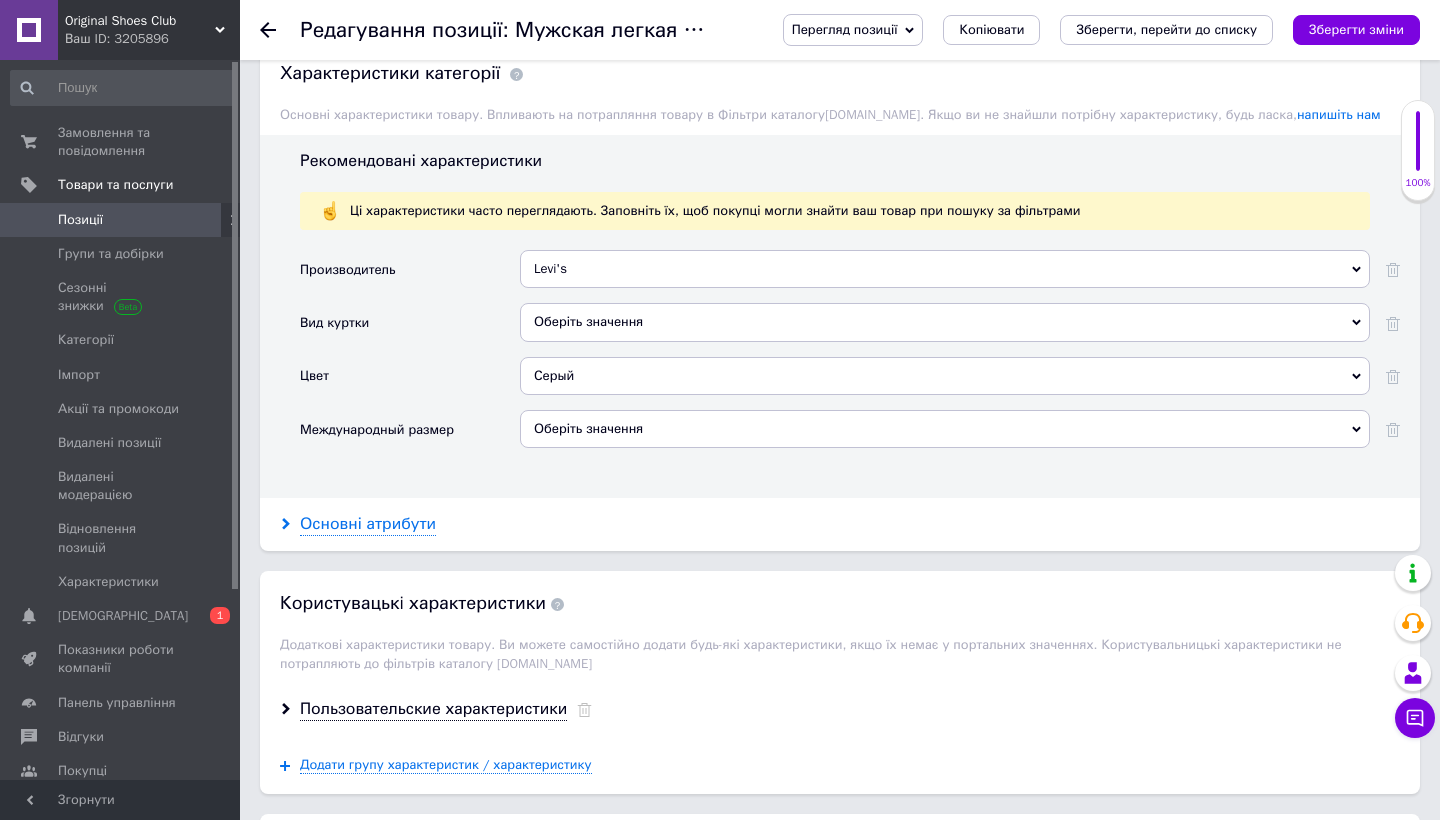 click on "Основні атрибути" at bounding box center (368, 524) 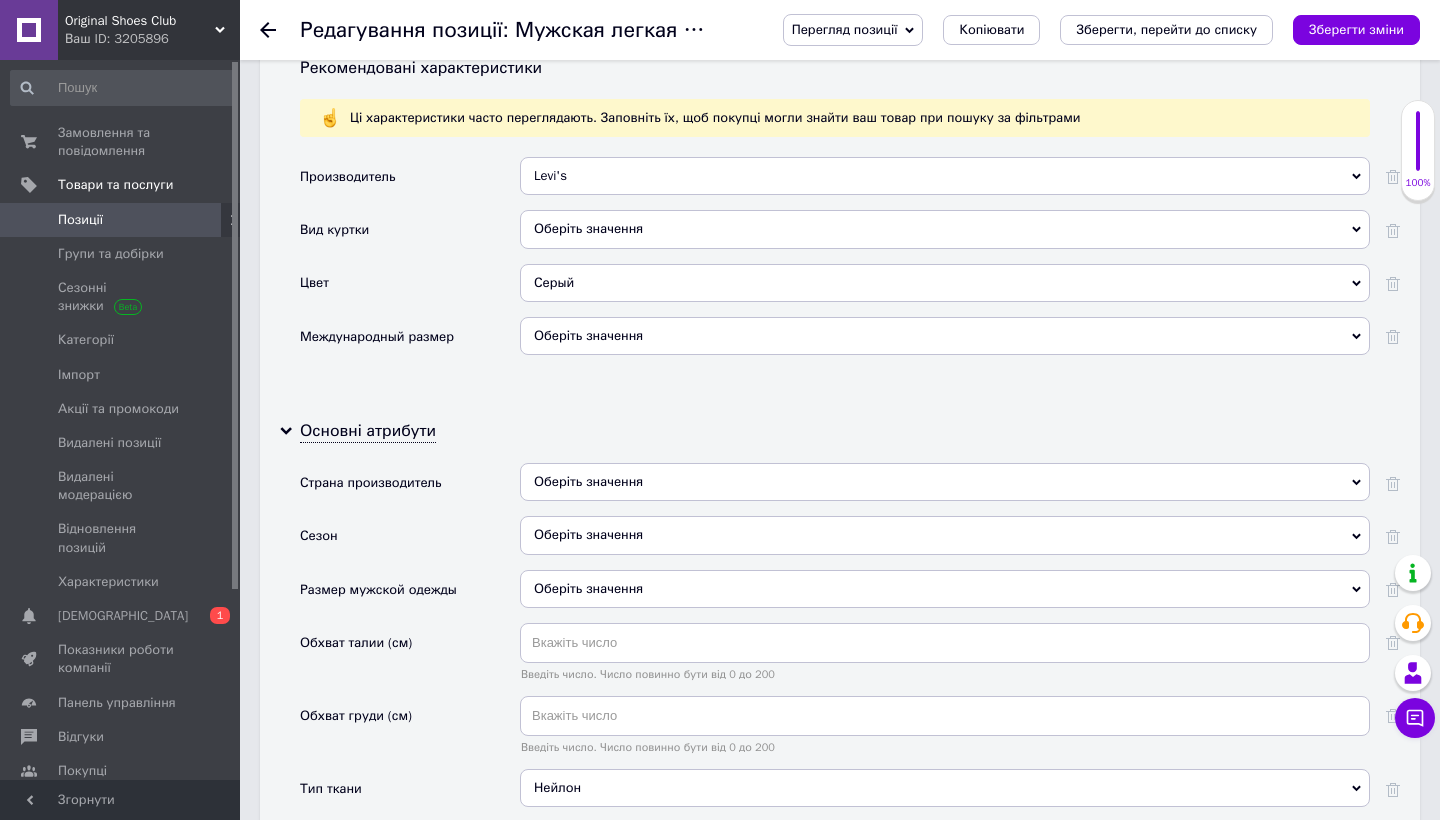 scroll, scrollTop: 1771, scrollLeft: 0, axis: vertical 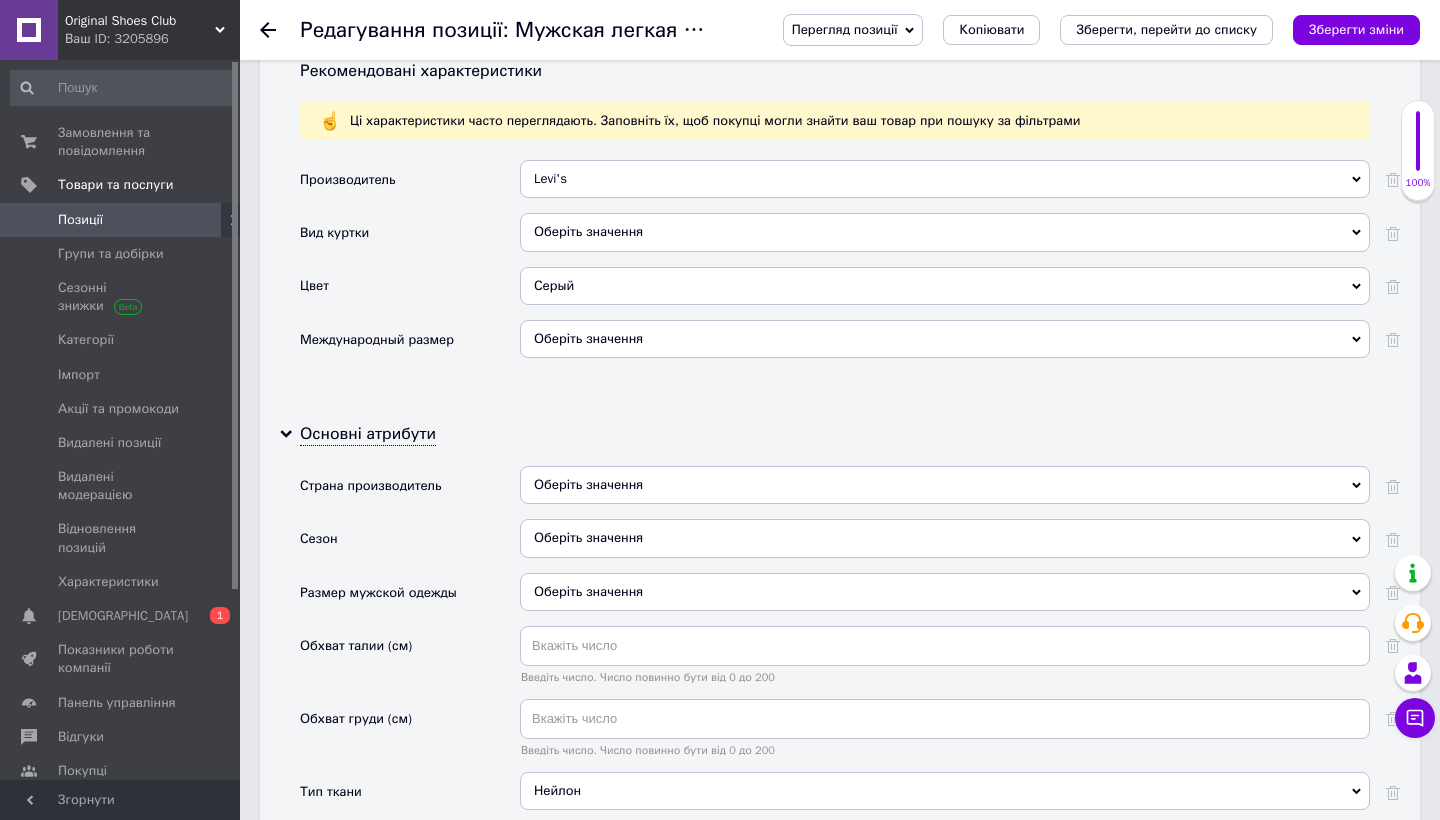 click on "Оберіть значення" at bounding box center (945, 339) 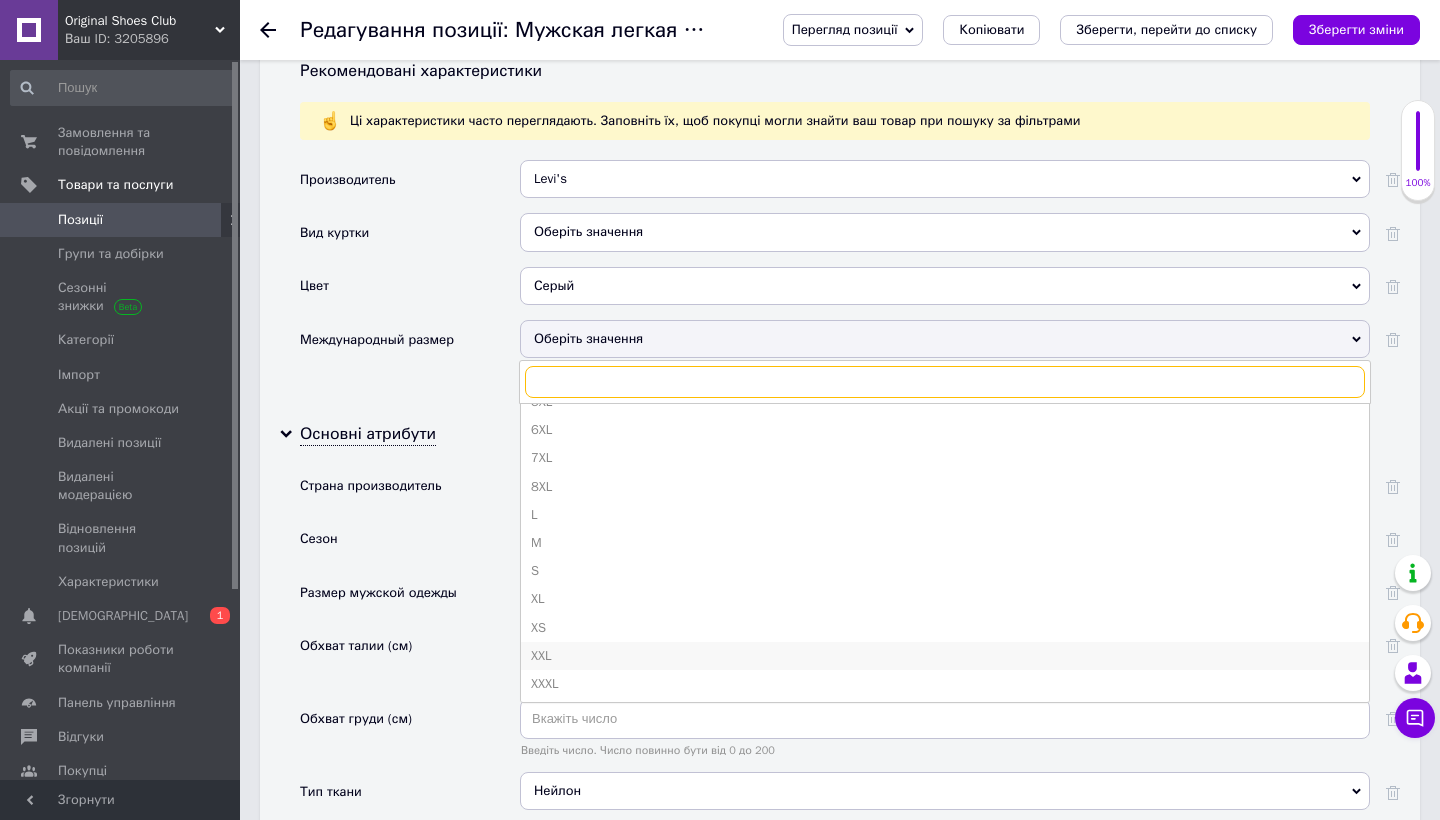 scroll, scrollTop: 48, scrollLeft: 0, axis: vertical 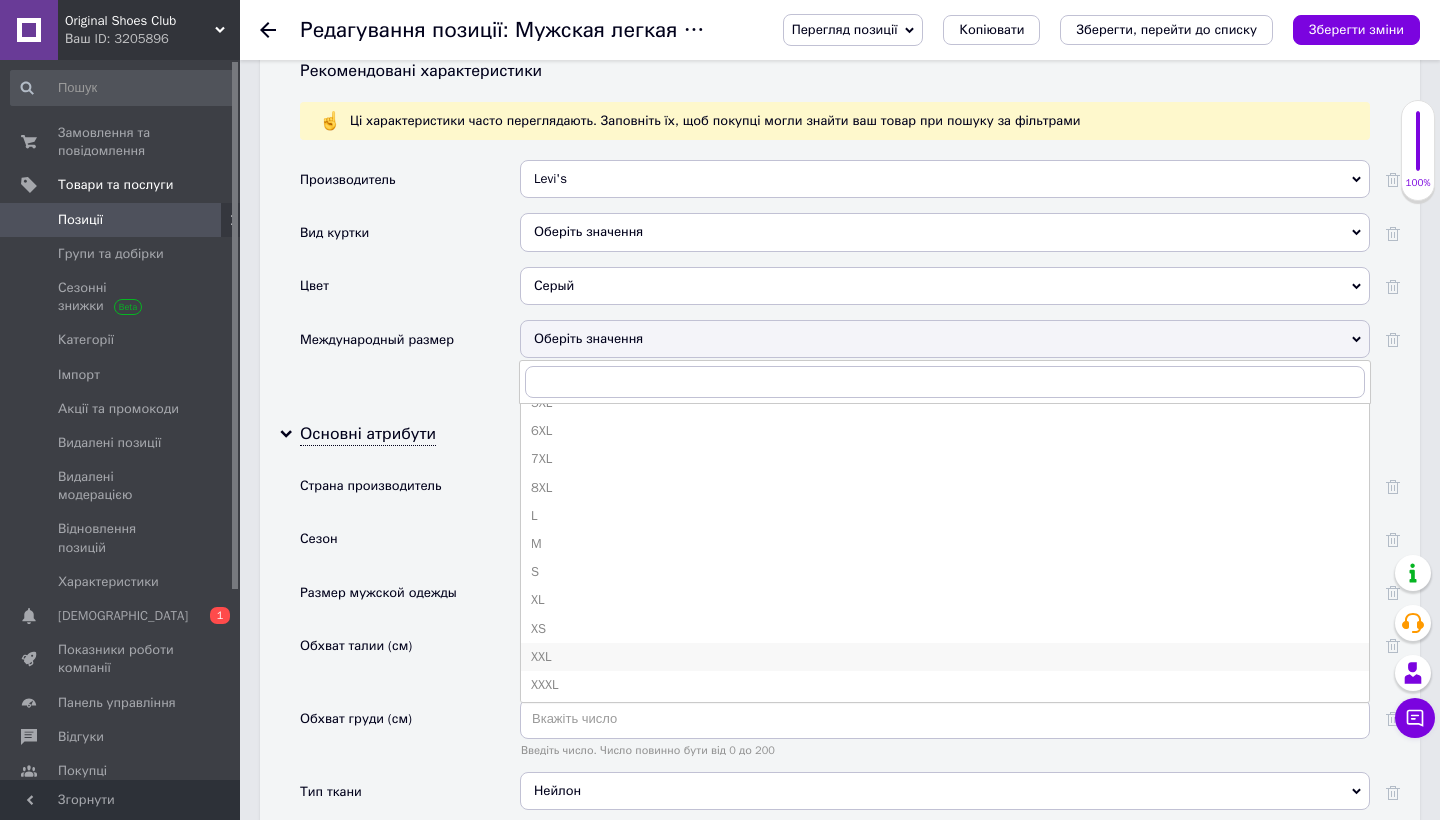 click on "XXL" at bounding box center (945, 657) 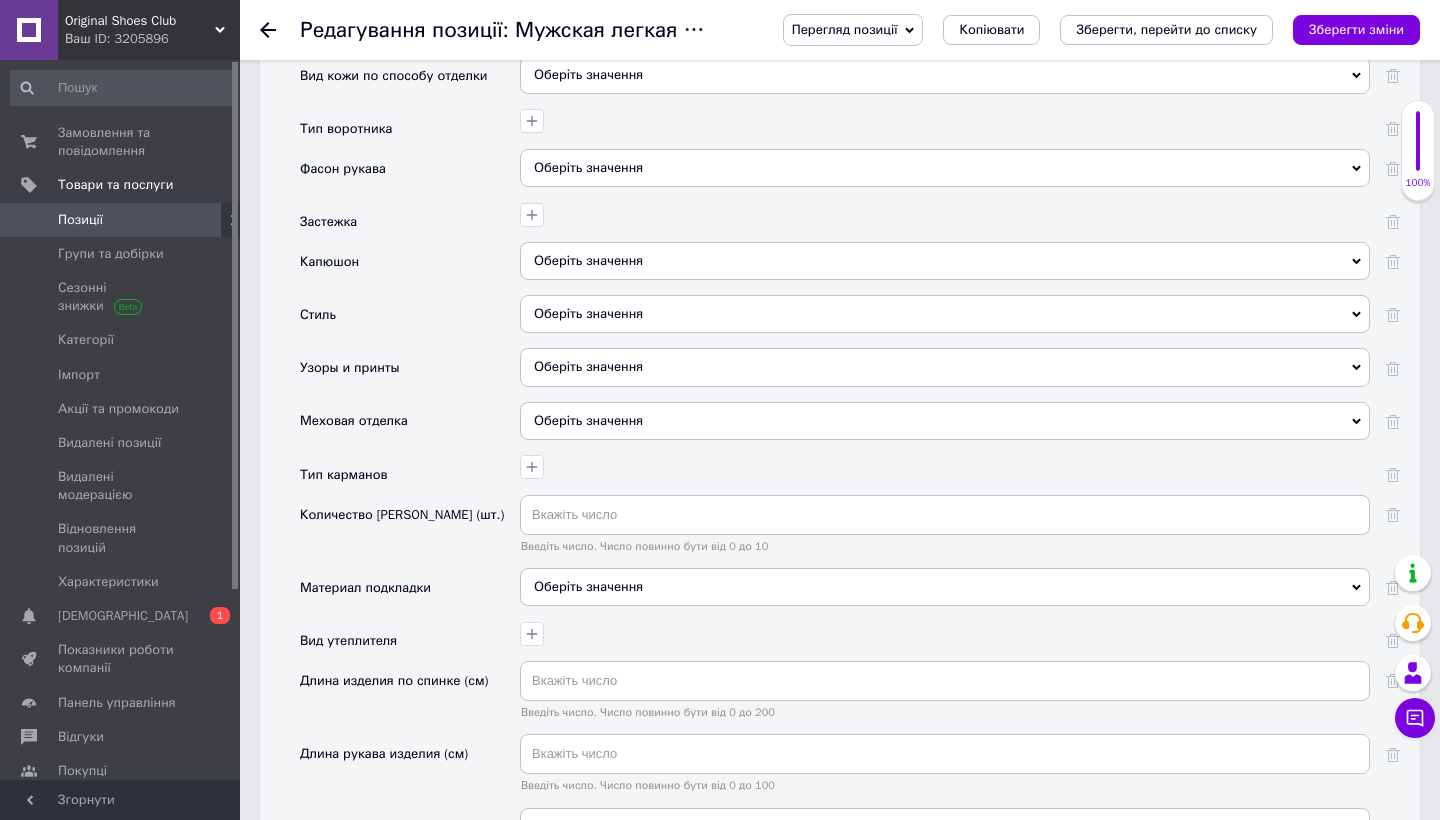 scroll, scrollTop: 2605, scrollLeft: 0, axis: vertical 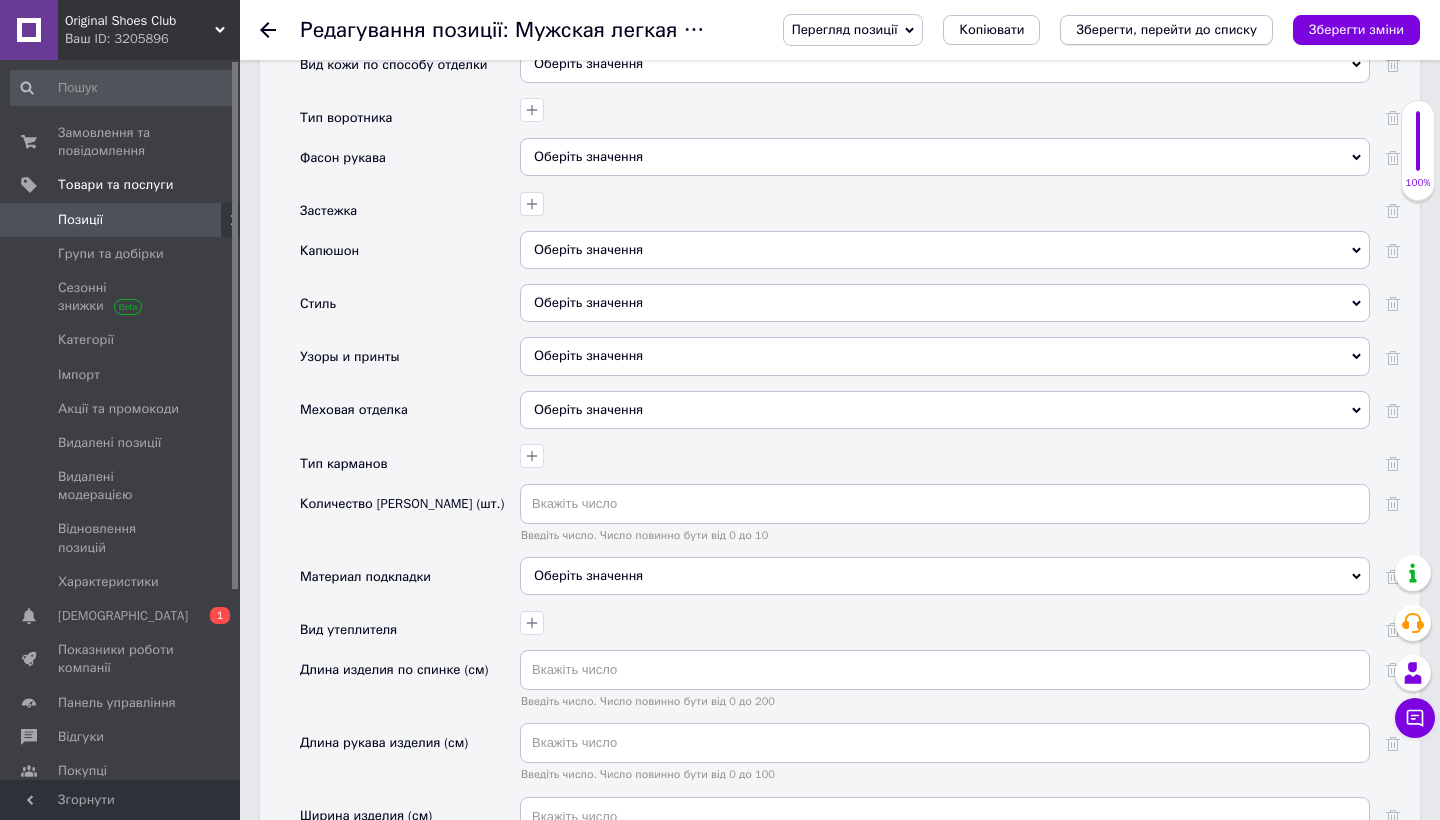 click on "Зберегти, перейти до списку" at bounding box center (1166, 29) 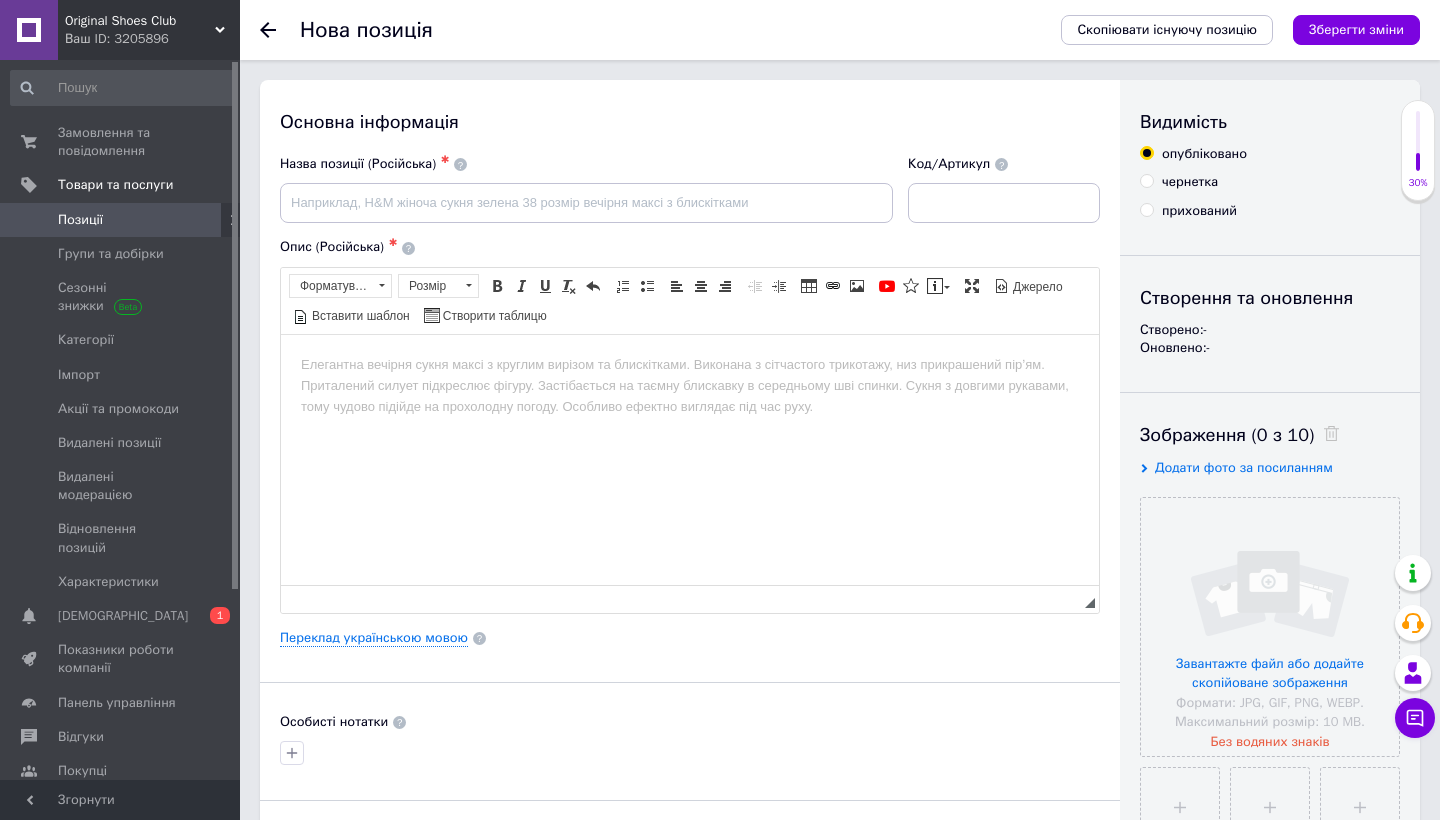 scroll, scrollTop: 0, scrollLeft: 0, axis: both 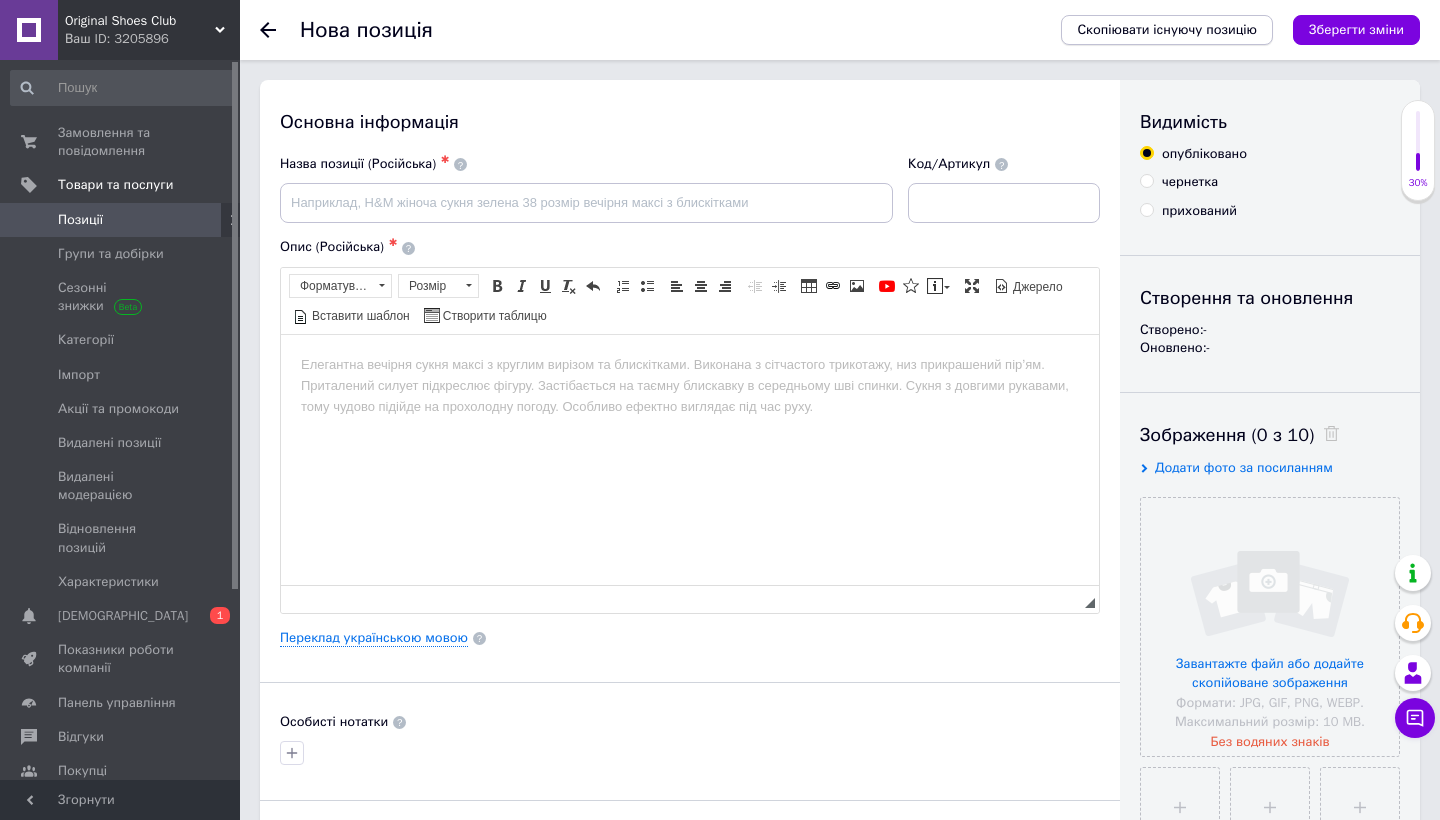 click on "Скопіювати існуючу позицію" at bounding box center (1167, 30) 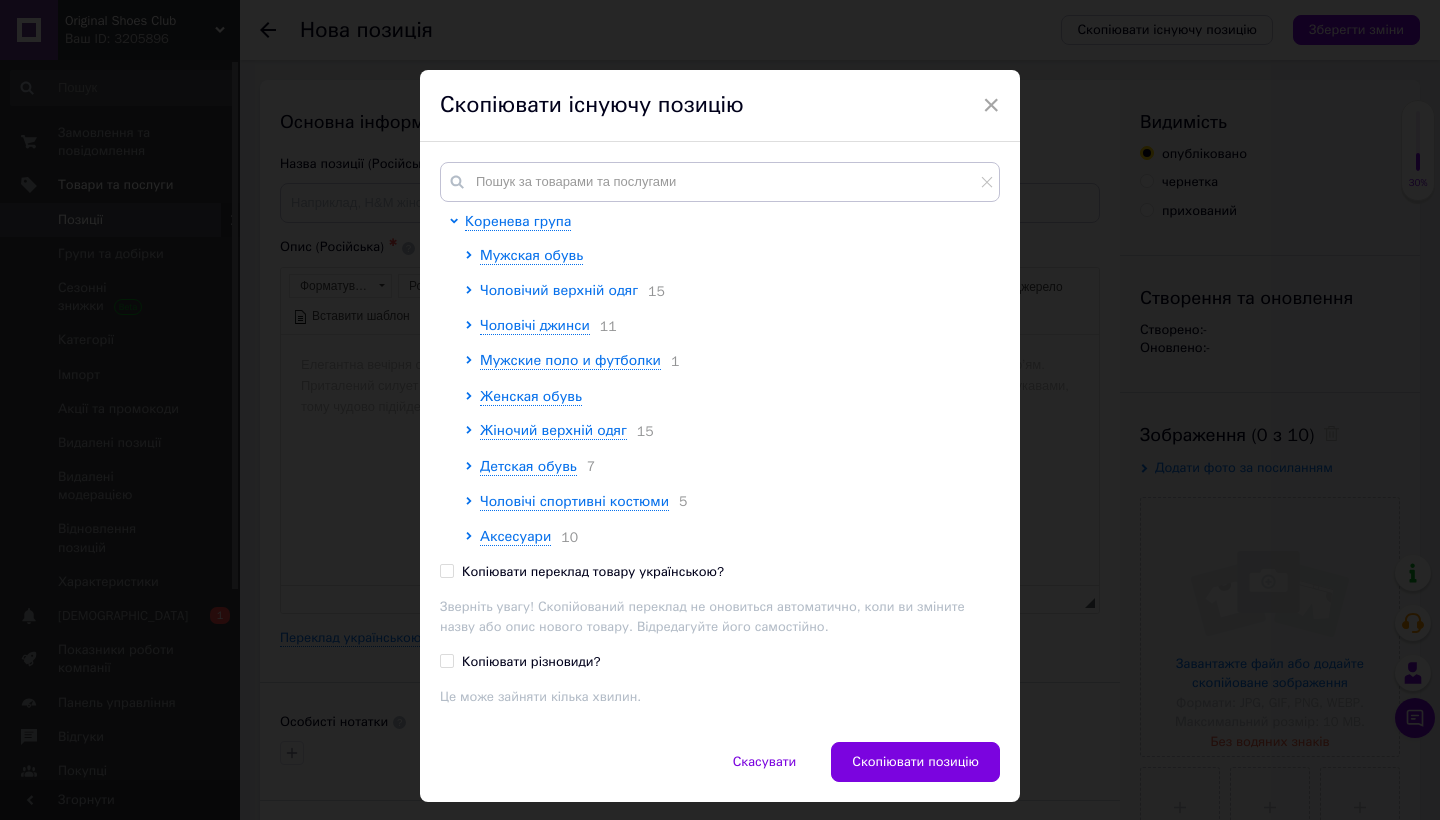 click 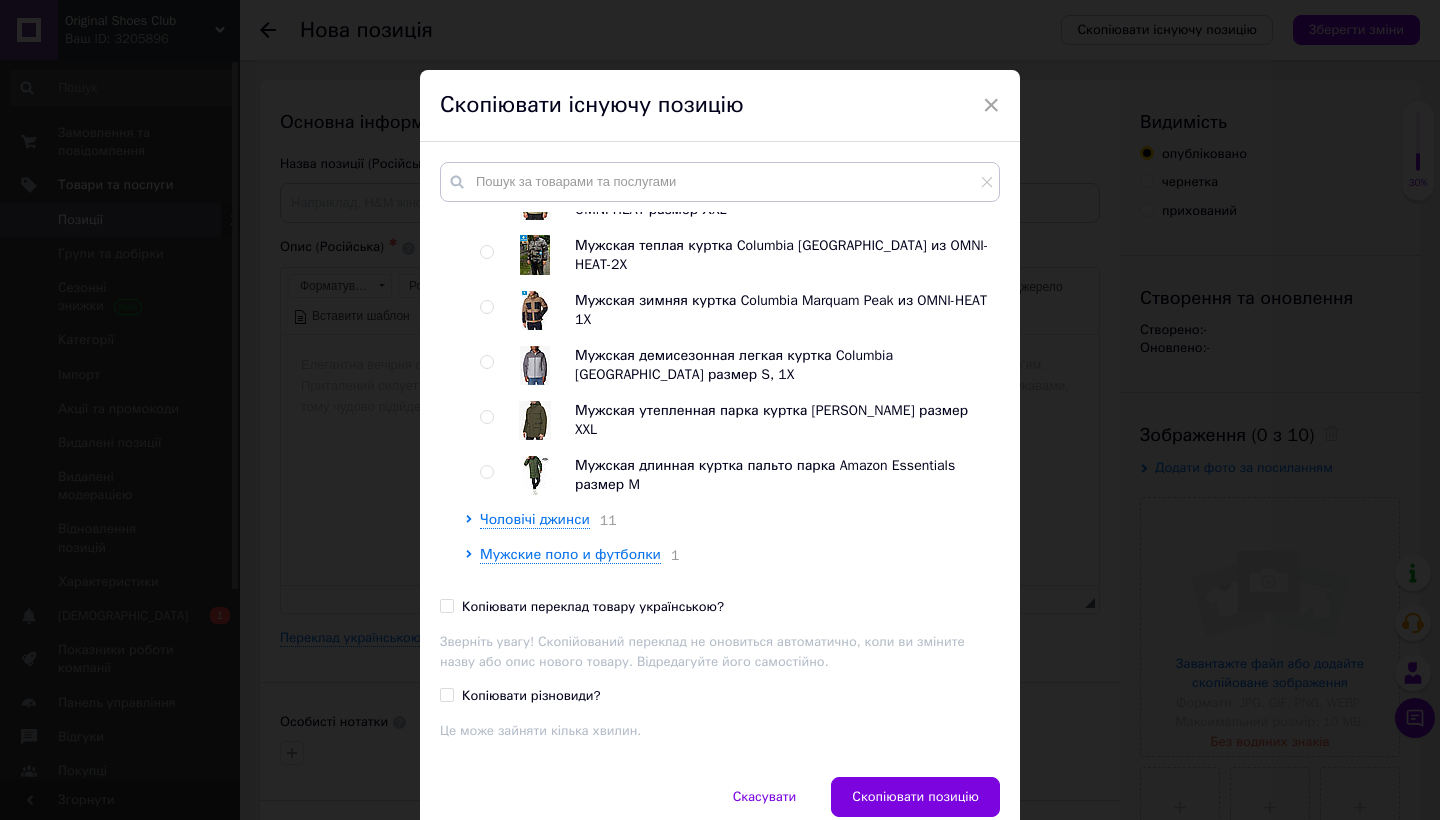 scroll, scrollTop: 1000, scrollLeft: 0, axis: vertical 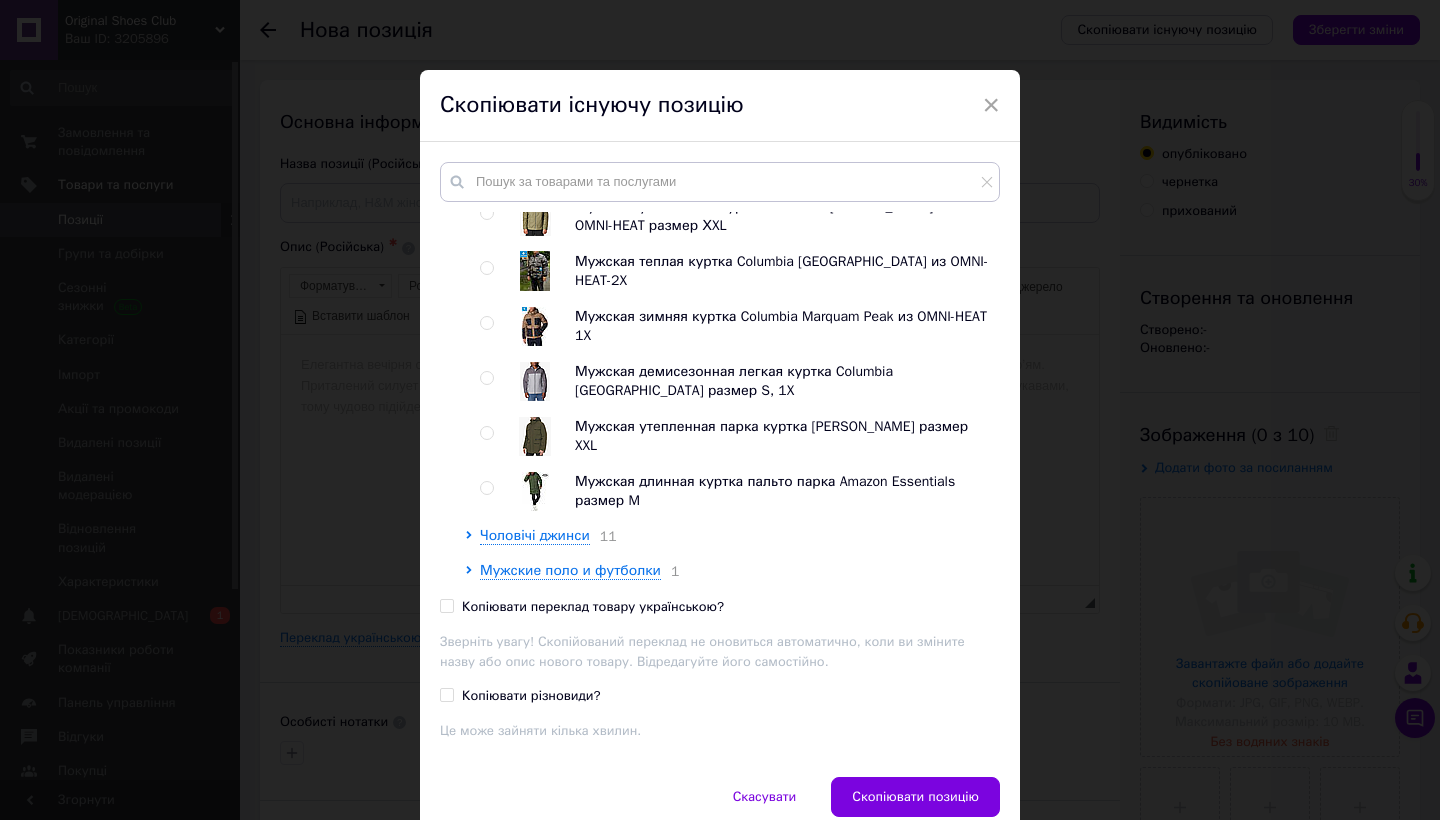 click at bounding box center (486, 323) 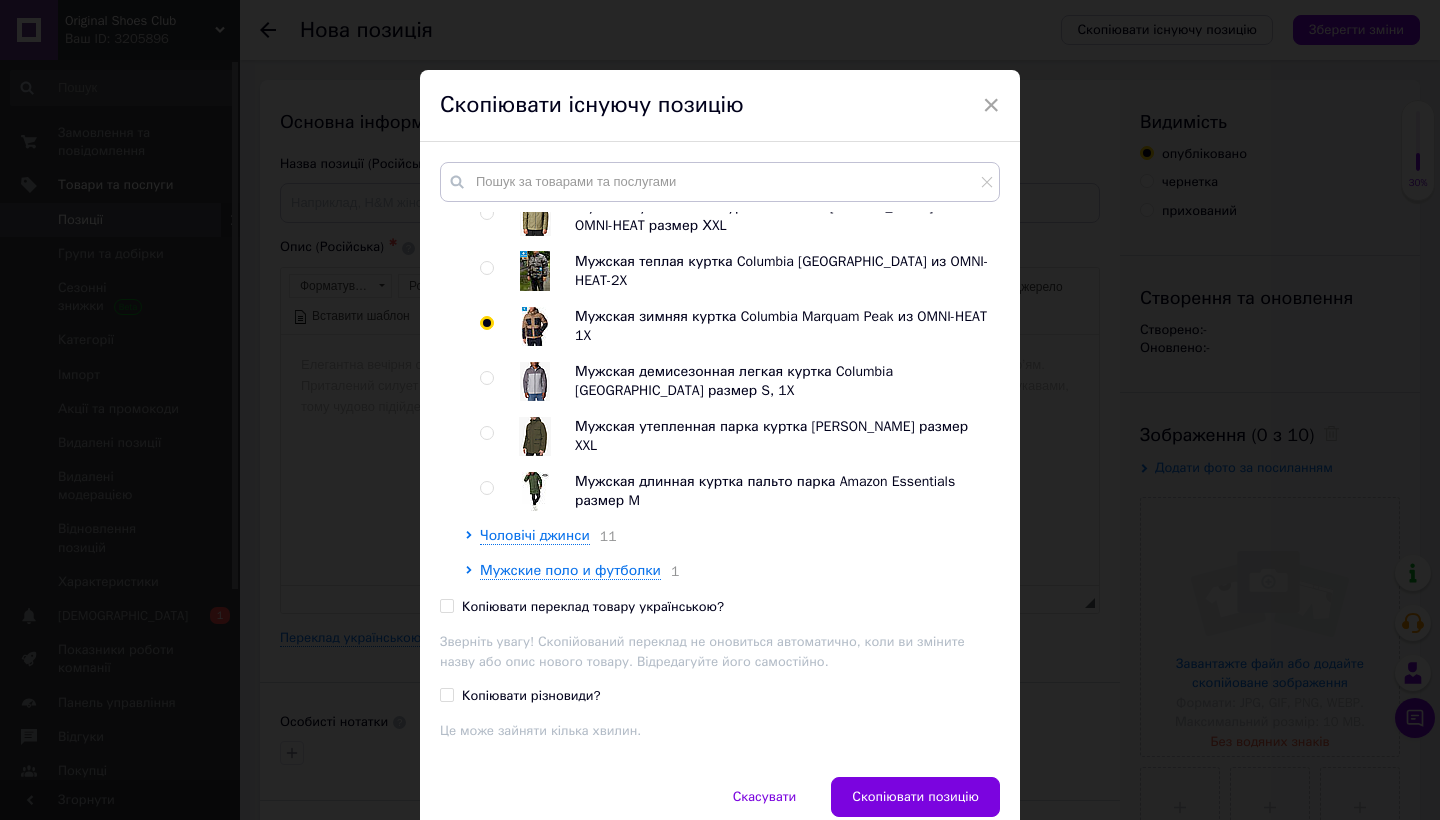 radio on "true" 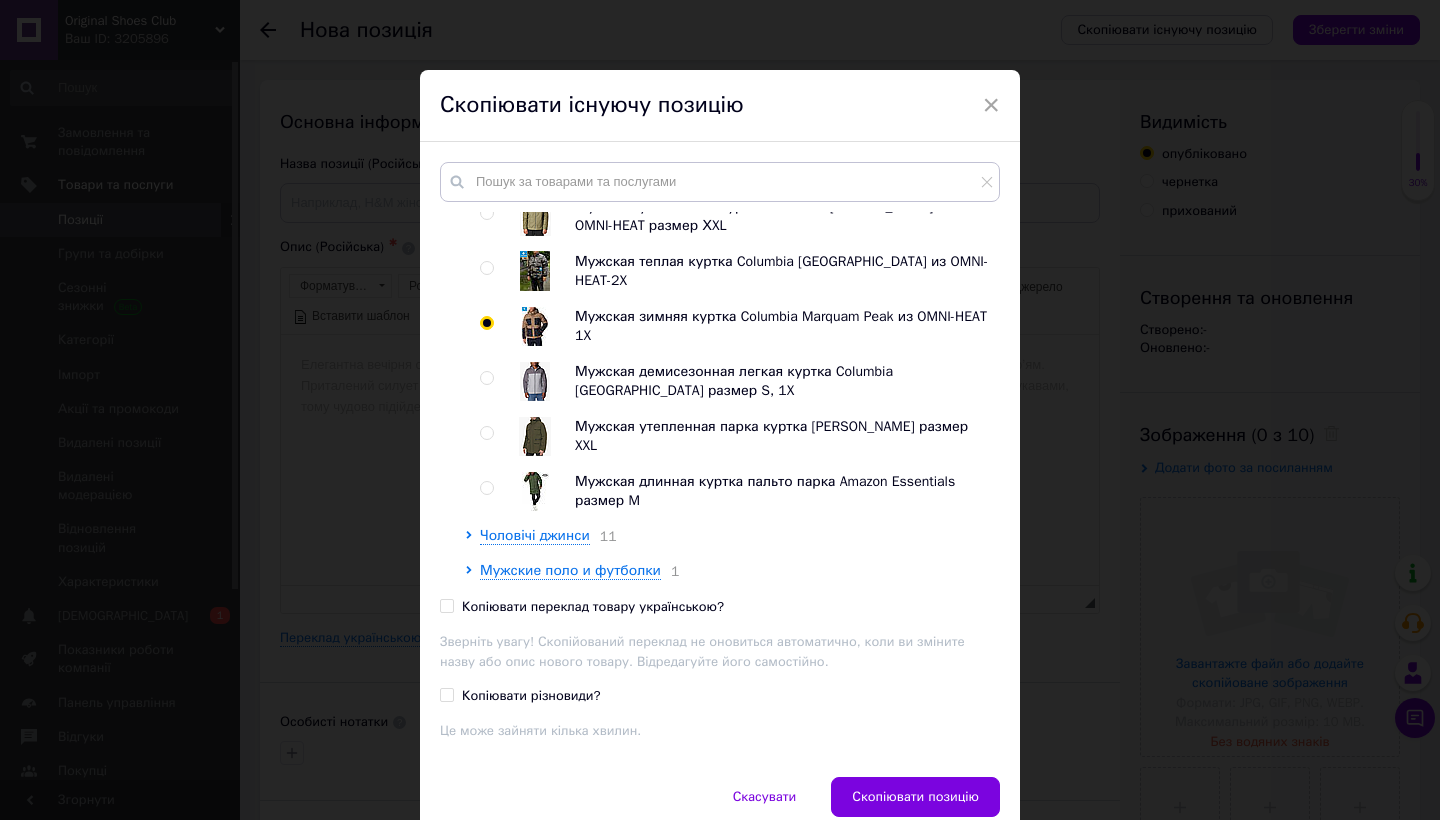 click on "Скопіювати позицію" at bounding box center [915, 797] 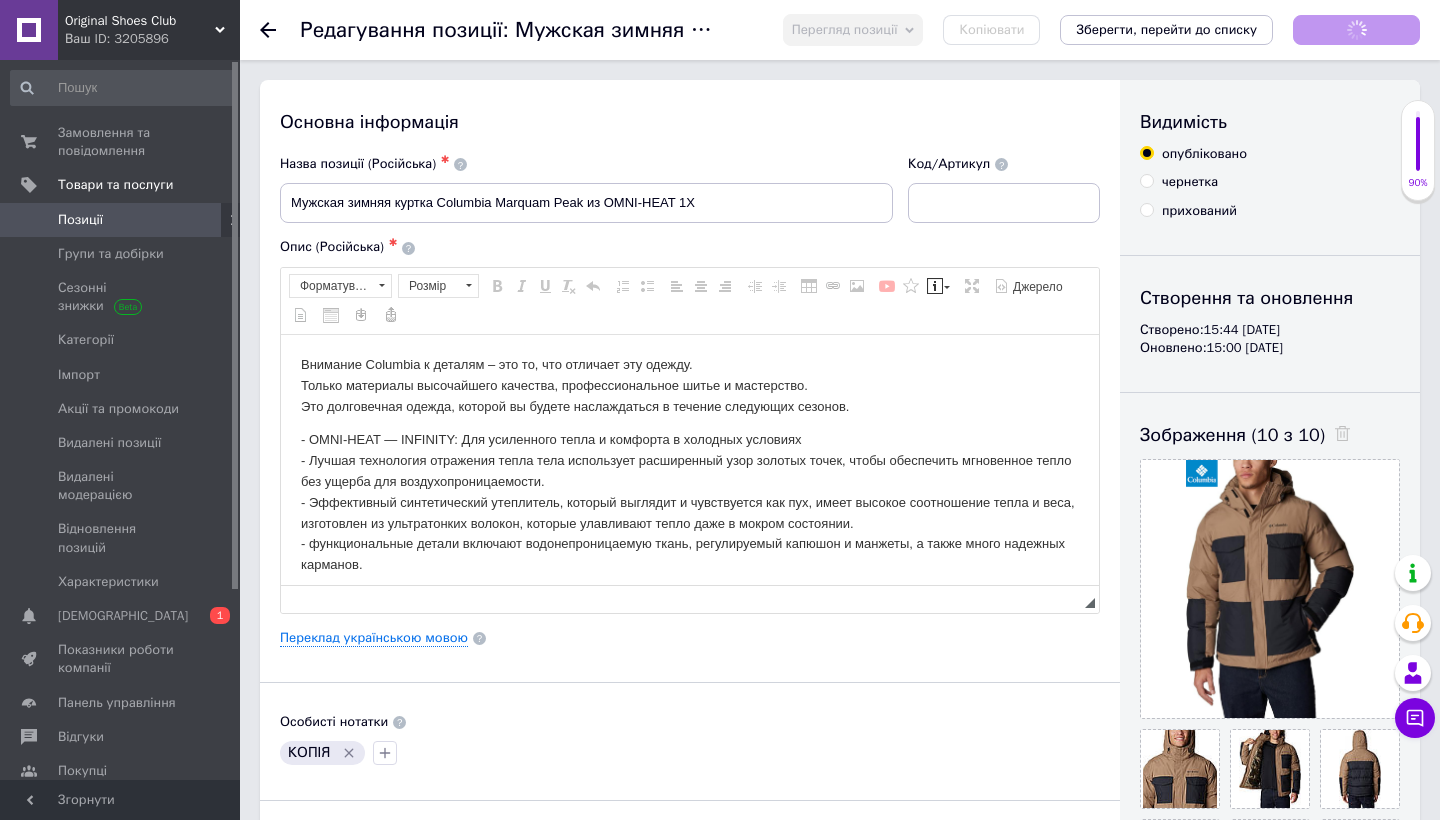scroll, scrollTop: 0, scrollLeft: 0, axis: both 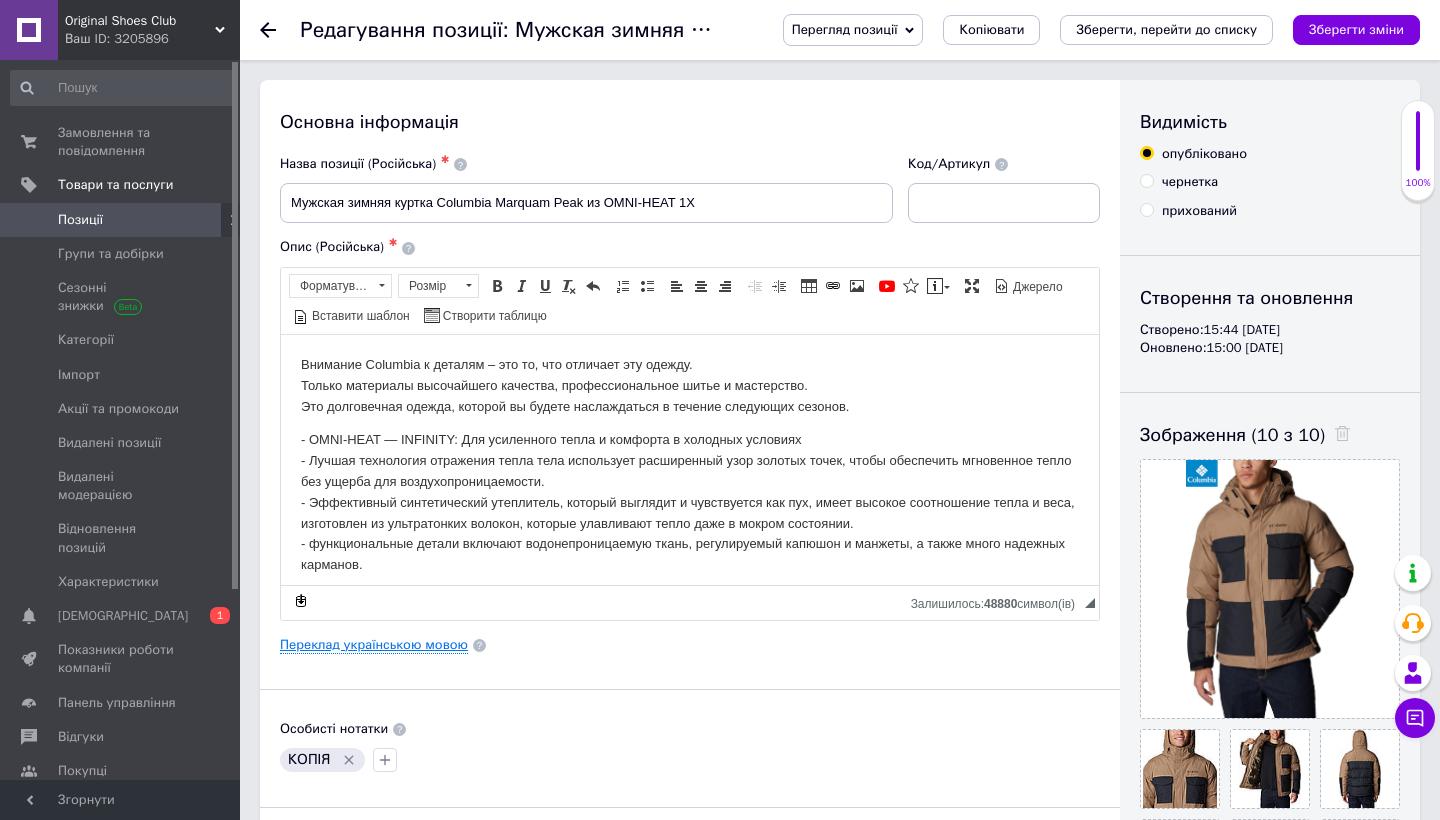 click on "Переклад українською мовою" at bounding box center [374, 645] 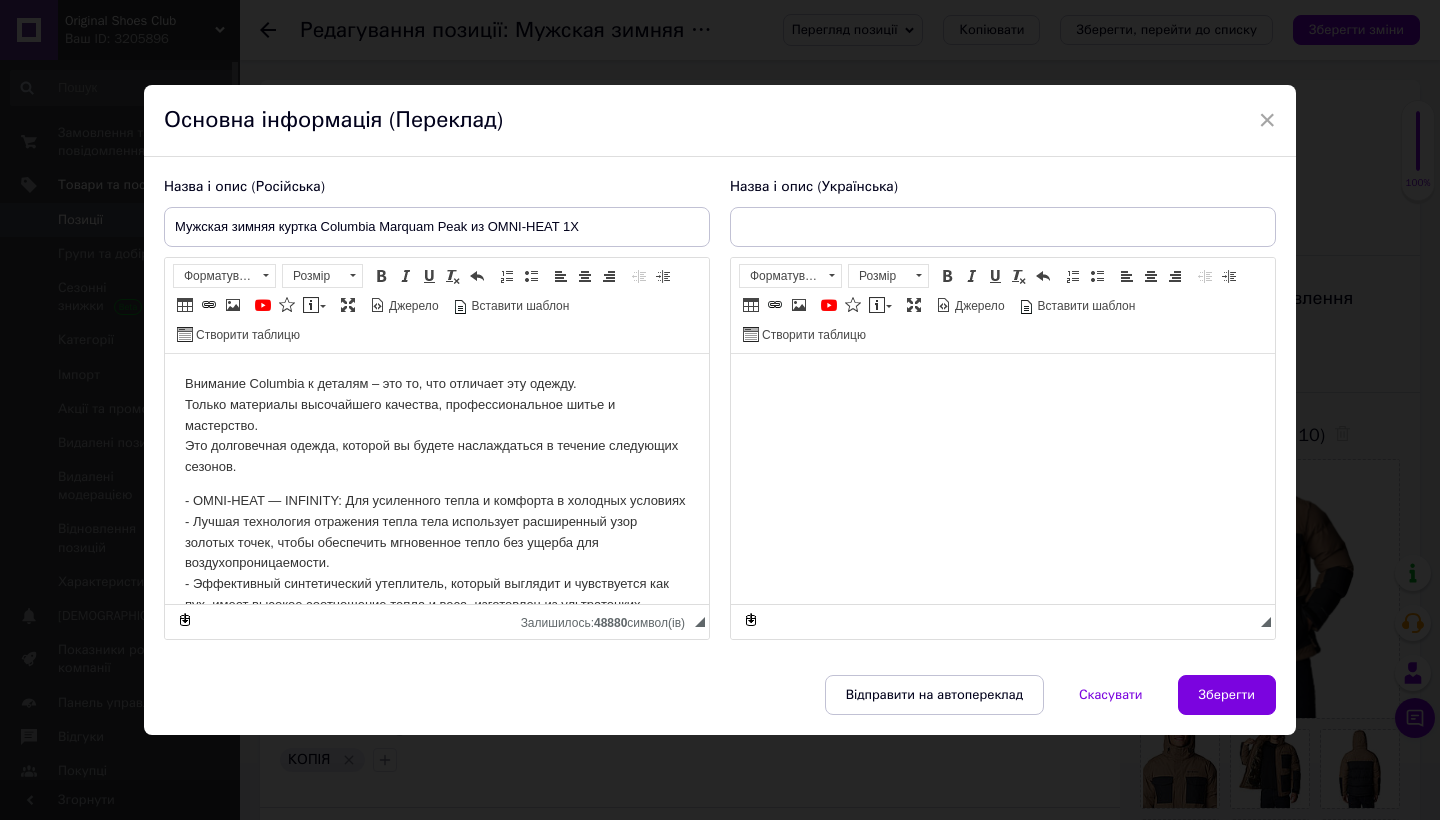 scroll, scrollTop: 0, scrollLeft: 0, axis: both 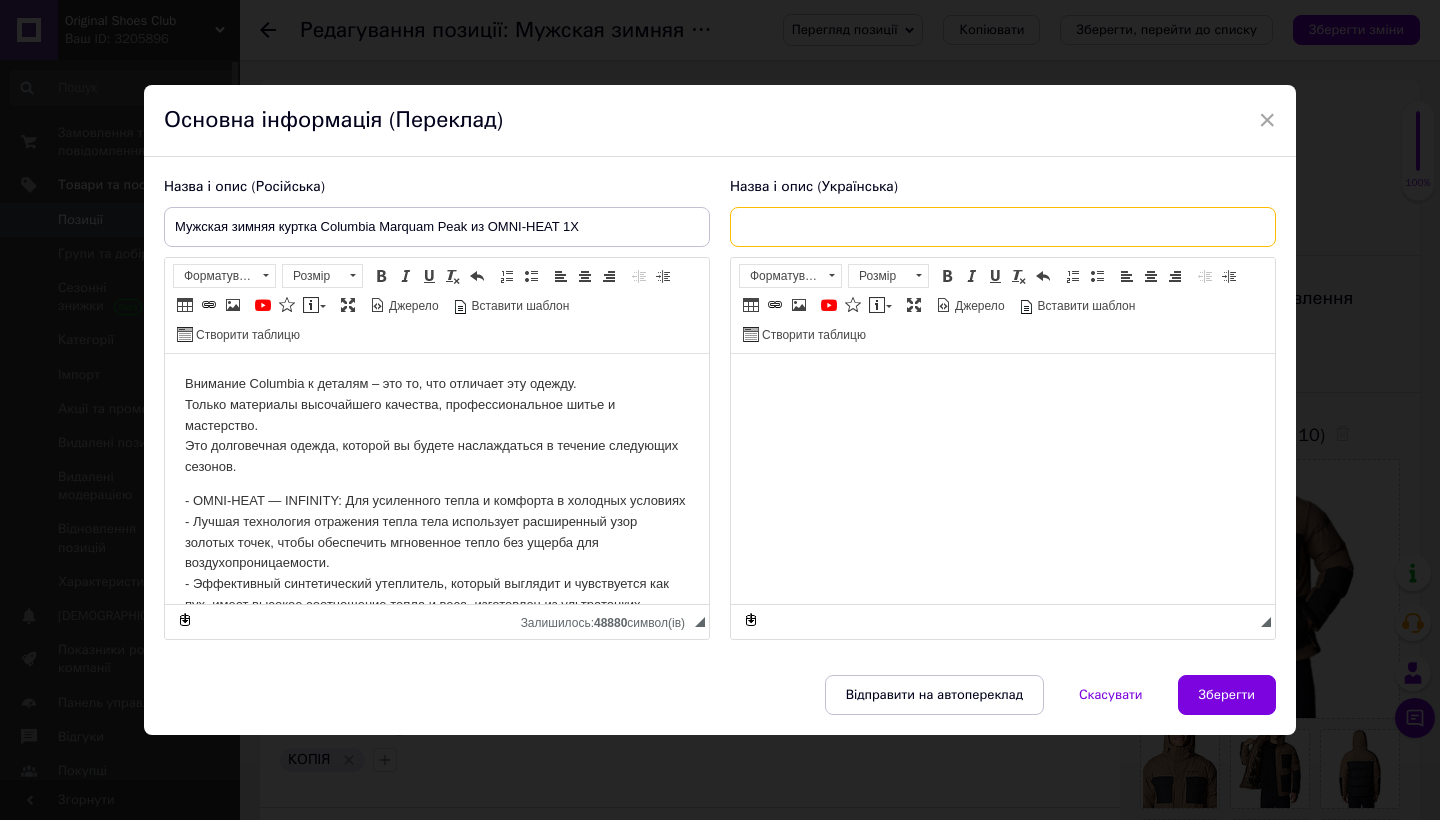 click at bounding box center [1003, 227] 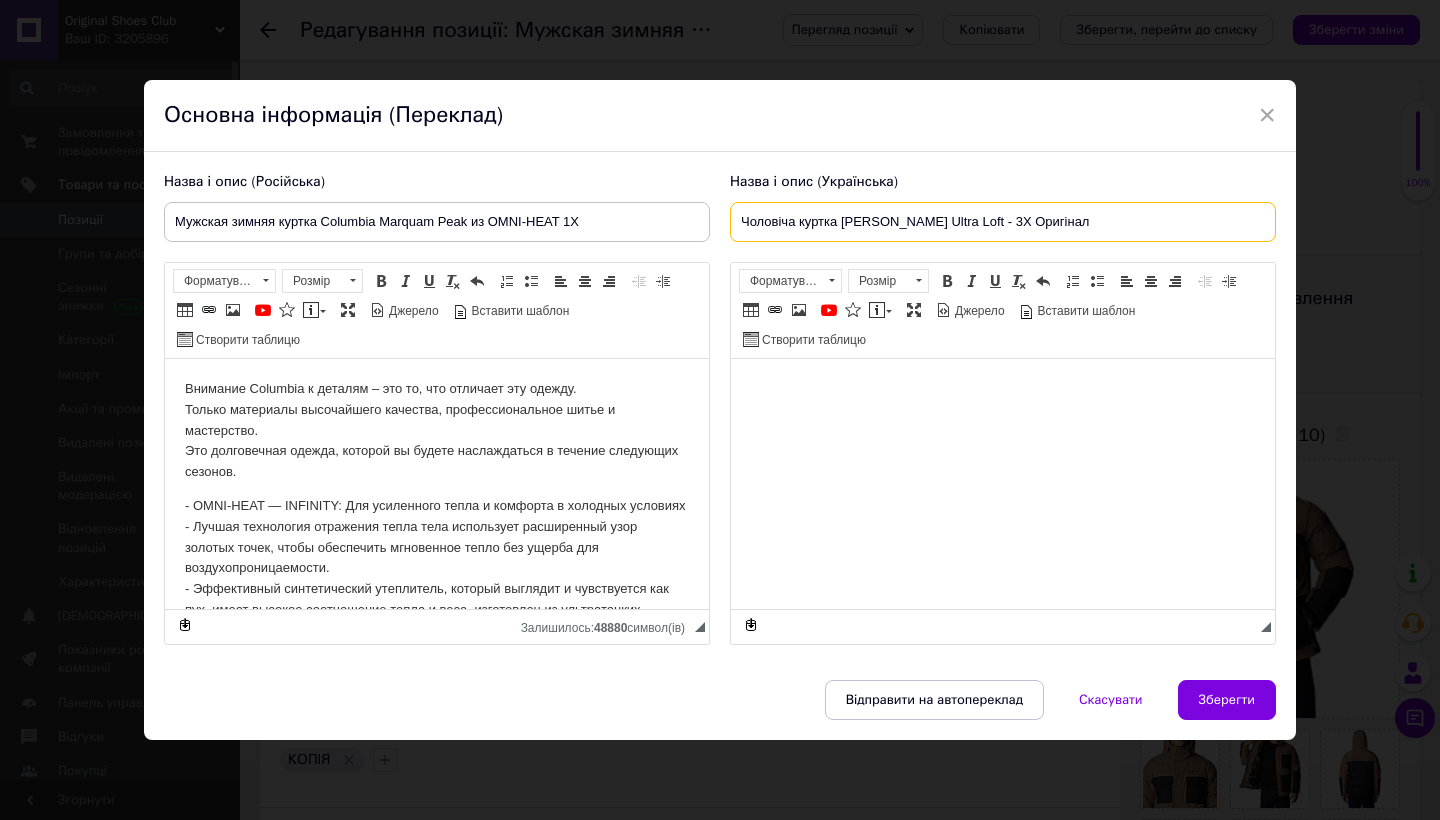 type on "Чоловіча куртка [PERSON_NAME] Ultra Loft - 3X Оригінал" 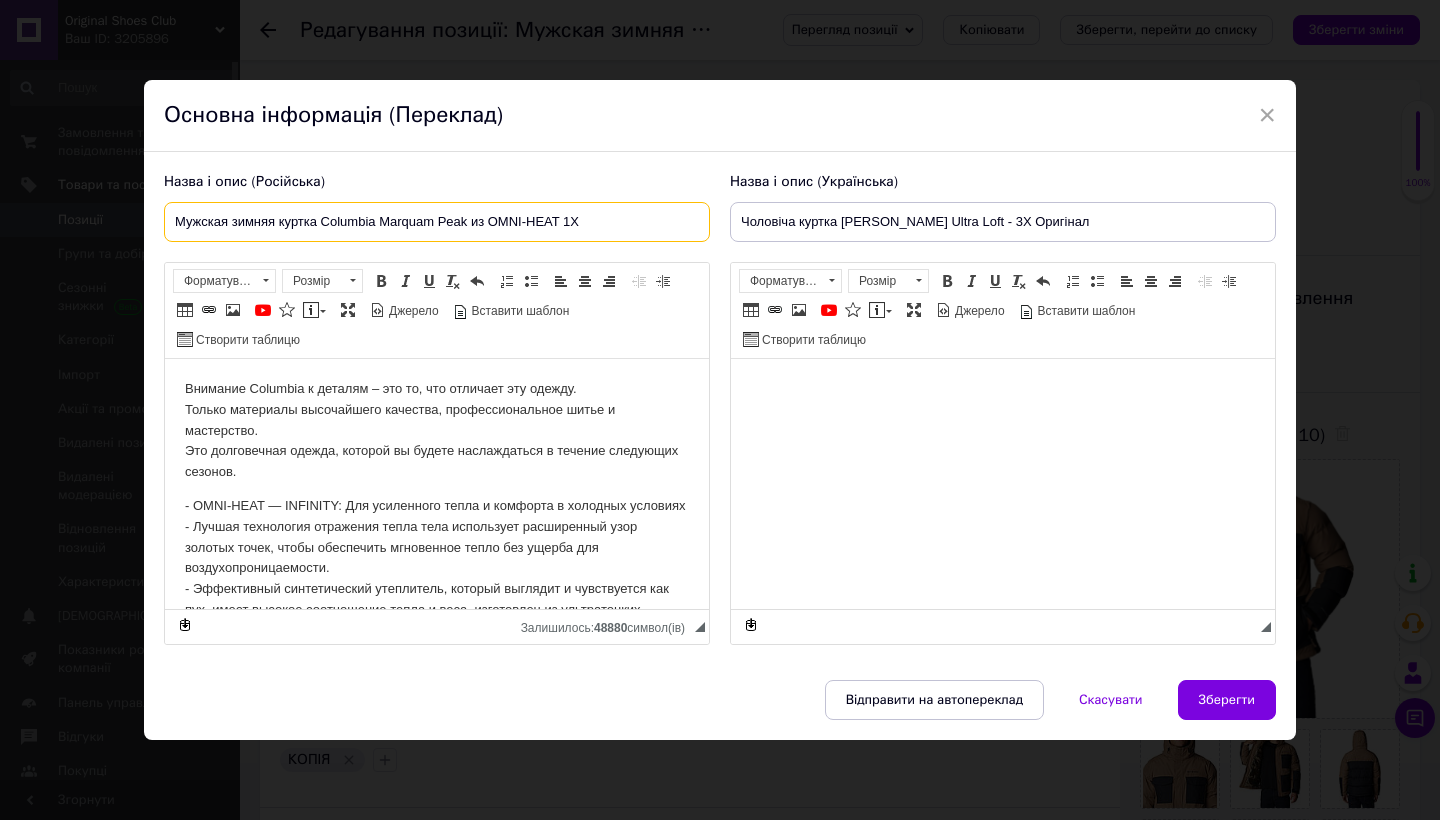 click on "Мужская зимняя куртка Columbia Marquam Peak из OMNI-HEAT 1X" at bounding box center (437, 222) 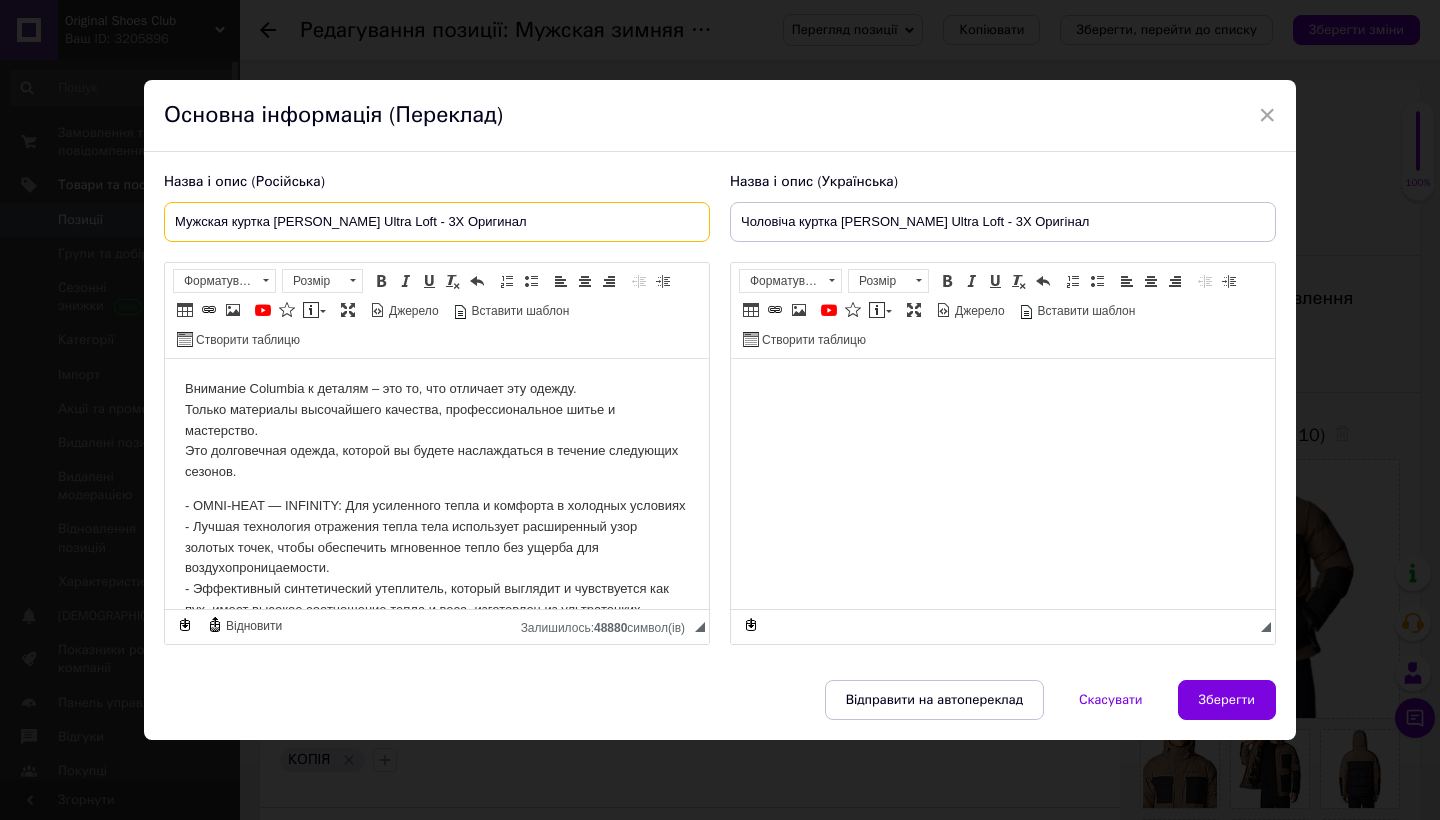 type on "Мужская куртка [PERSON_NAME] Ultra Loft - 3X Оригинал" 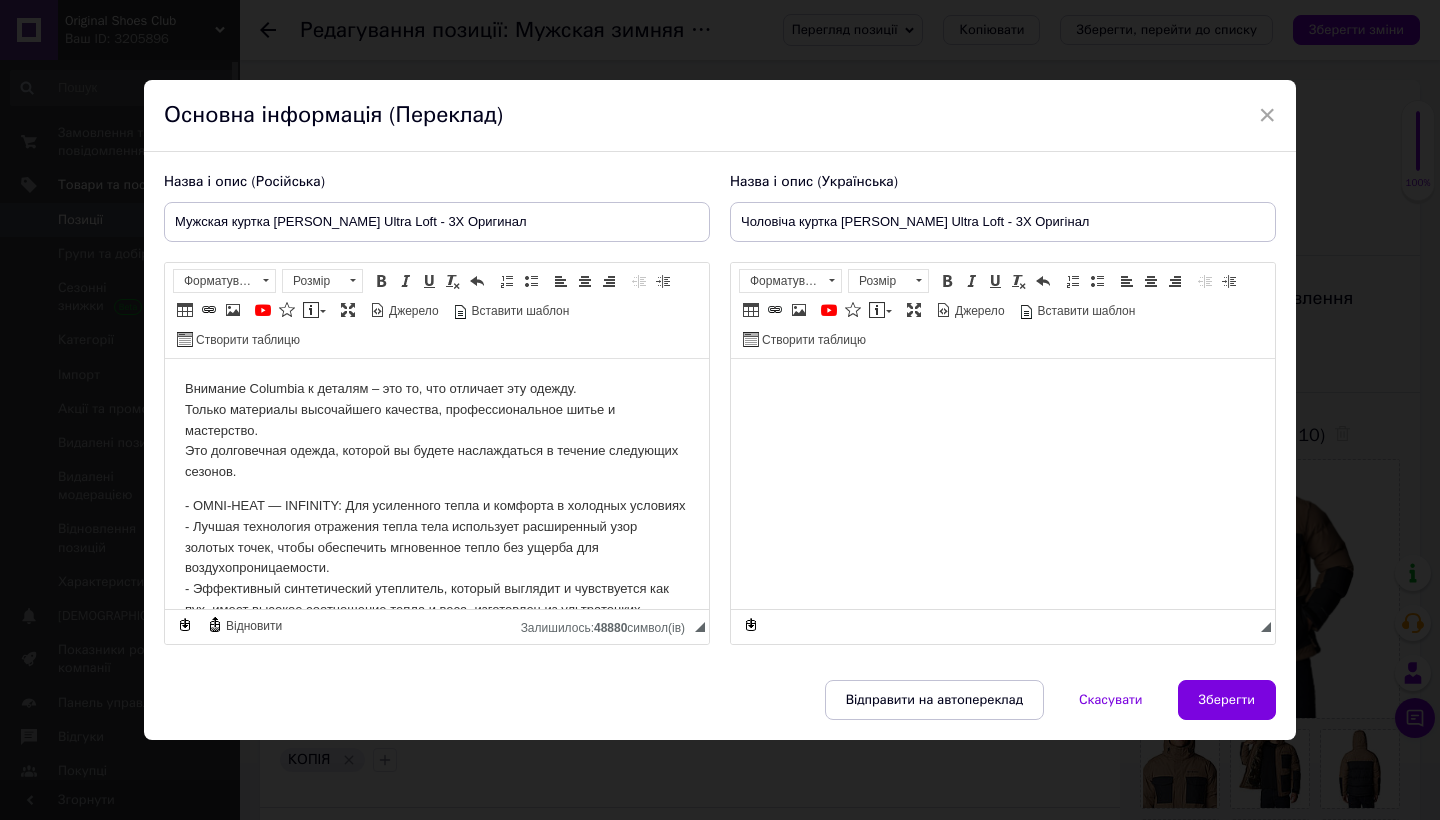 click at bounding box center (1003, 388) 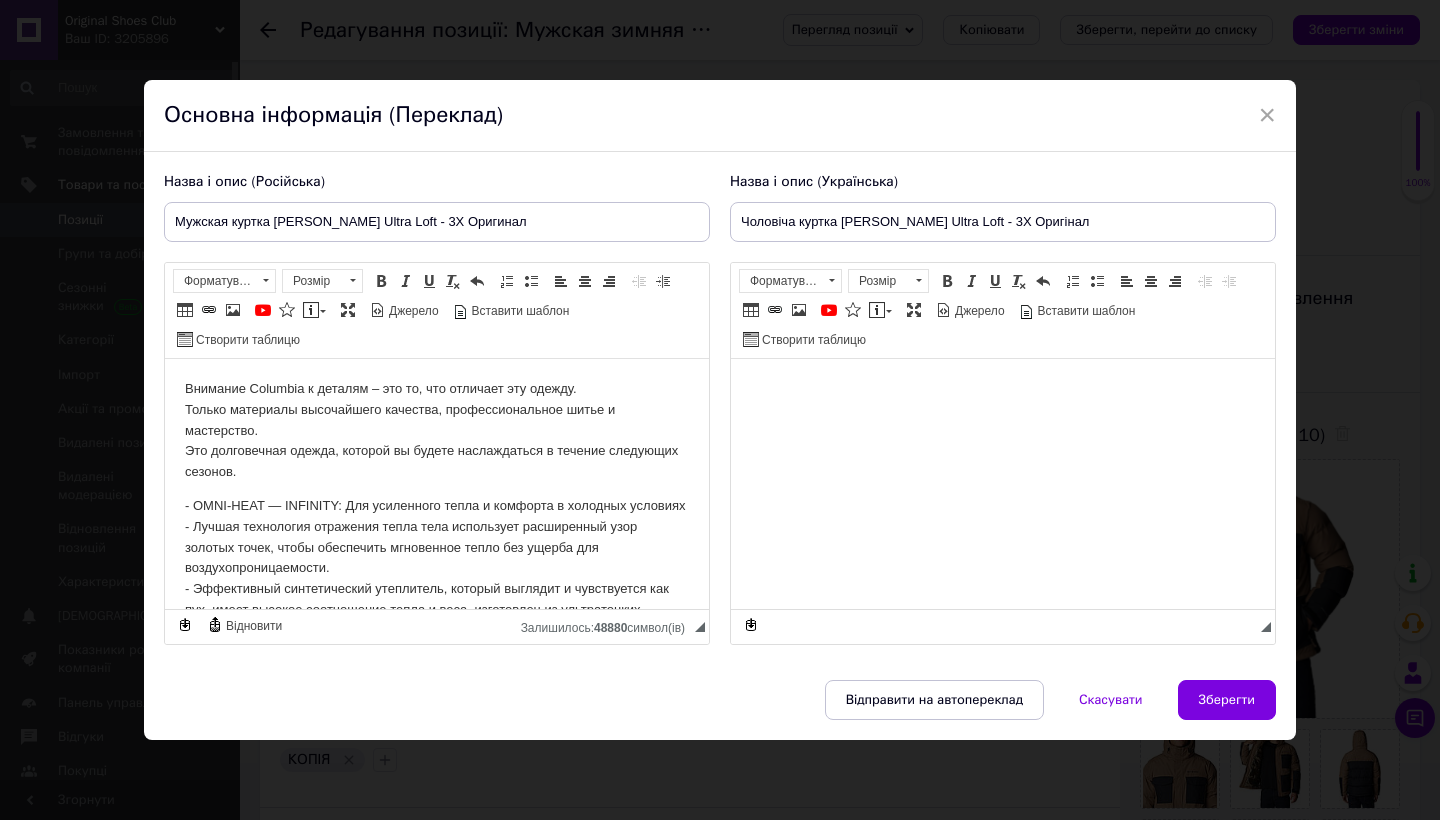 scroll, scrollTop: 226, scrollLeft: 0, axis: vertical 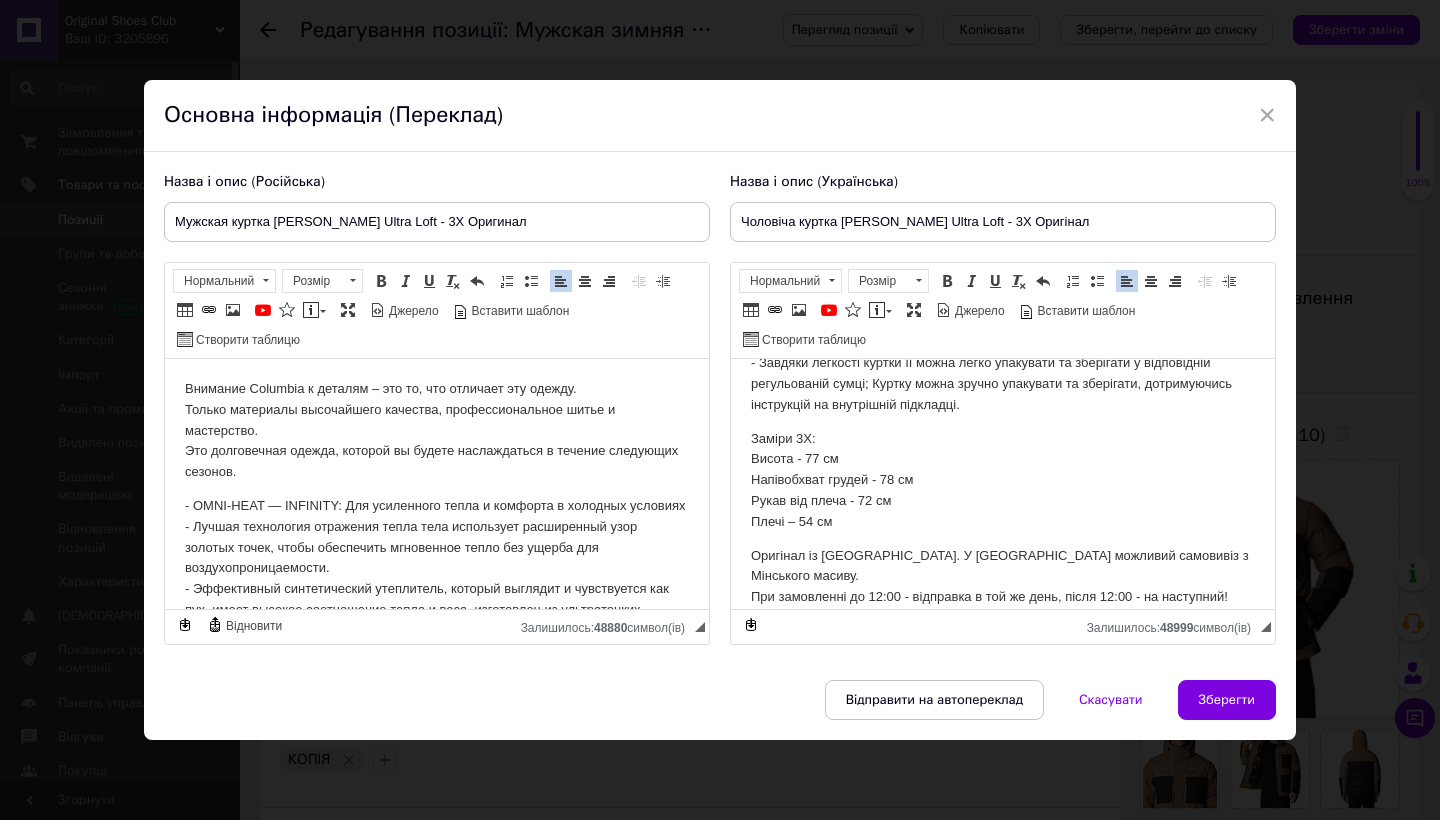 click on "- OMNI-HEAT — INFINITY: Для усиленного тепла и комфорта в холодных условиях - Лучшая технология отражения тепла тела использует расширенный узор золотых точек, чтобы обеспечить мгновенное тепло без ущерба для воздухопроницаемости. - Эффективный синтетический утеплитель, который выглядит и чувствуется как пух, имеет высокое соотношение тепла и веса, изготовлен из ультратонких волокон, которые улавливают тепло даже в мокром состоянии. - функциональные детали включают водонепроницаемую ткань, регулируемый капюшон и манжеты, а также много надежных карманов." at bounding box center (437, 588) 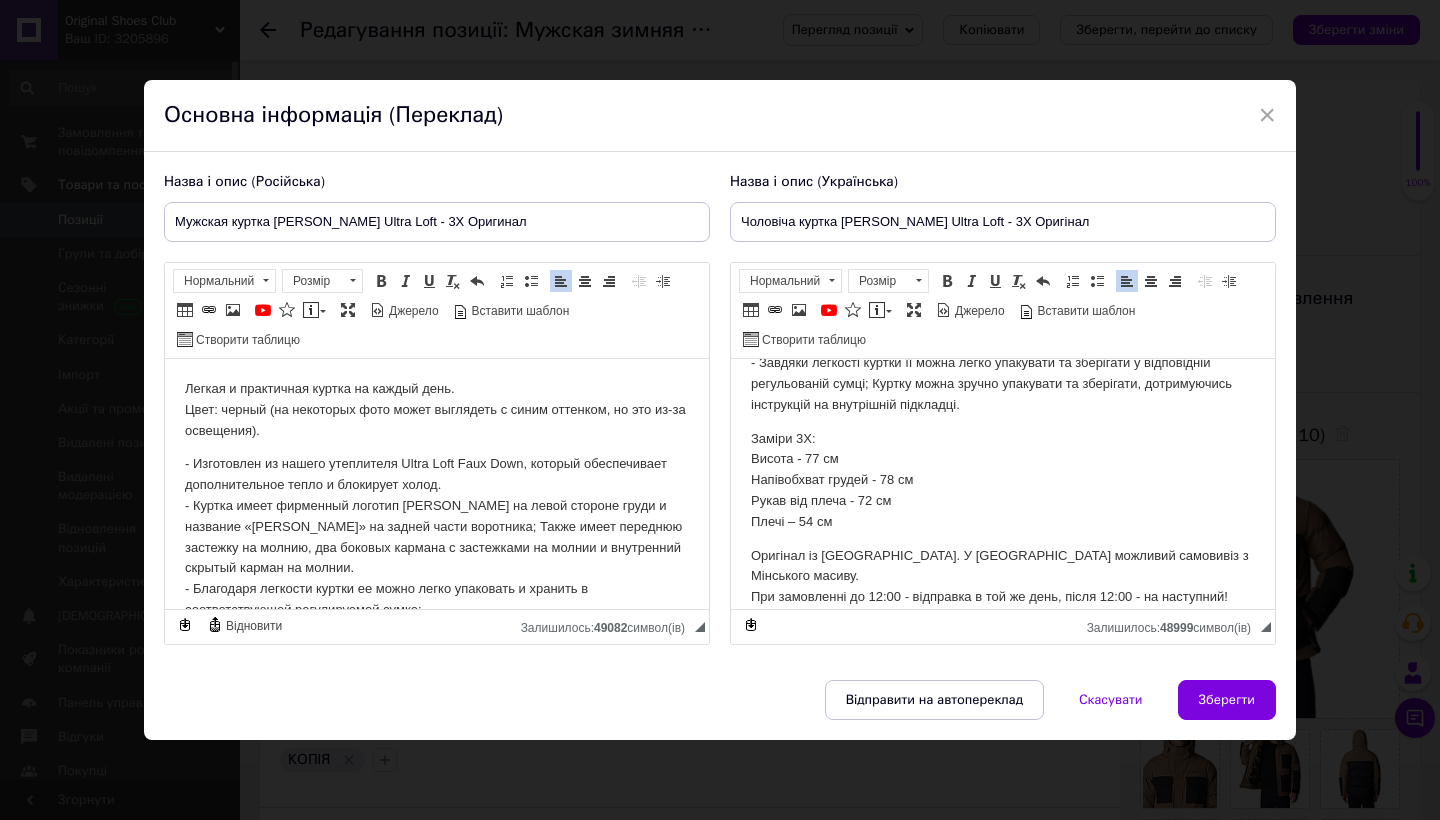 scroll, scrollTop: 206, scrollLeft: 0, axis: vertical 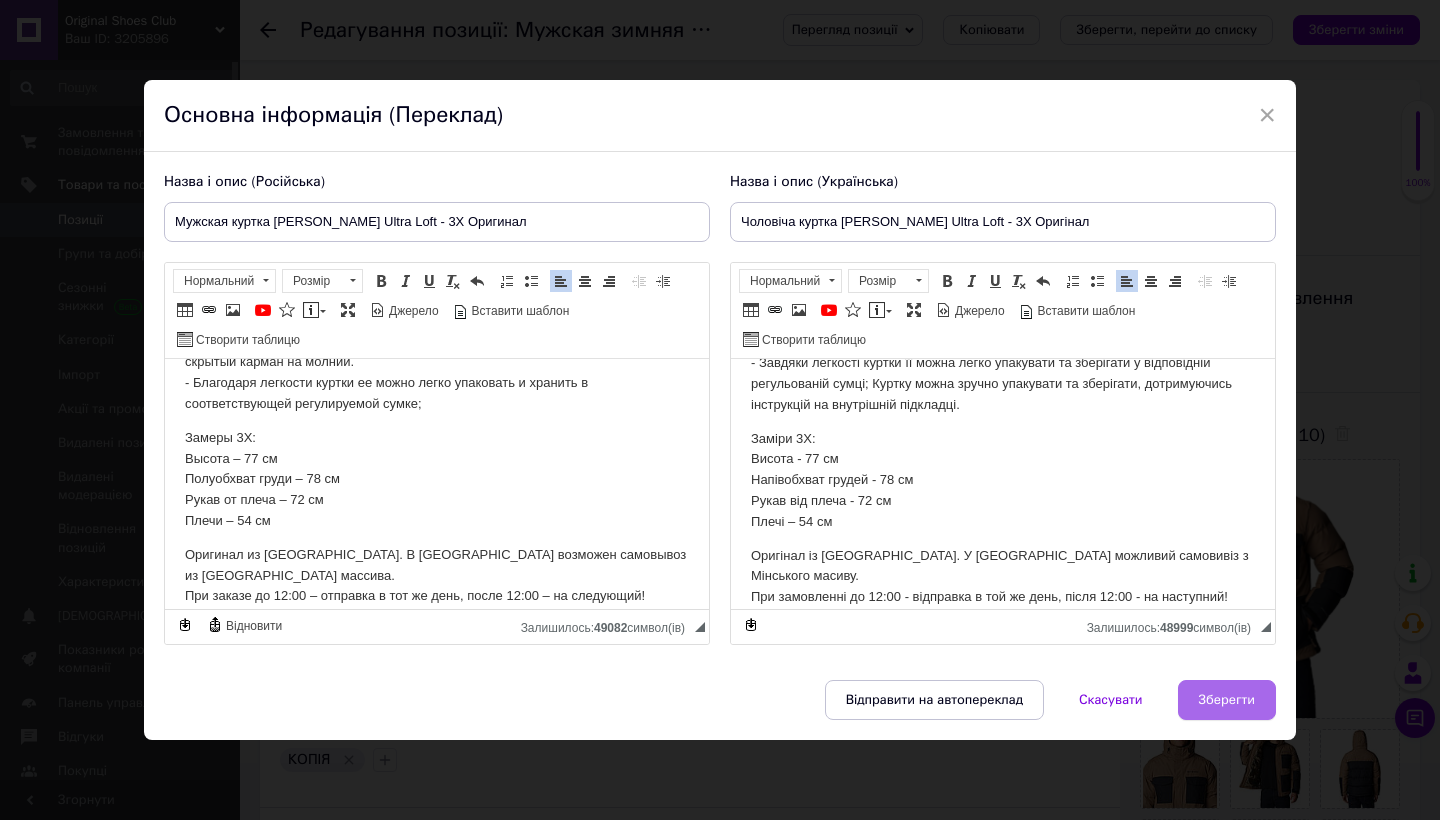 click on "Зберегти" at bounding box center (1227, 700) 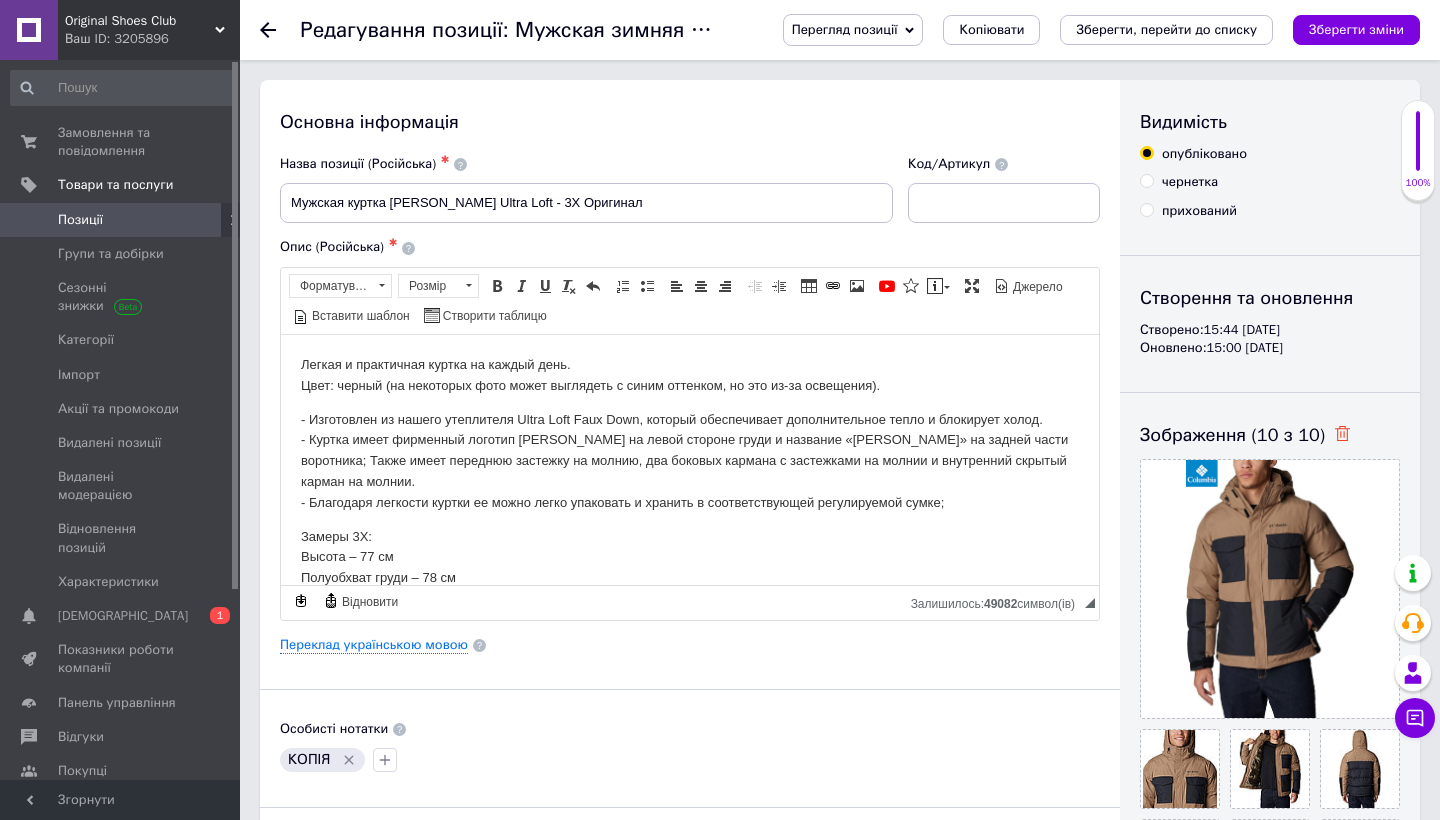 click 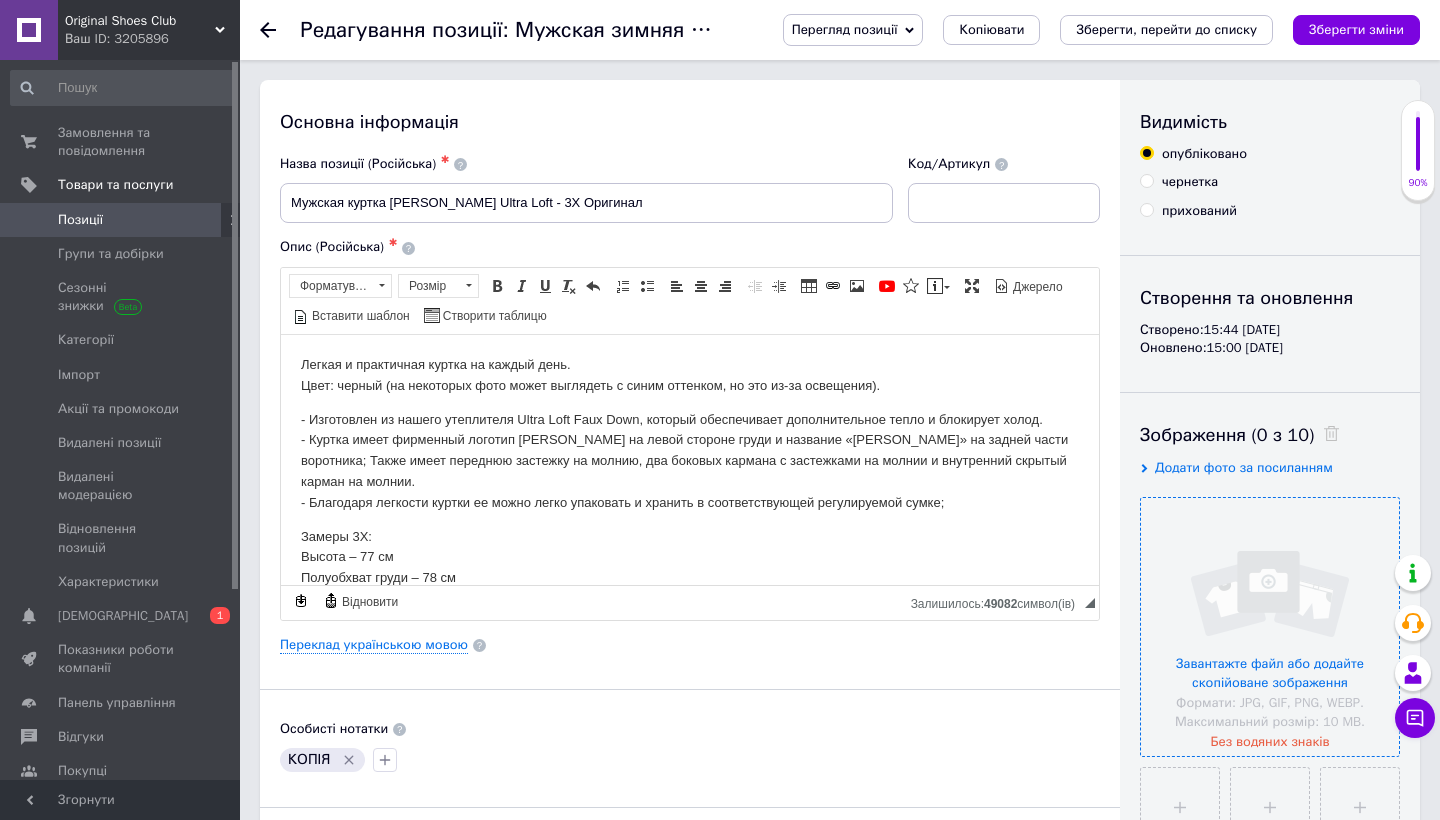click at bounding box center [1270, 627] 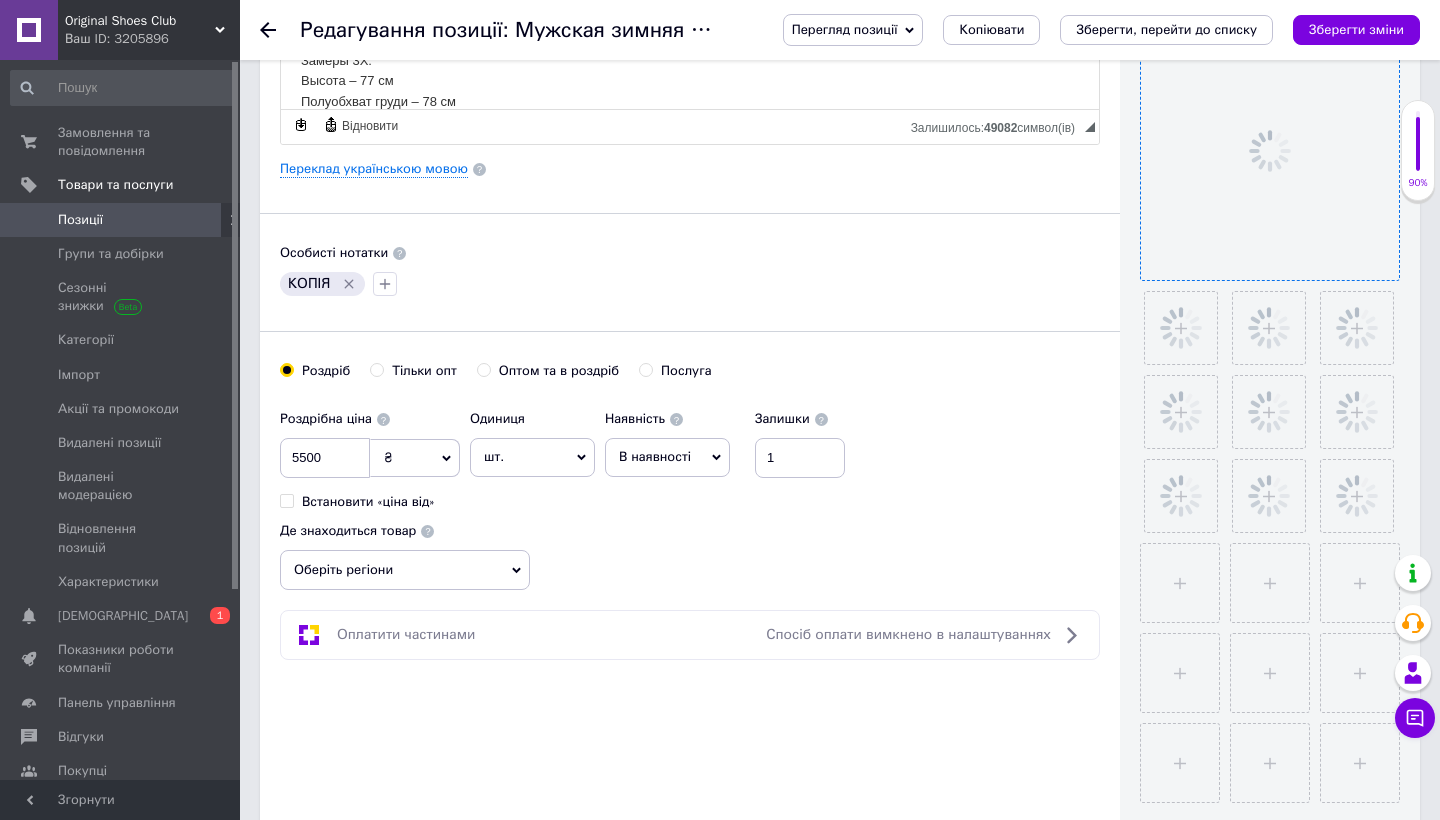 scroll, scrollTop: 511, scrollLeft: 0, axis: vertical 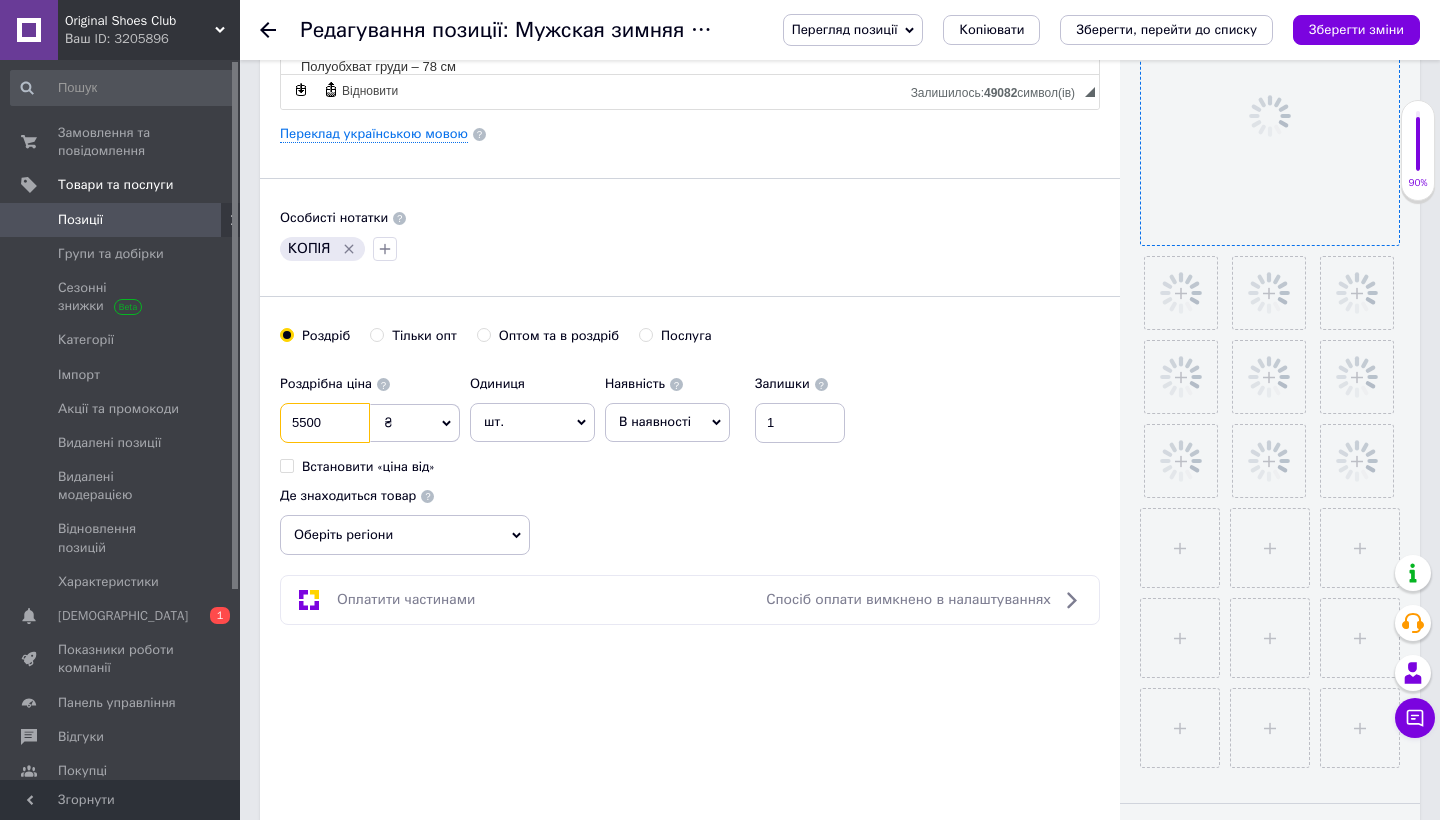 drag, startPoint x: 310, startPoint y: 425, endPoint x: 282, endPoint y: 425, distance: 28 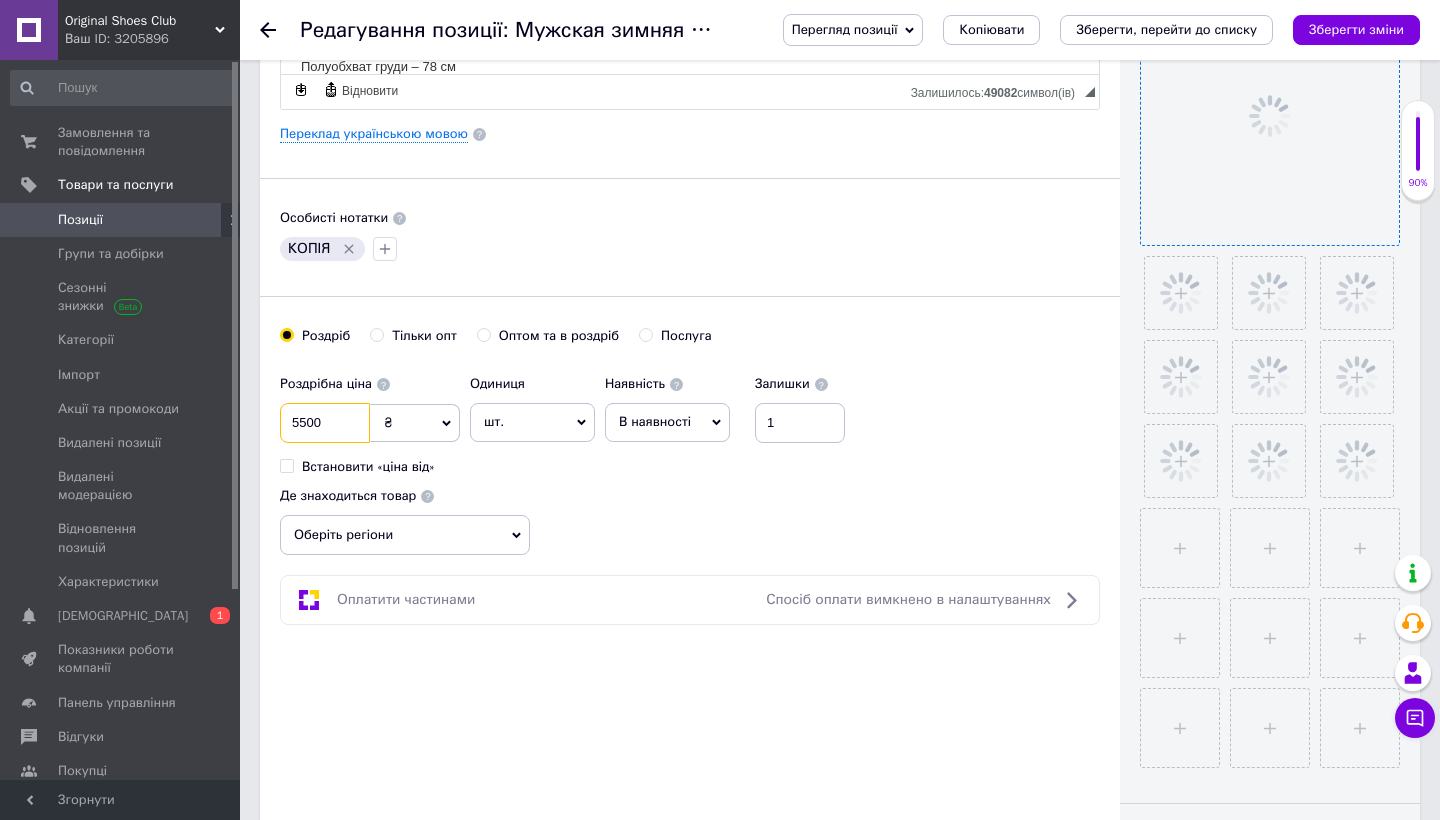 click on "5500" at bounding box center [325, 423] 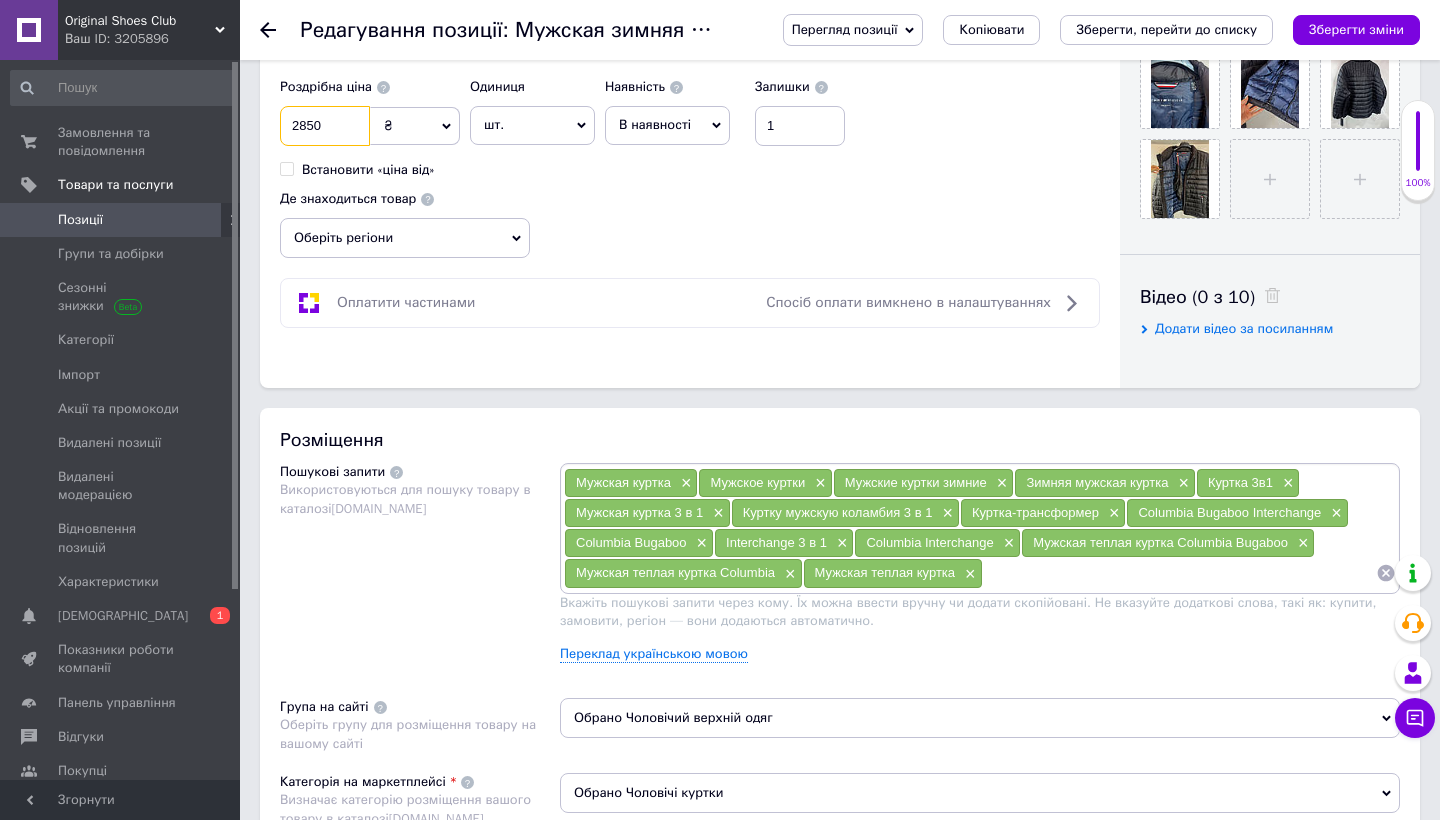 scroll, scrollTop: 816, scrollLeft: 0, axis: vertical 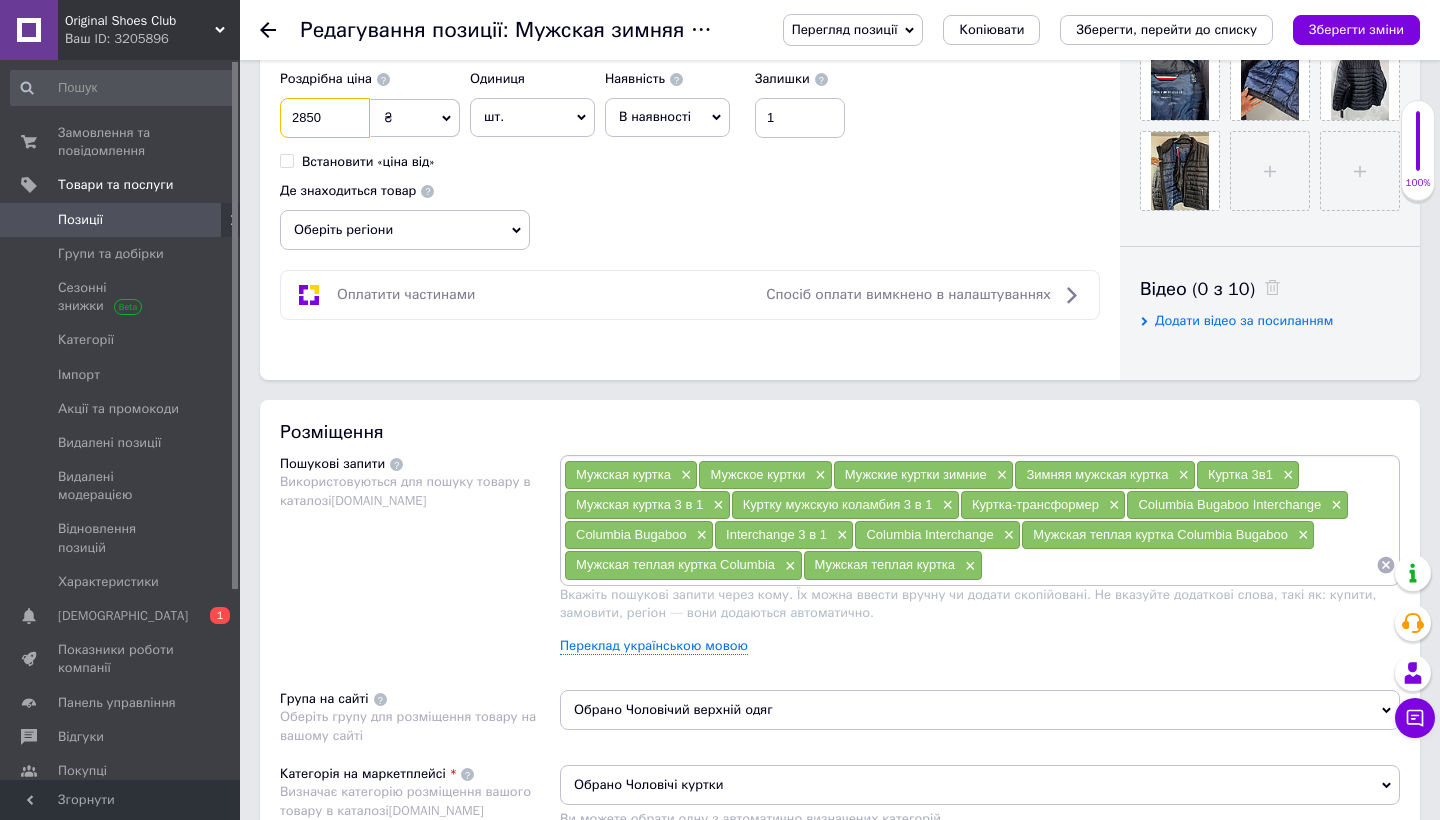 type on "2850" 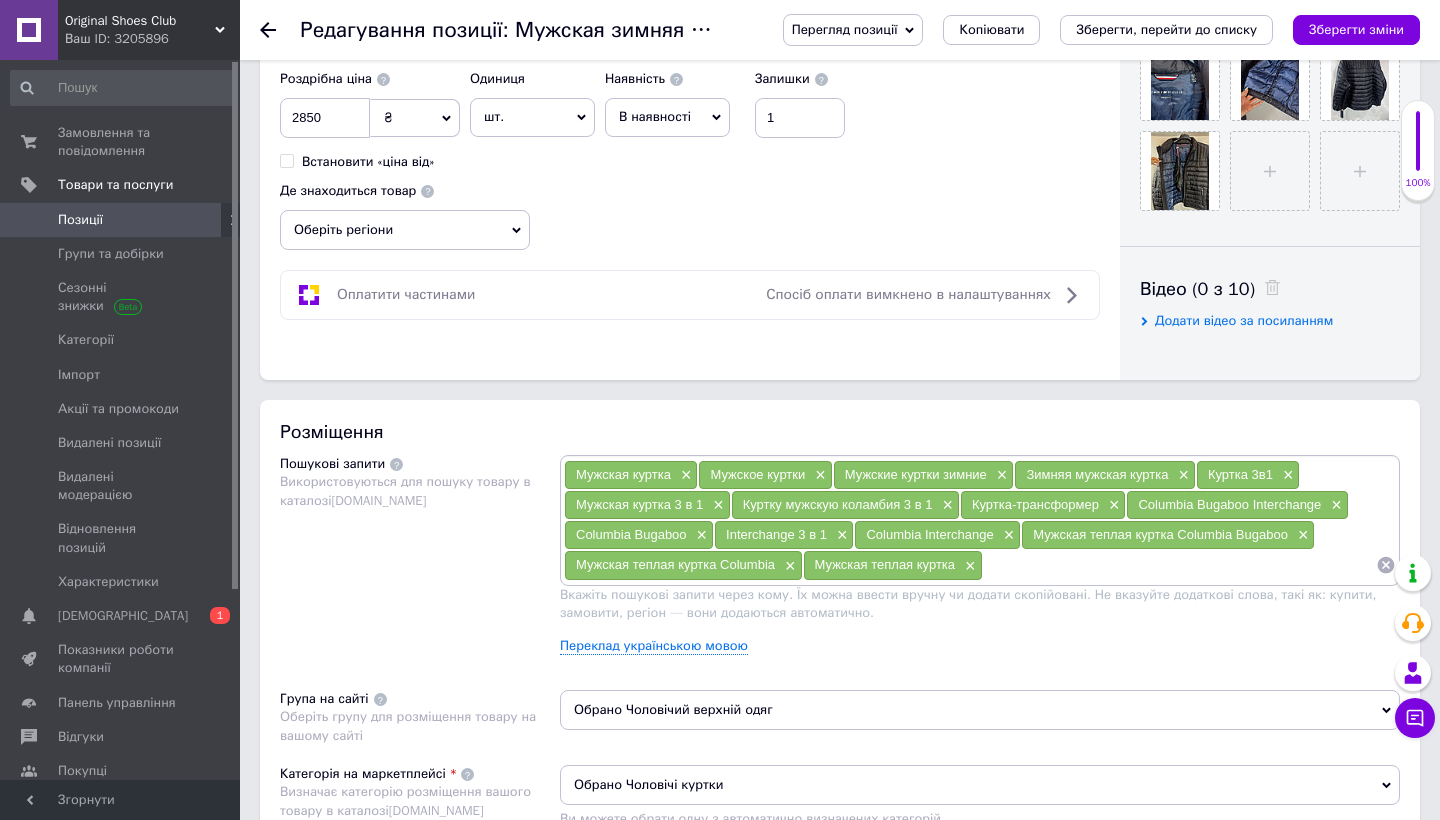 click on "Оберіть регіони" at bounding box center (405, 230) 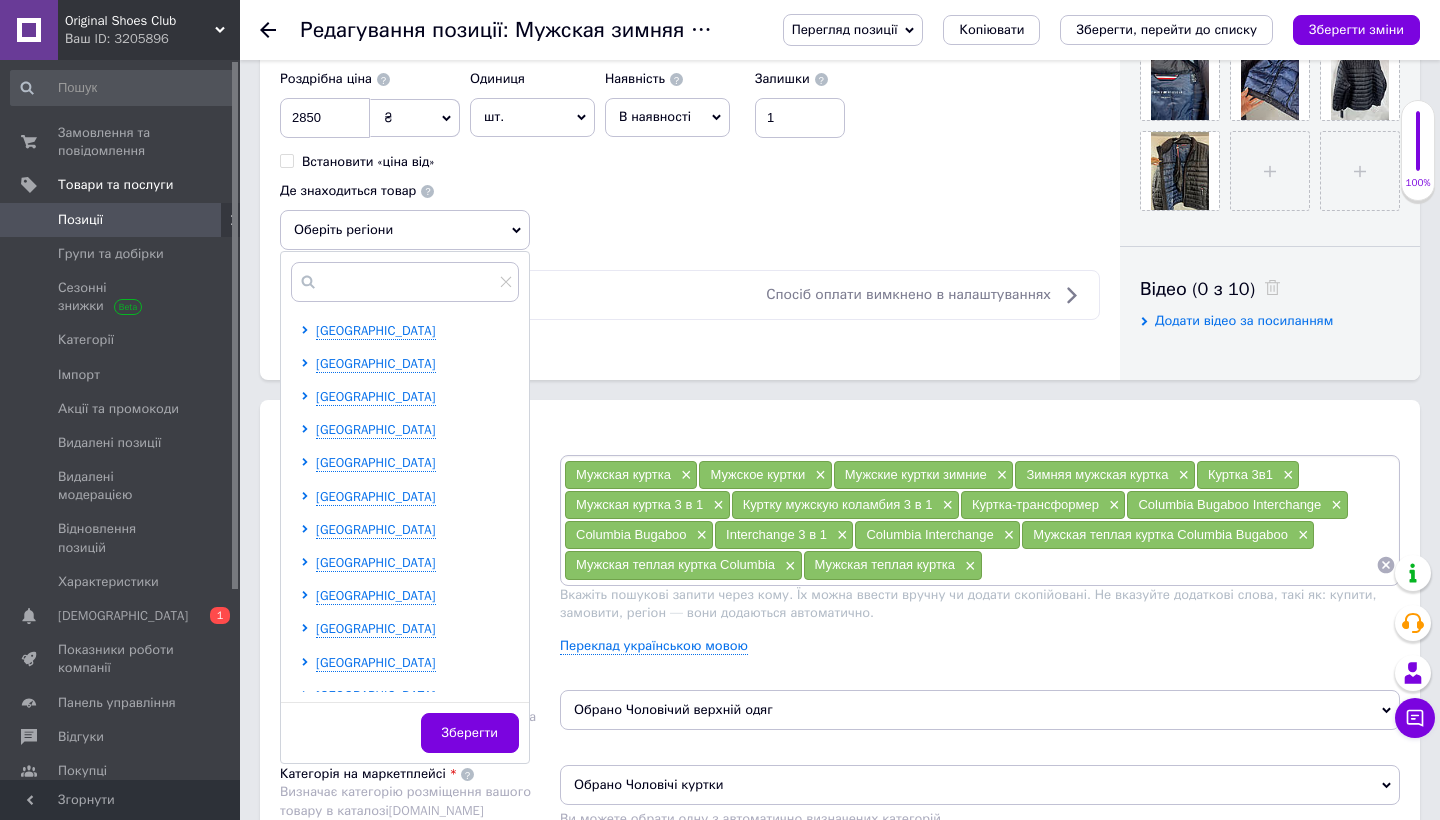 click on "[GEOGRAPHIC_DATA] [GEOGRAPHIC_DATA] [GEOGRAPHIC_DATA] [GEOGRAPHIC_DATA] [GEOGRAPHIC_DATA] [GEOGRAPHIC_DATA] [GEOGRAPHIC_DATA] [GEOGRAPHIC_DATA] [GEOGRAPHIC_DATA] [GEOGRAPHIC_DATA] [GEOGRAPHIC_DATA] [GEOGRAPHIC_DATA] [GEOGRAPHIC_DATA] [GEOGRAPHIC_DATA] [GEOGRAPHIC_DATA] [GEOGRAPHIC_DATA] [GEOGRAPHIC_DATA] [GEOGRAPHIC_DATA] [GEOGRAPHIC_DATA] [GEOGRAPHIC_DATA] [GEOGRAPHIC_DATA] [GEOGRAPHIC_DATA] [GEOGRAPHIC_DATA] [GEOGRAPHIC_DATA]" at bounding box center (404, 507) 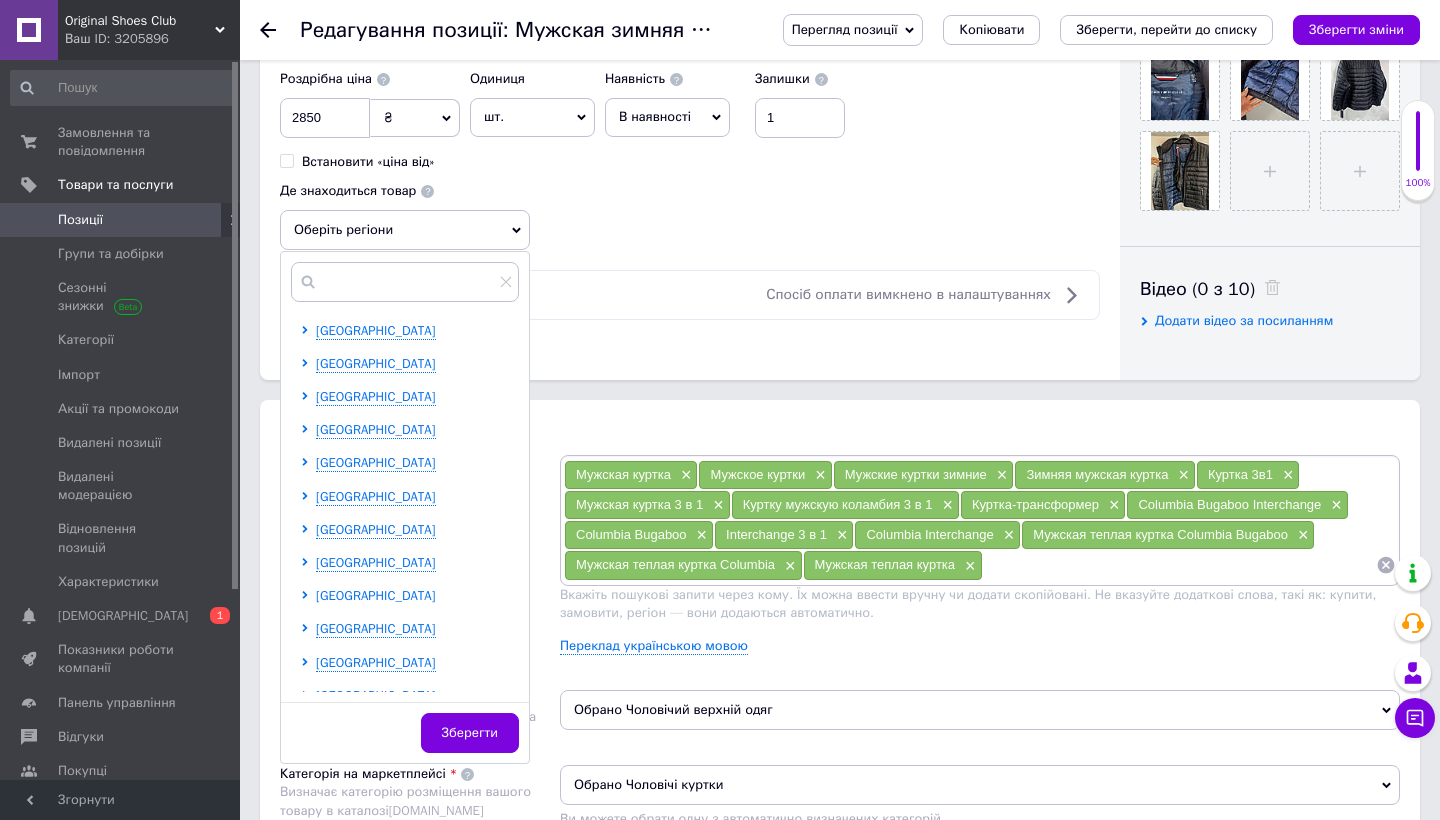 click 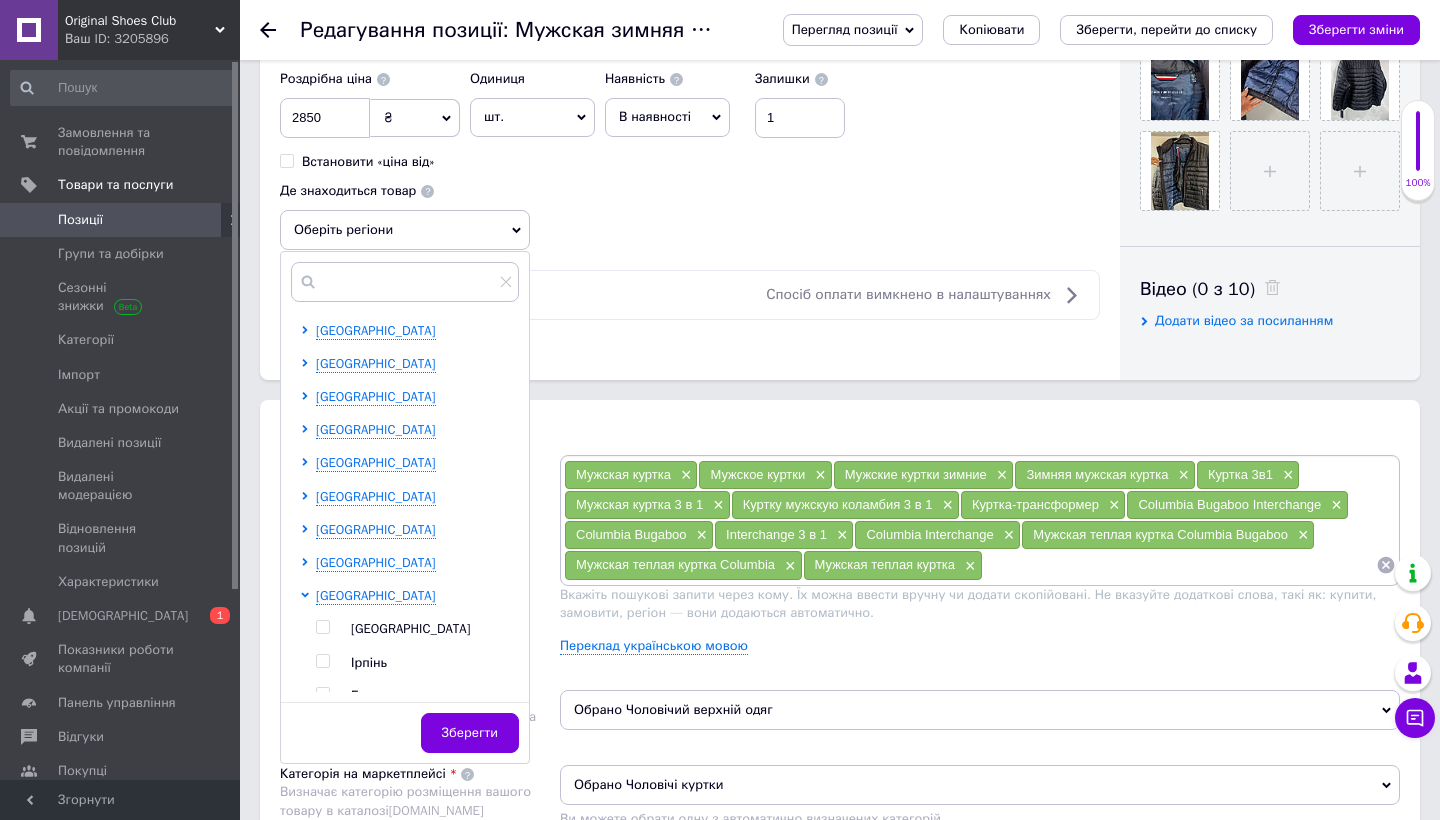 click on "[GEOGRAPHIC_DATA]" at bounding box center (411, 628) 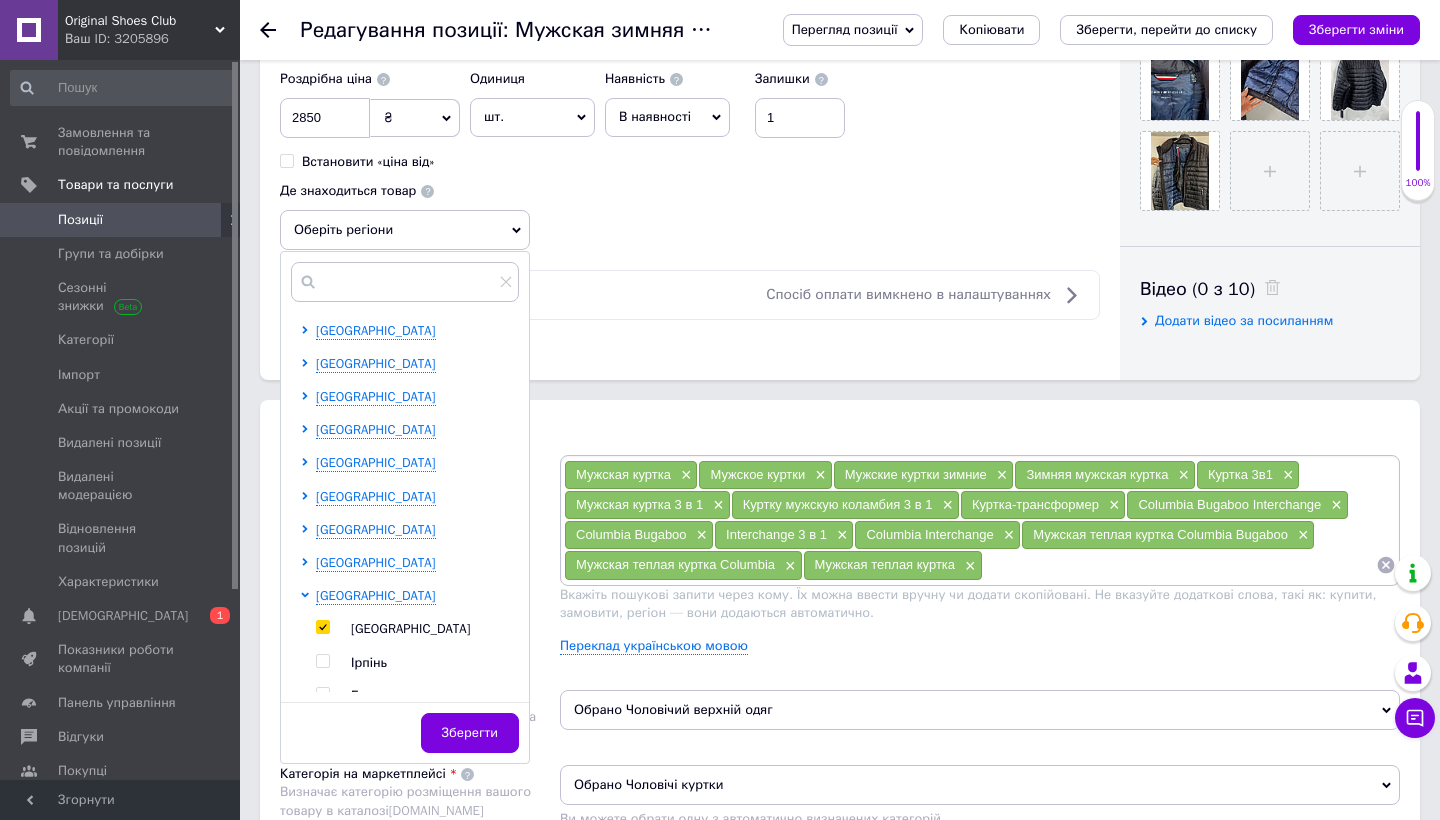 checkbox on "true" 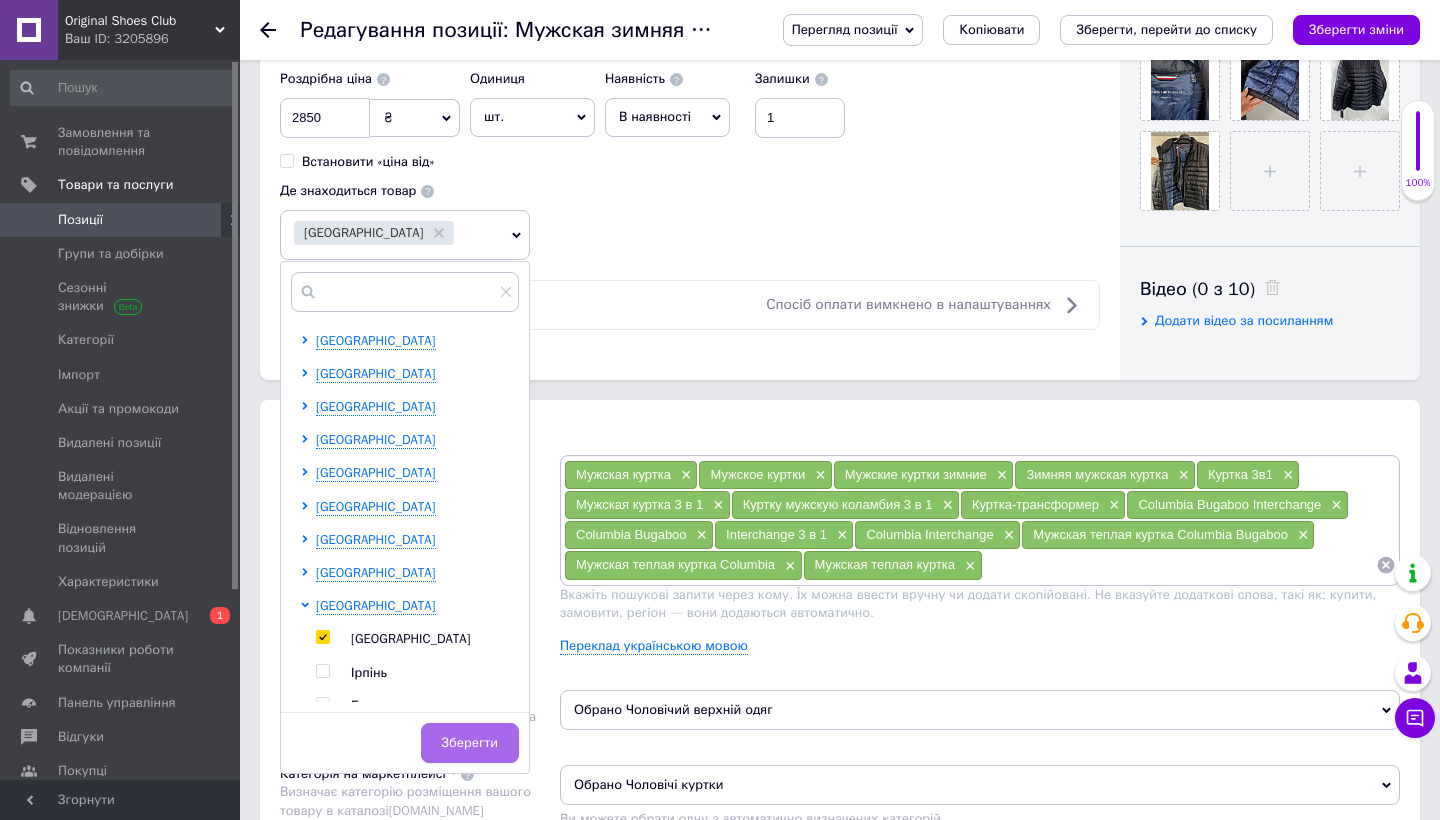 click on "Зберегти" at bounding box center [470, 743] 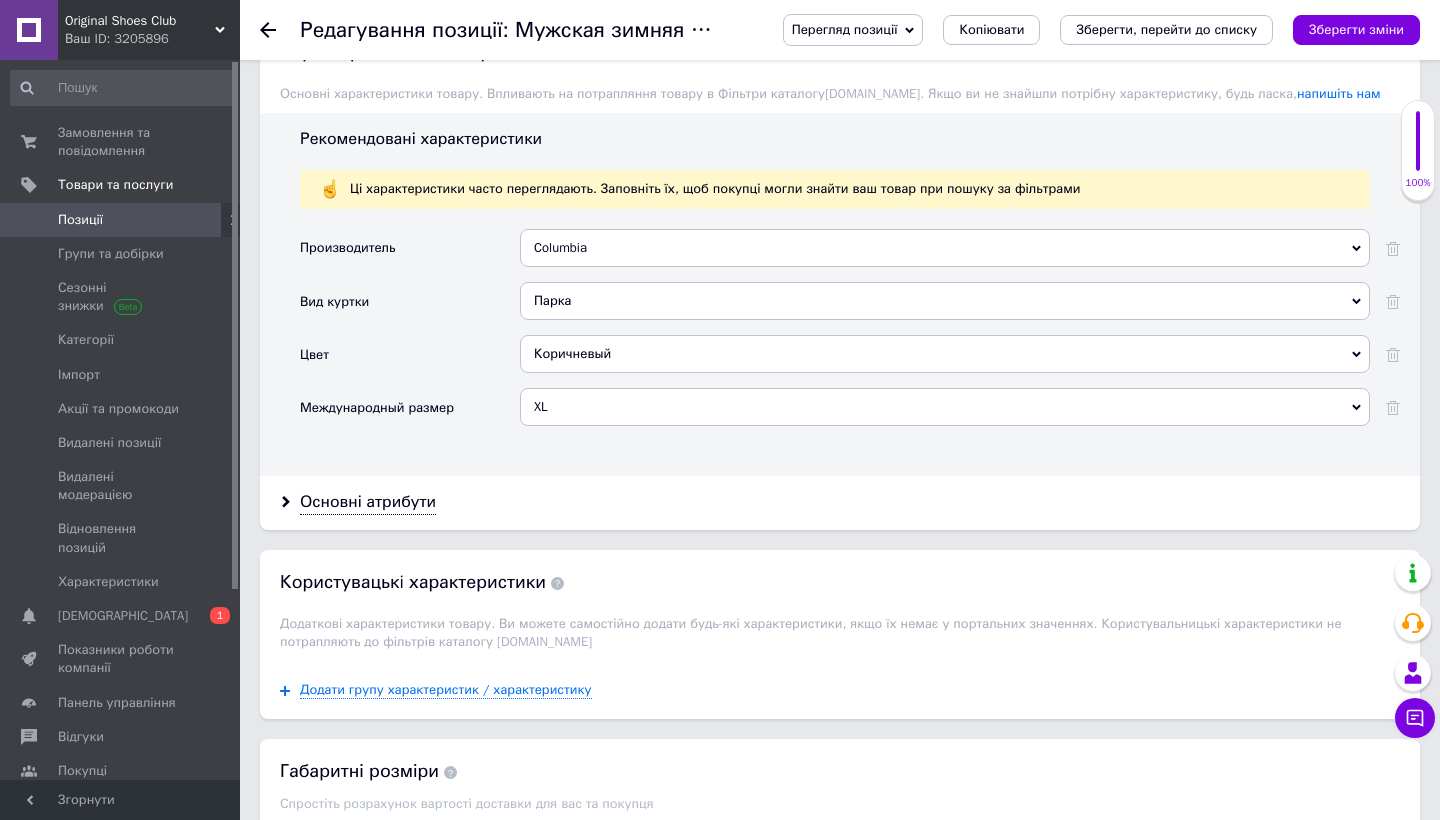 scroll, scrollTop: 1726, scrollLeft: 0, axis: vertical 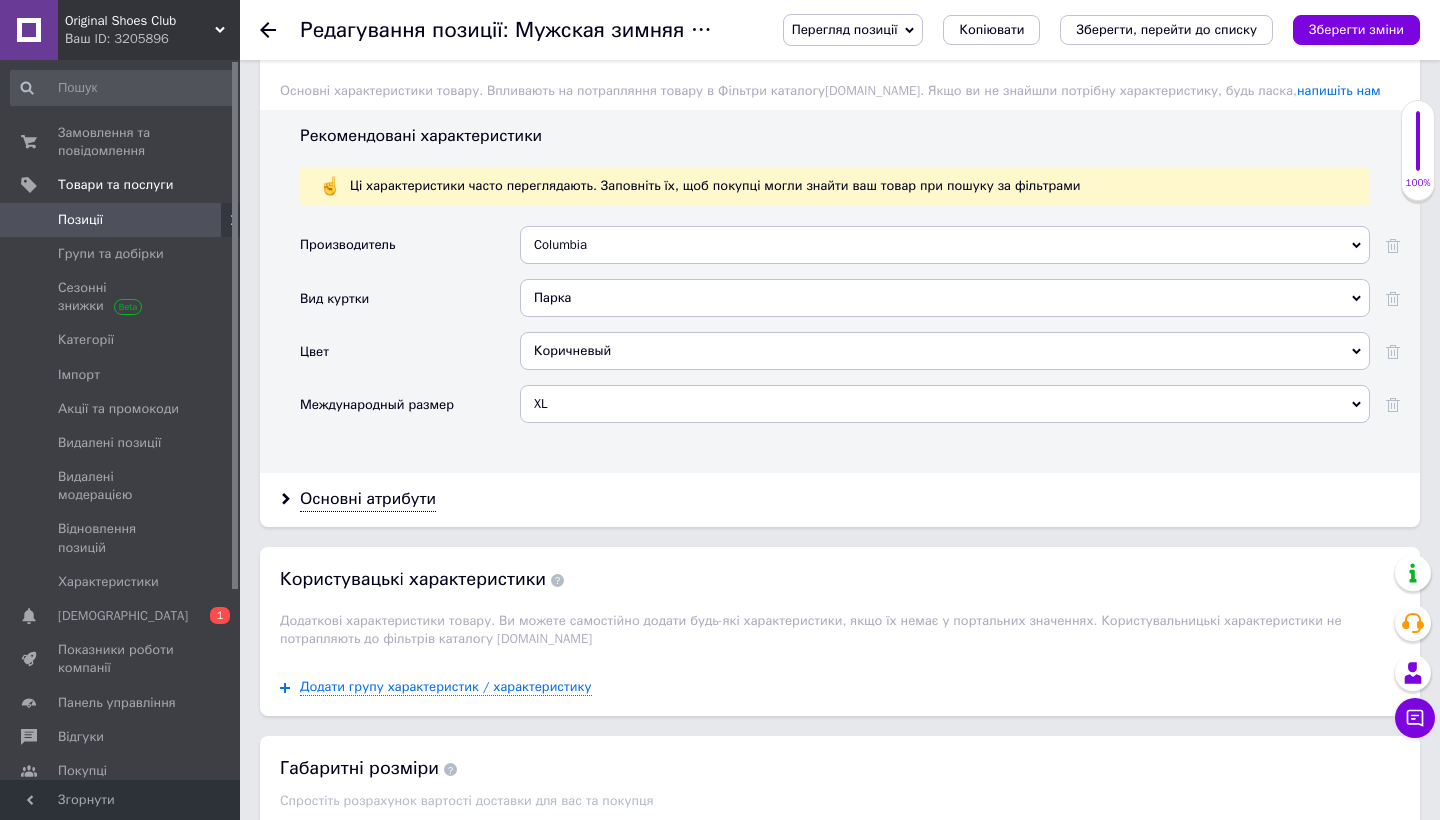 click on "Columbia" at bounding box center [945, 245] 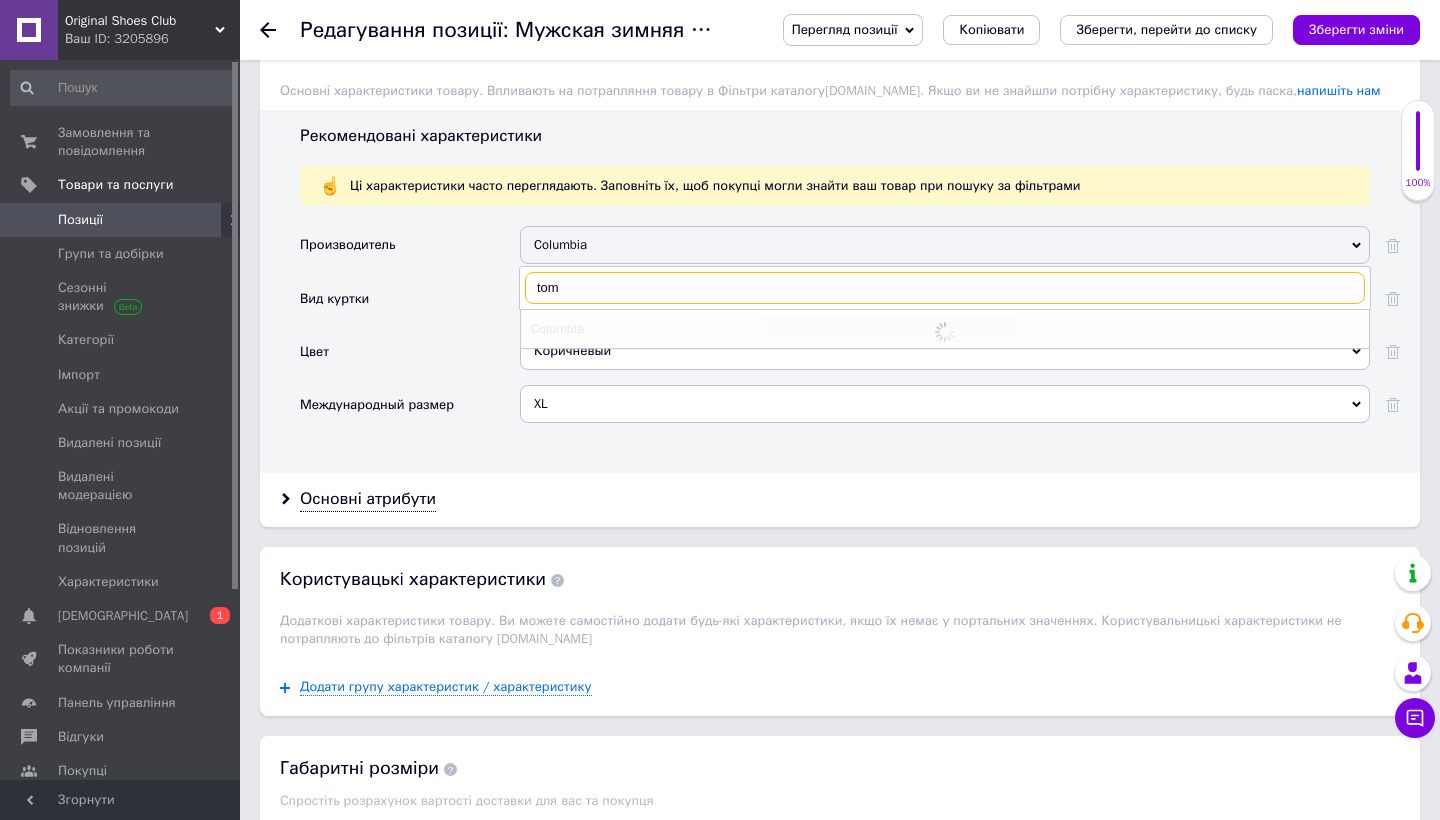 type on "tomm" 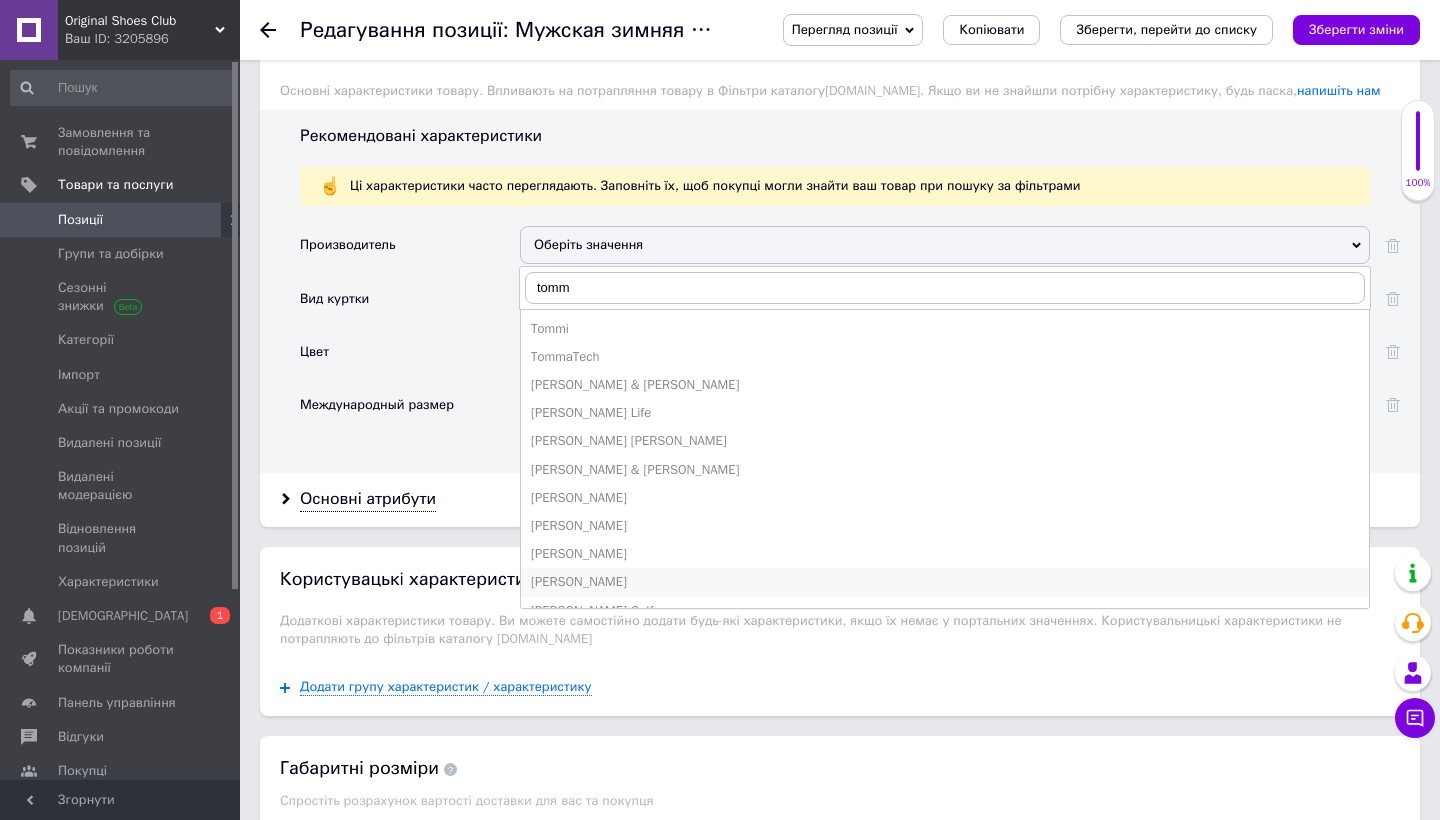 click on "[PERSON_NAME]" at bounding box center [945, 582] 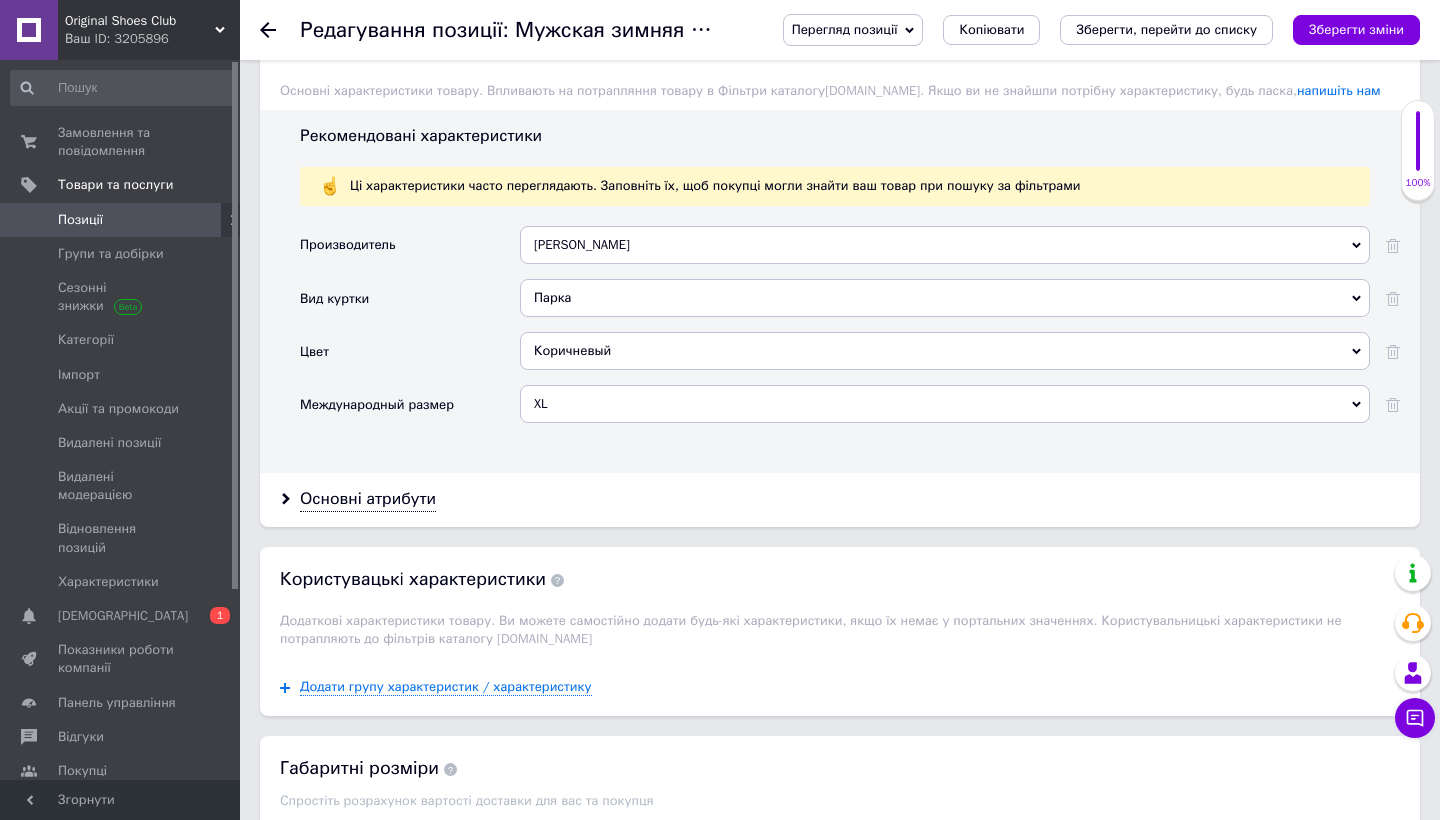 click on "Коричневый" at bounding box center (945, 351) 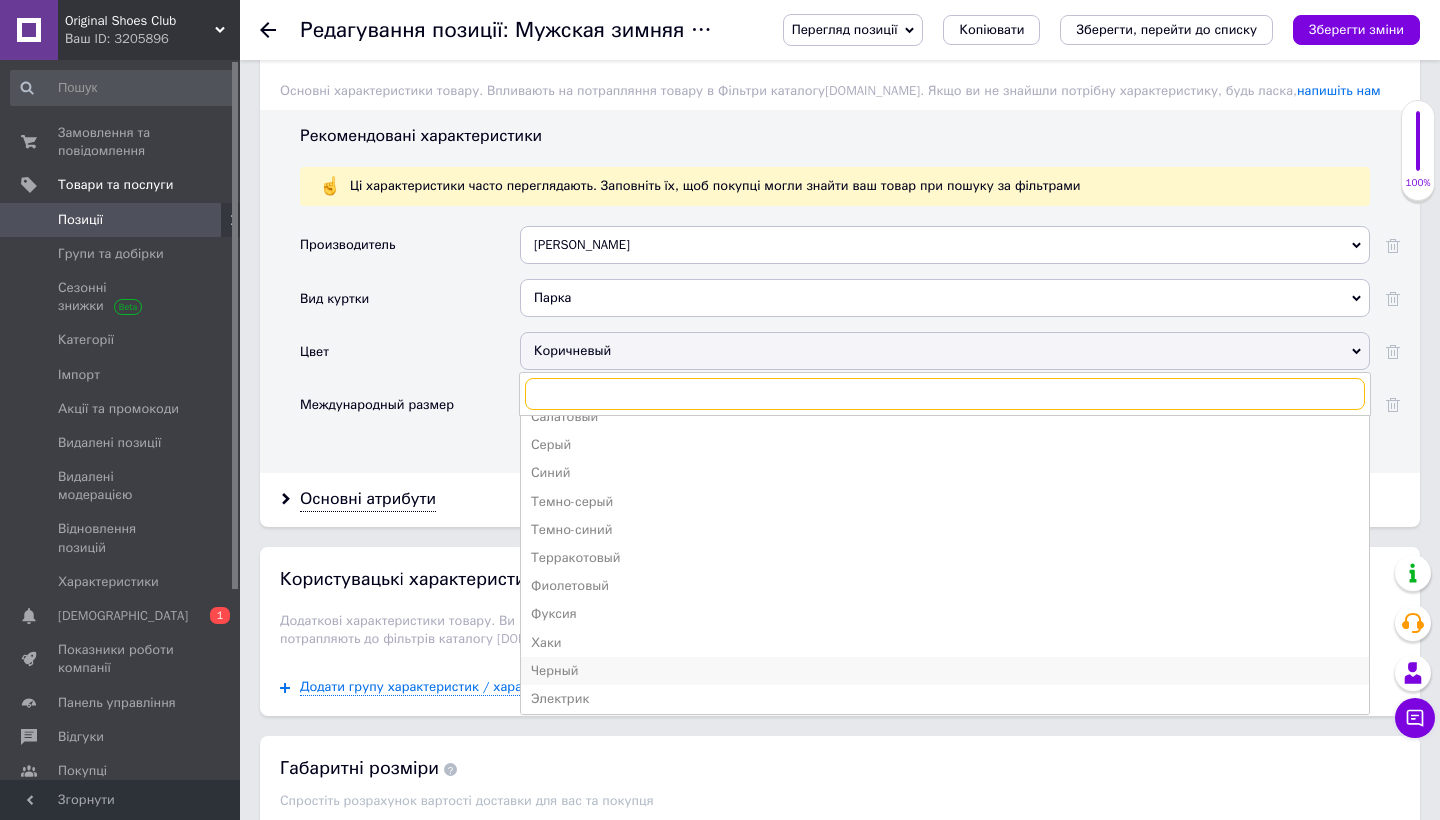 scroll, scrollTop: 468, scrollLeft: 0, axis: vertical 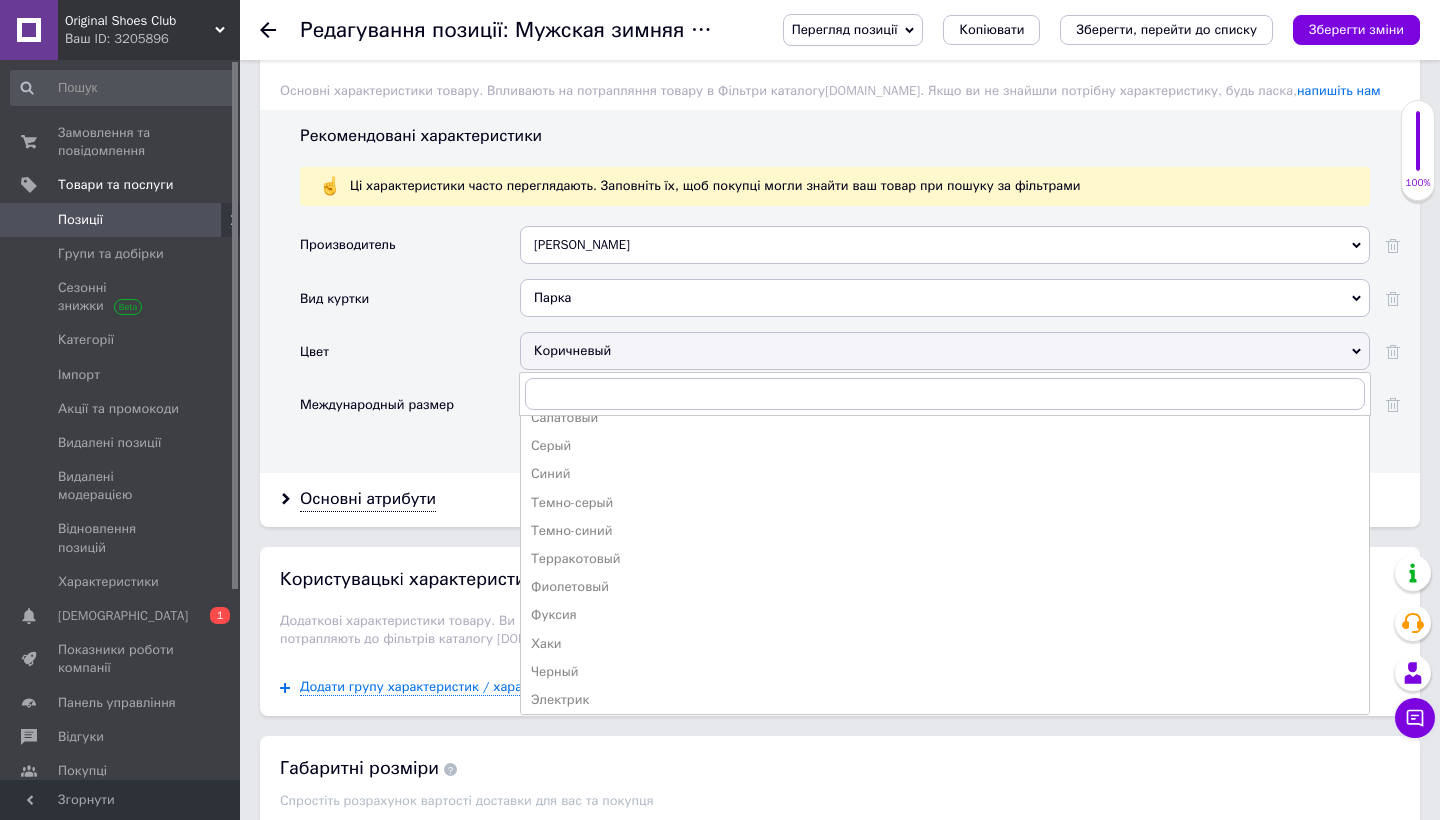 click on "Черный" at bounding box center [945, 672] 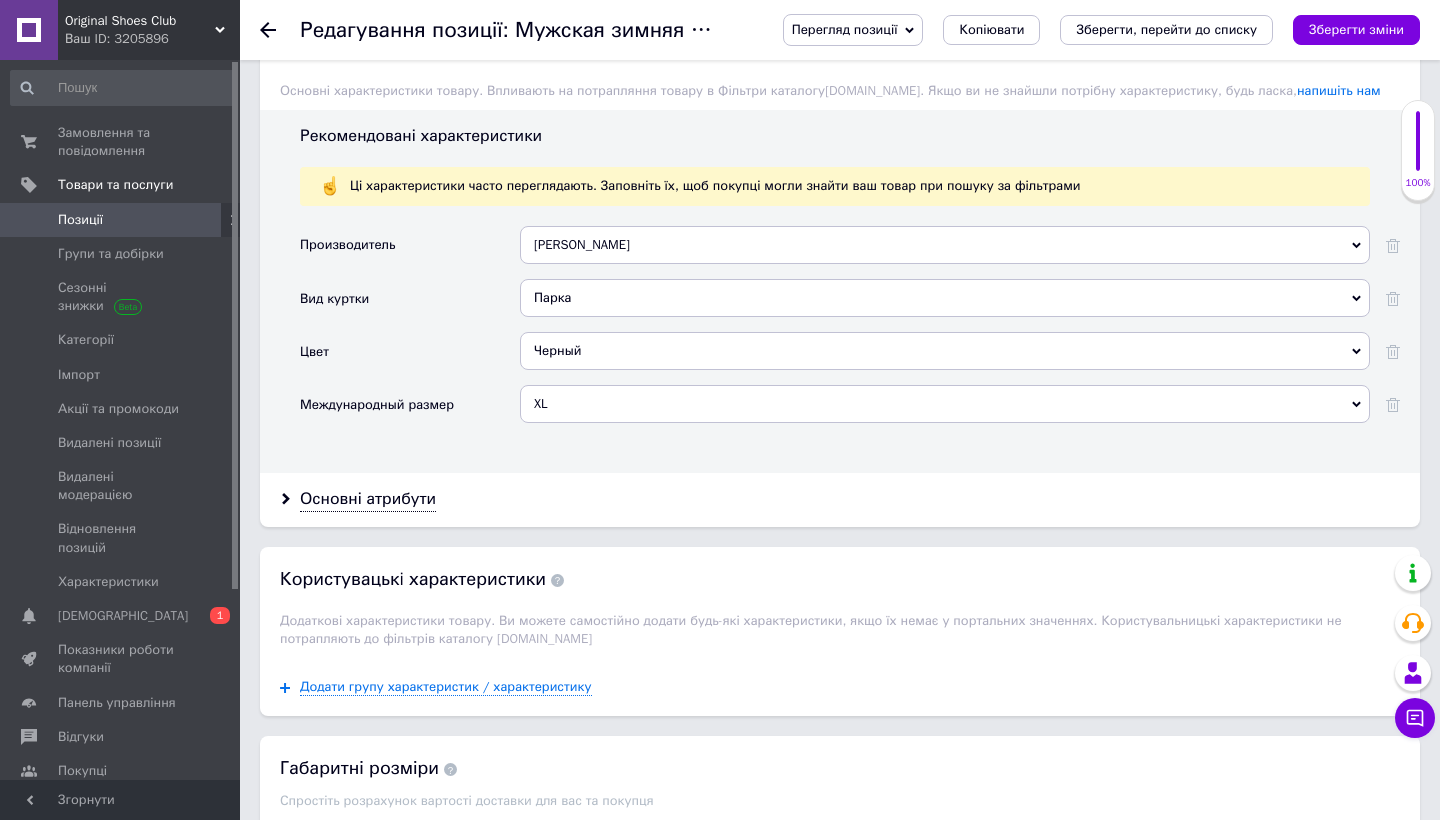 click on "XL" at bounding box center (945, 404) 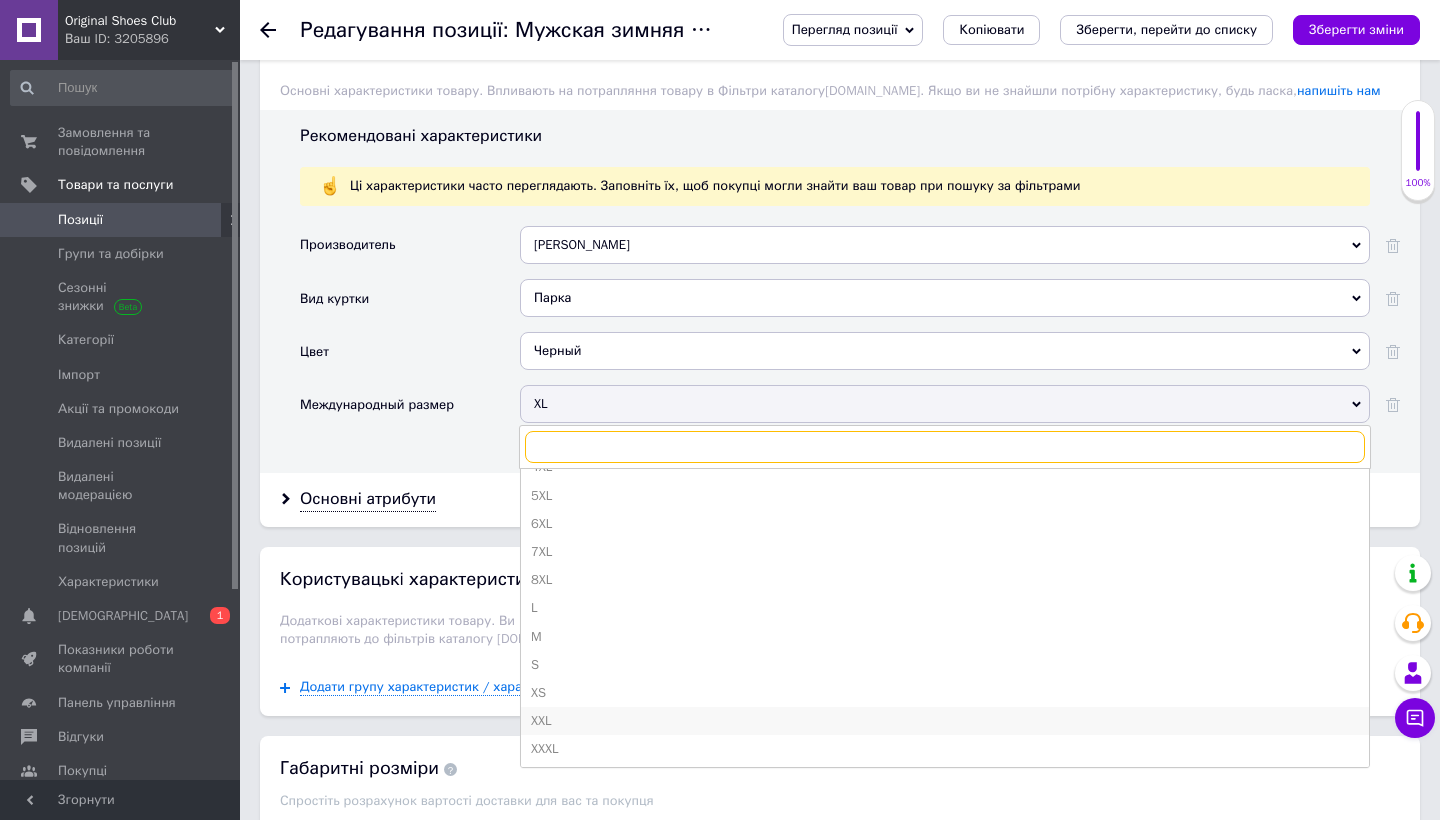 scroll, scrollTop: 48, scrollLeft: 0, axis: vertical 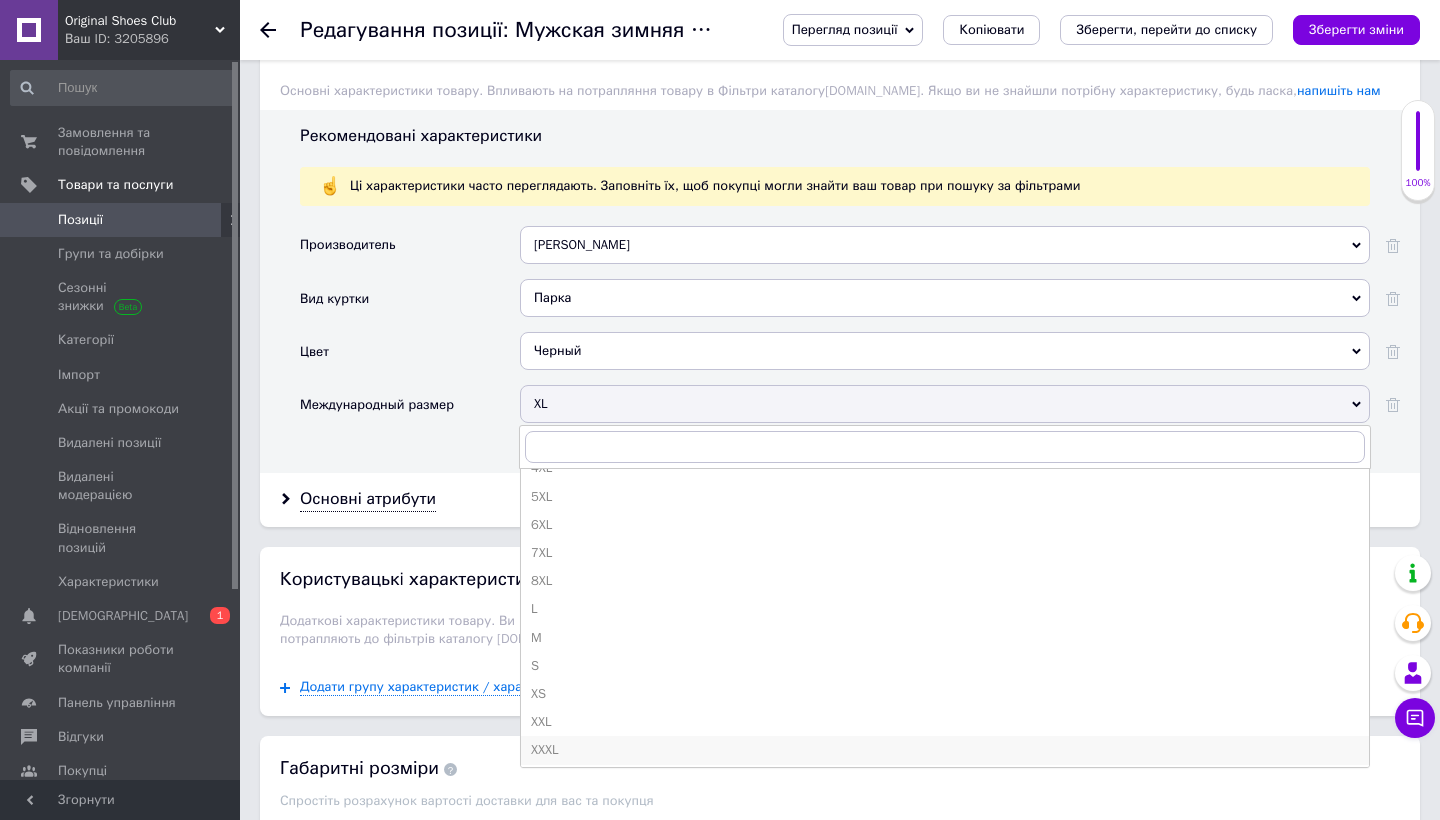 click on "XXXL" at bounding box center [945, 750] 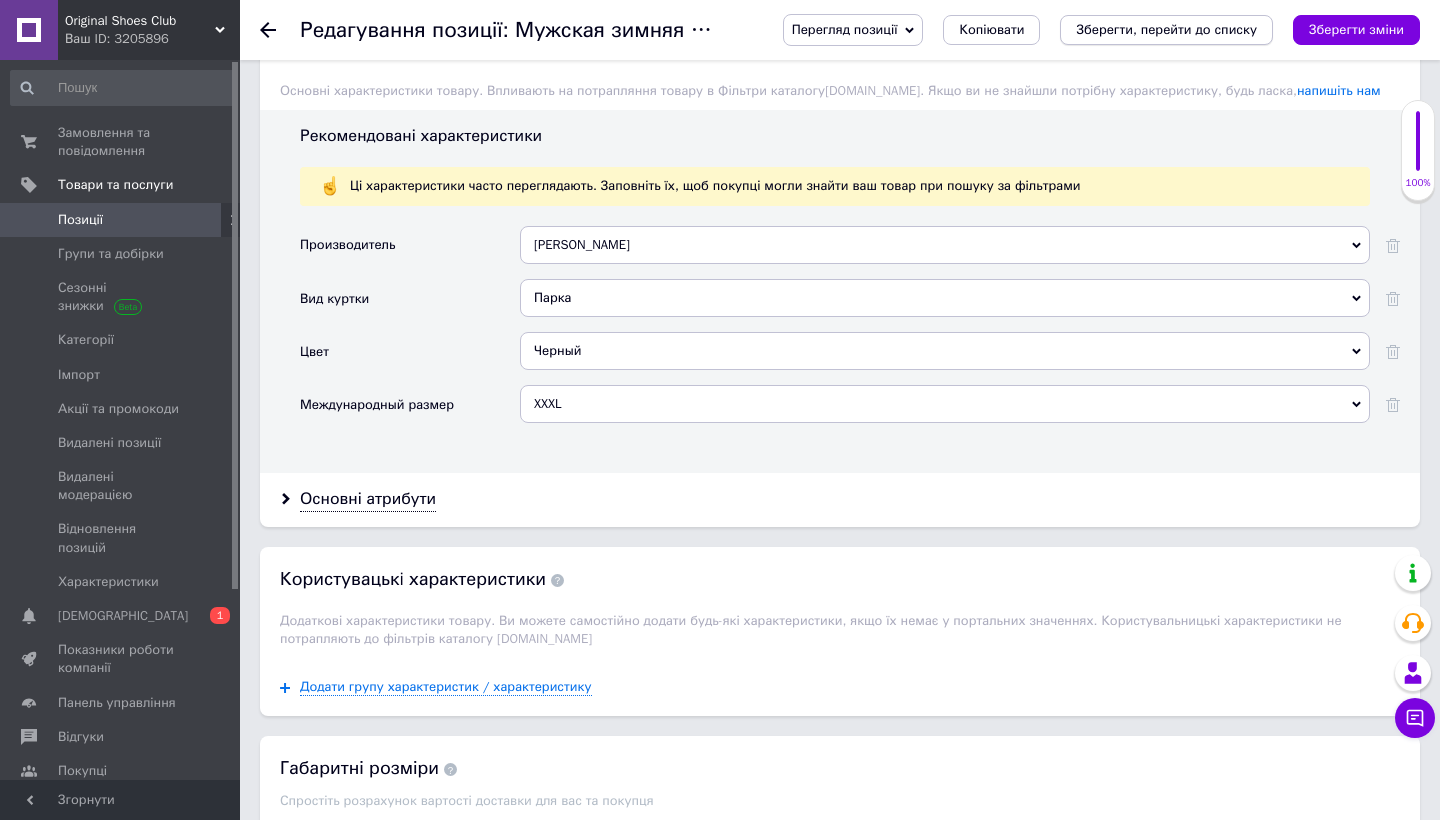 click on "Зберегти, перейти до списку" at bounding box center (1166, 29) 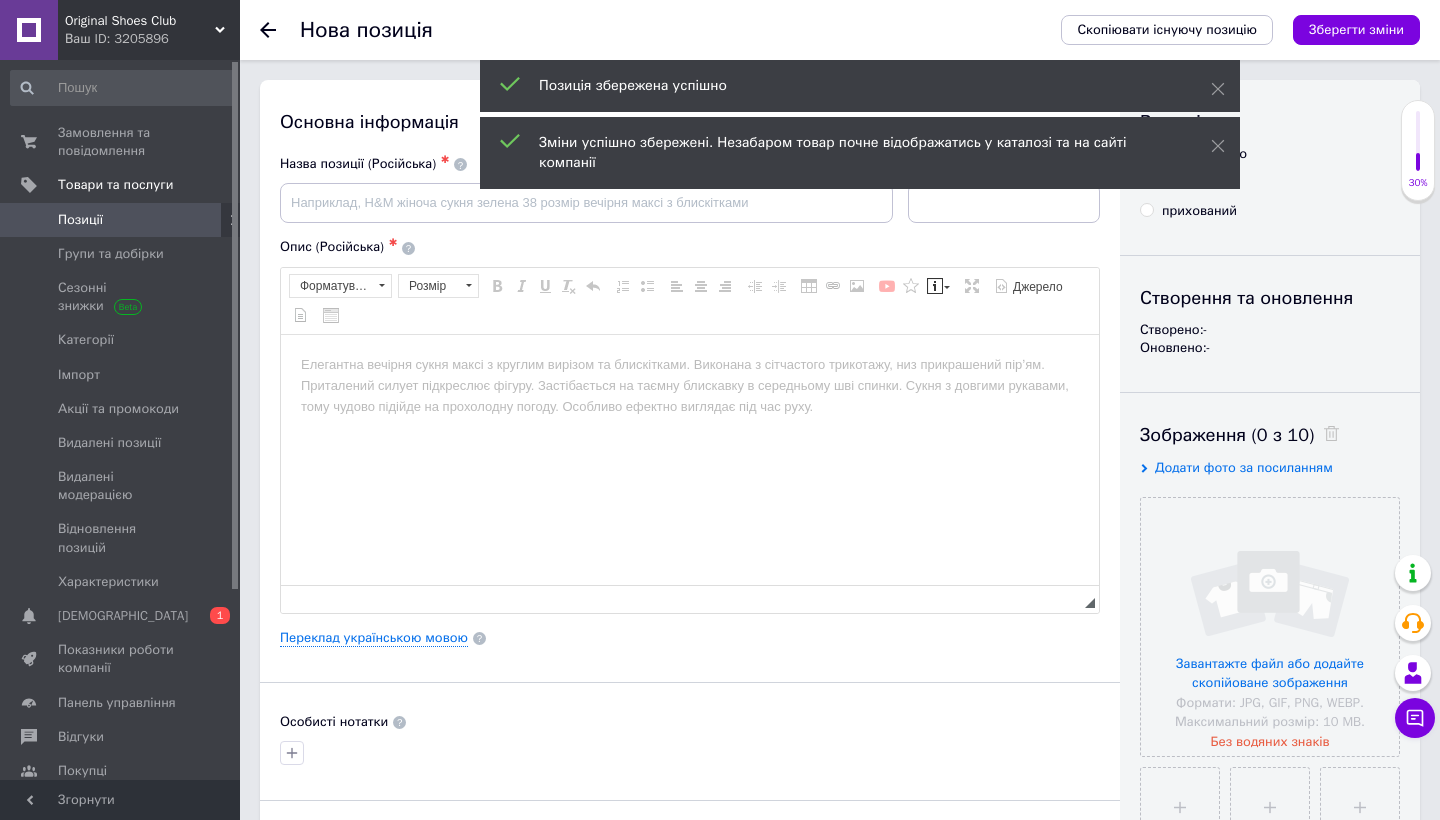 scroll, scrollTop: 0, scrollLeft: 0, axis: both 